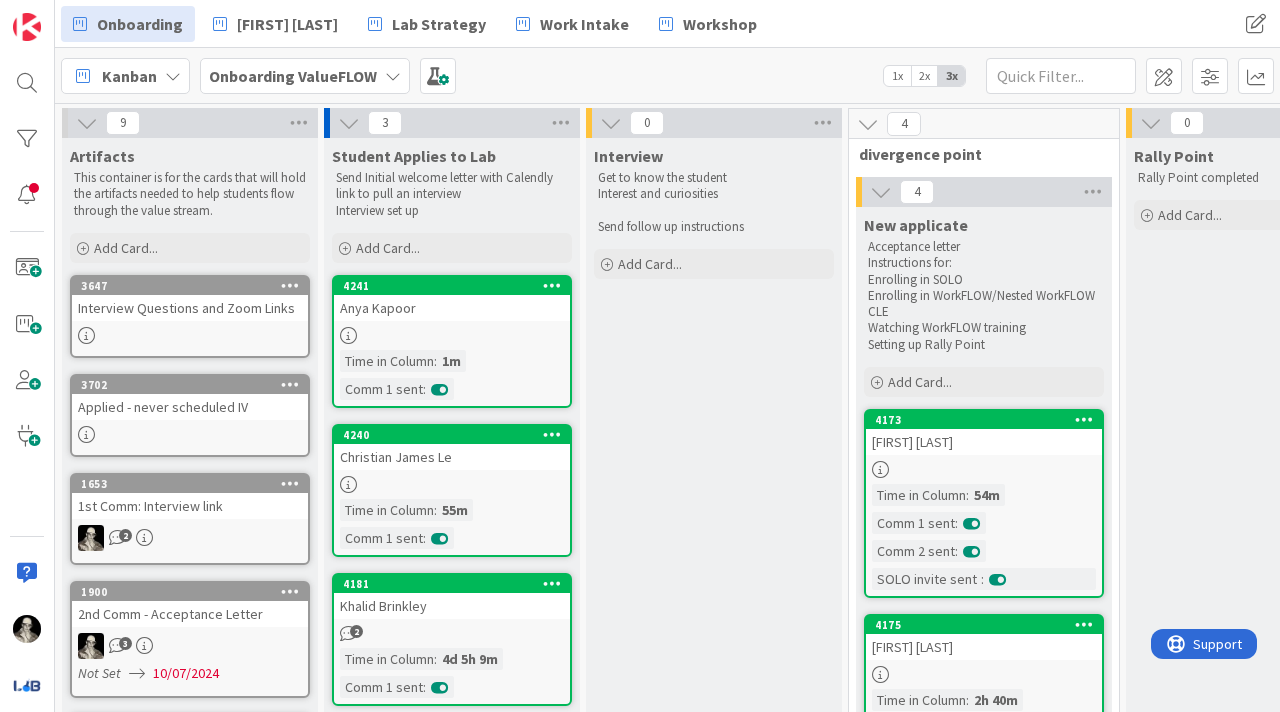 scroll, scrollTop: 0, scrollLeft: 0, axis: both 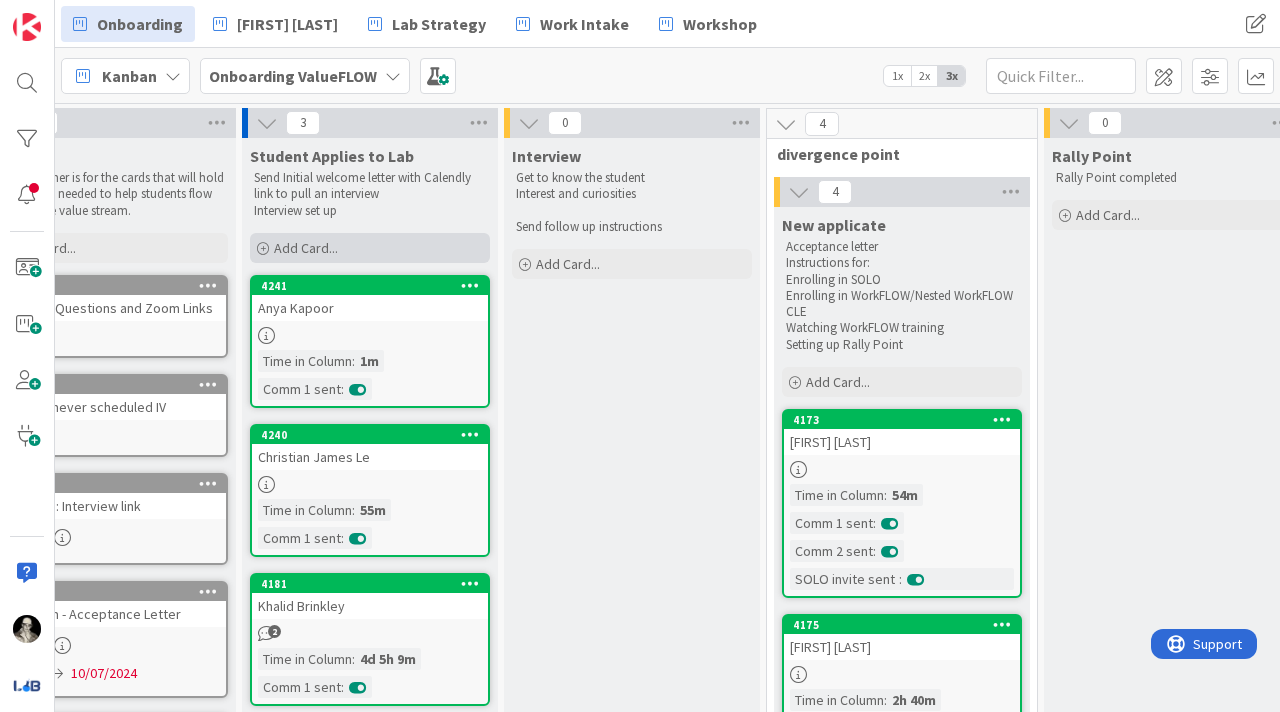 click on "Add Card..." at bounding box center [306, 248] 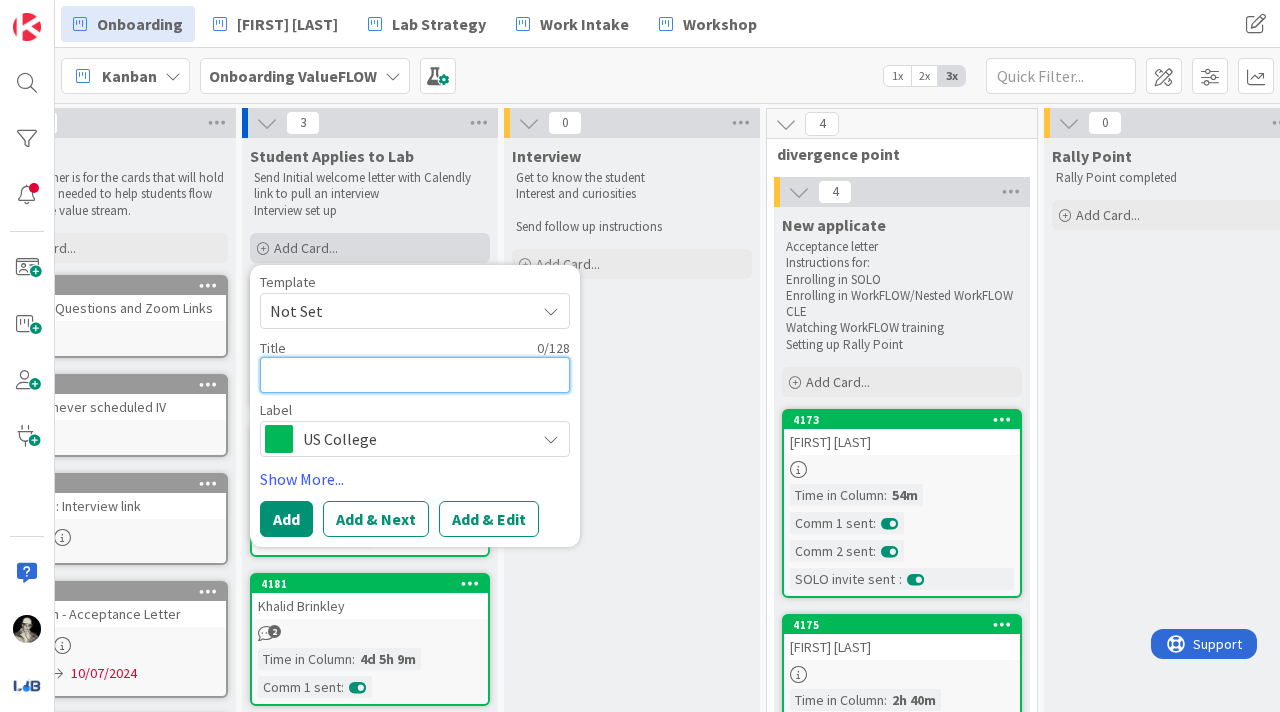 type on "R" 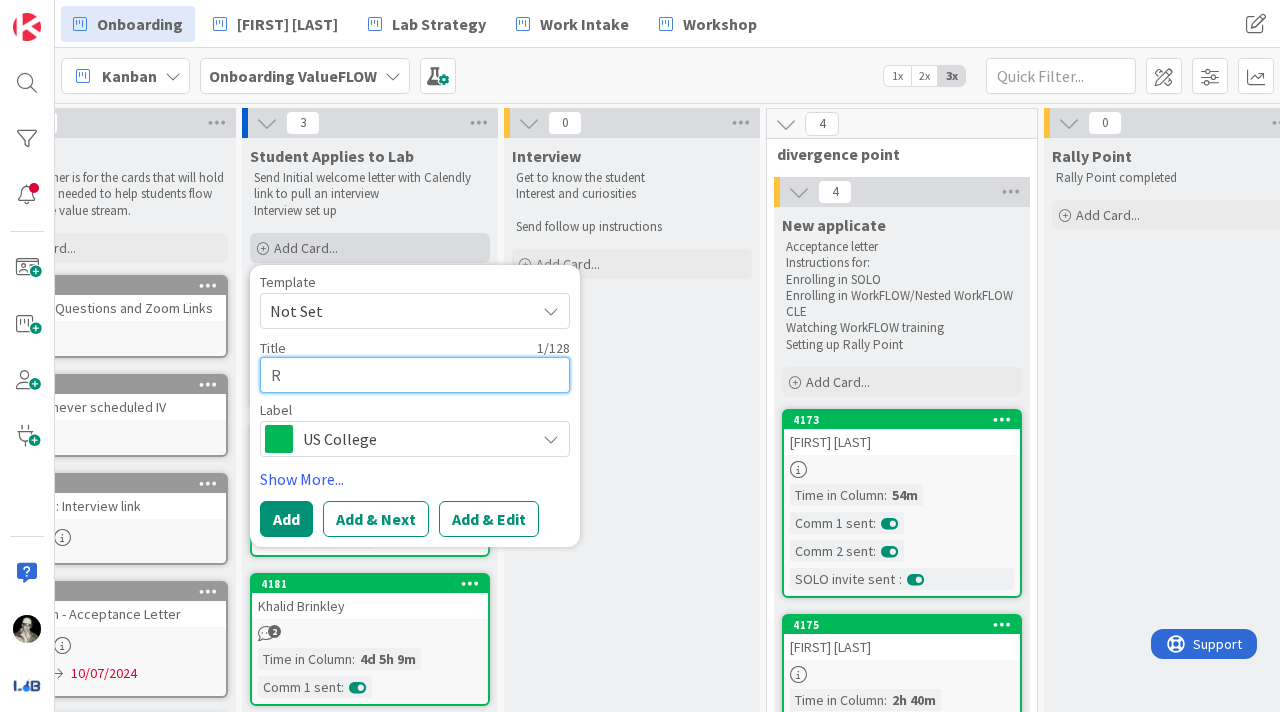 type on "Ru" 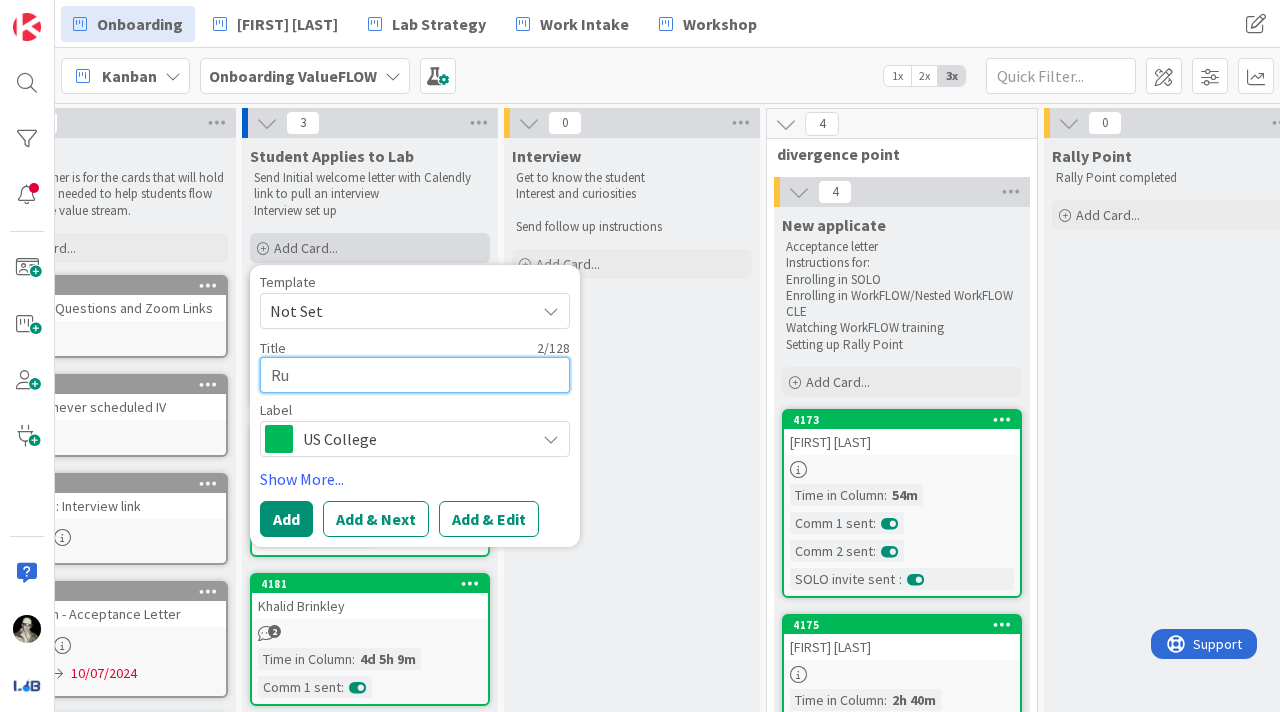 type on "Rut" 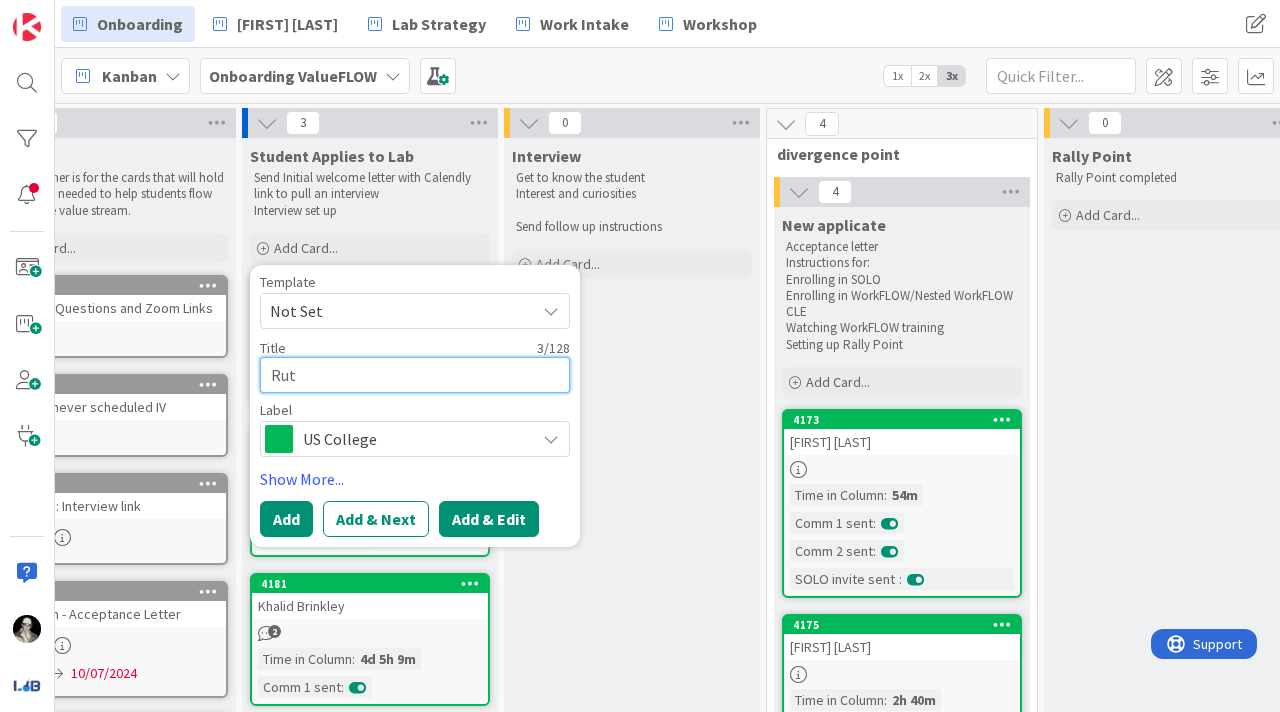type on "Rut" 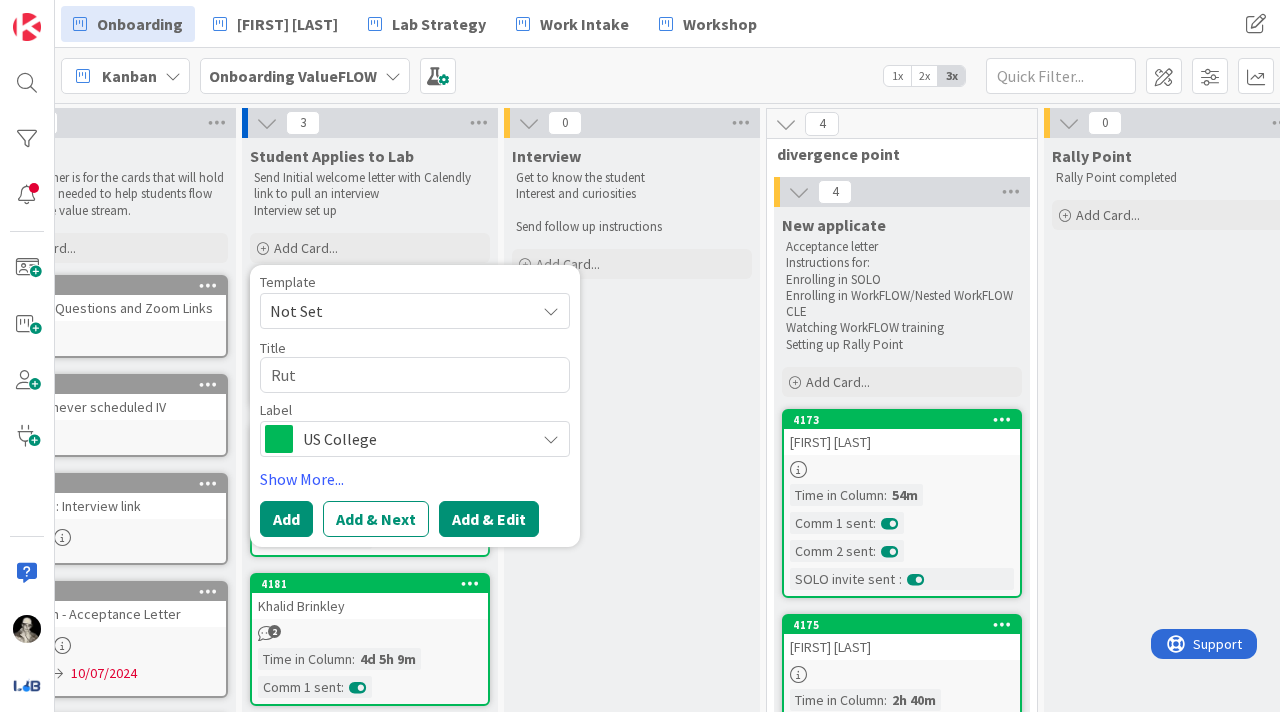 click on "Add & Edit" at bounding box center [489, 519] 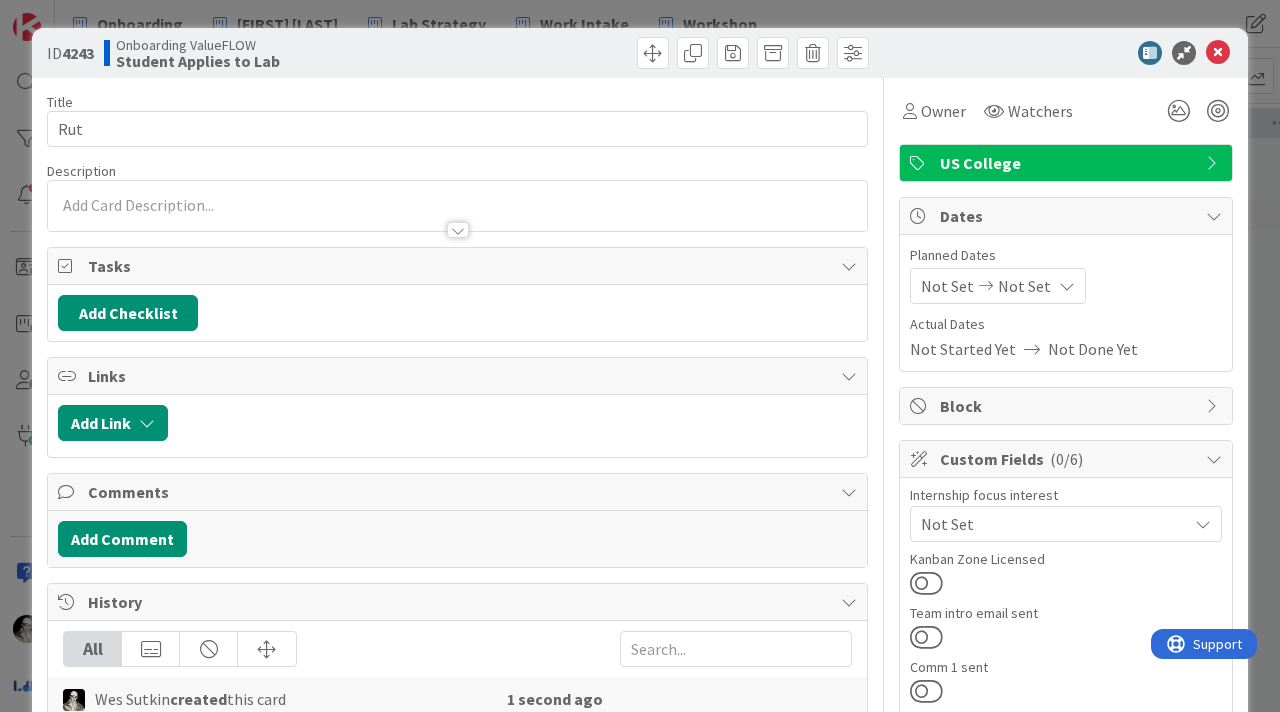 scroll, scrollTop: 0, scrollLeft: 0, axis: both 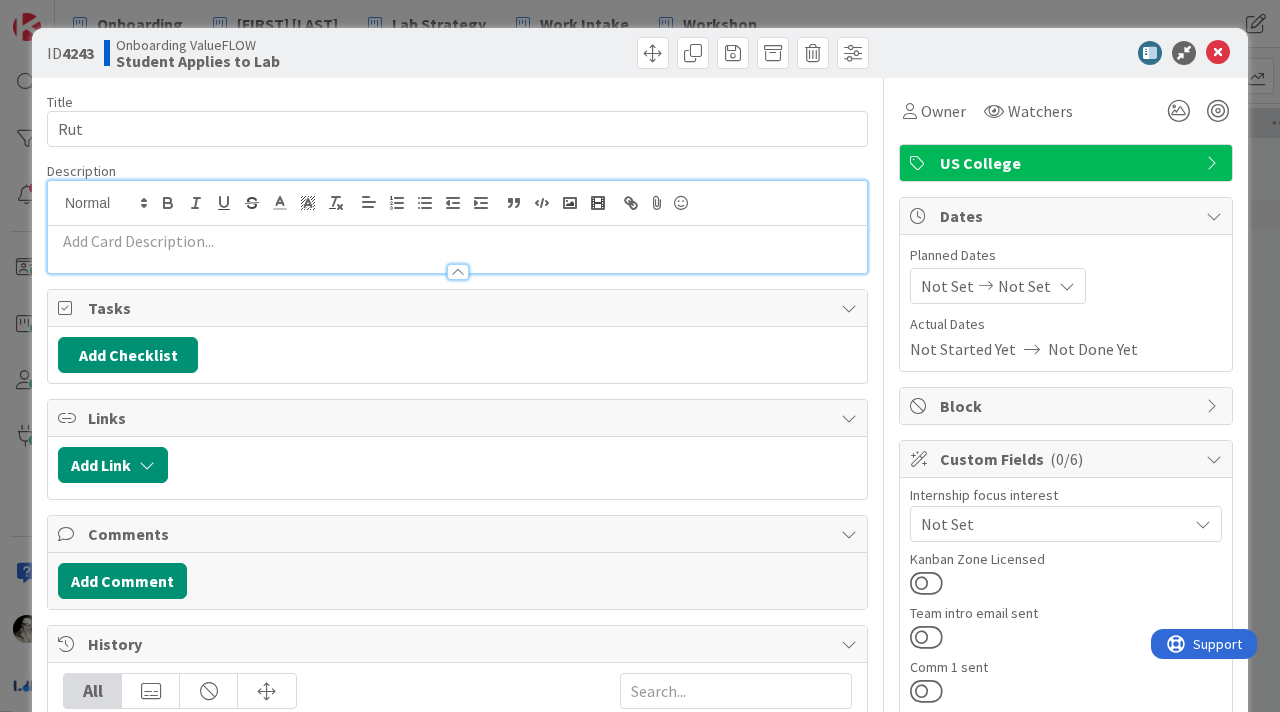 click at bounding box center (457, 227) 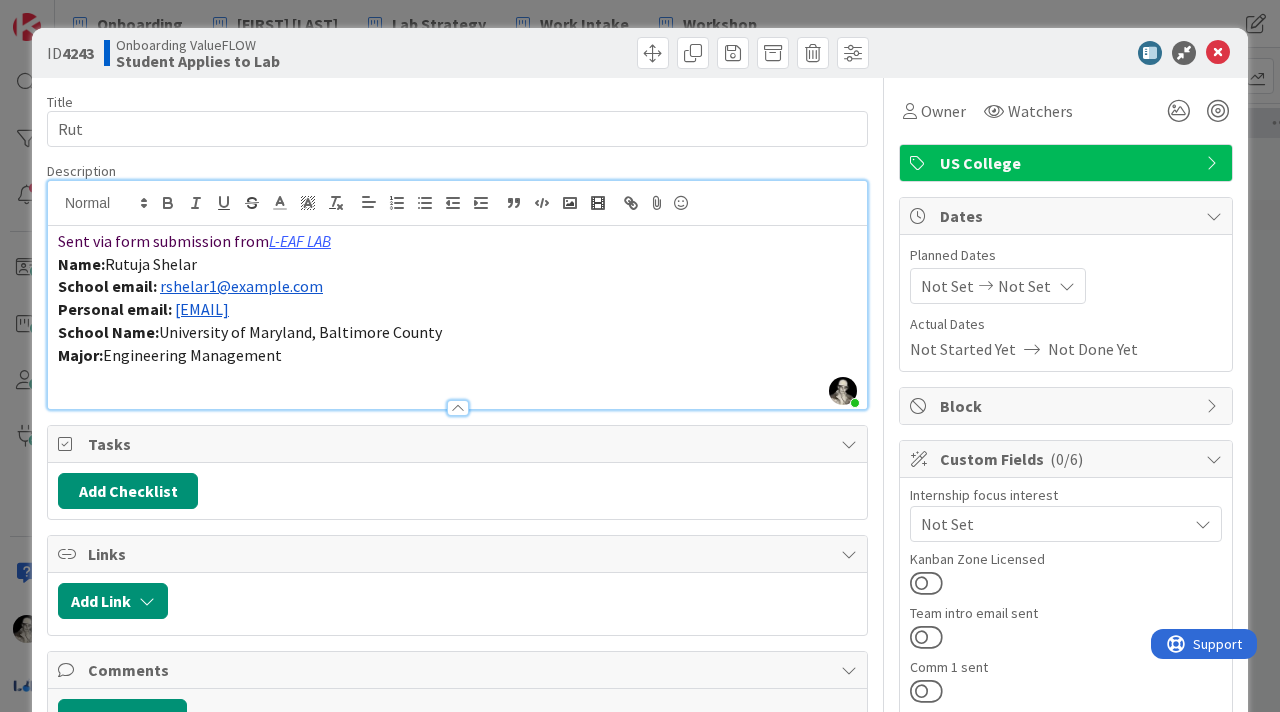 drag, startPoint x: 212, startPoint y: 263, endPoint x: 110, endPoint y: 255, distance: 102.31325 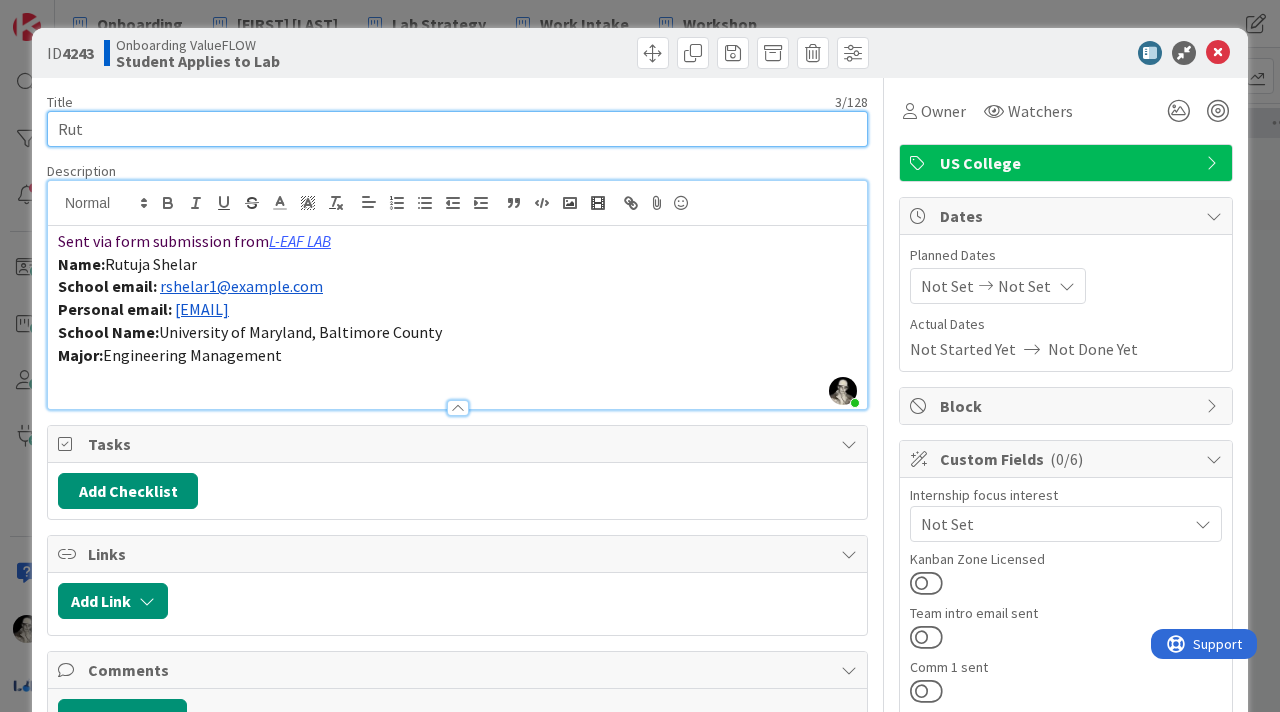 drag, startPoint x: 106, startPoint y: 134, endPoint x: 37, endPoint y: 136, distance: 69.02898 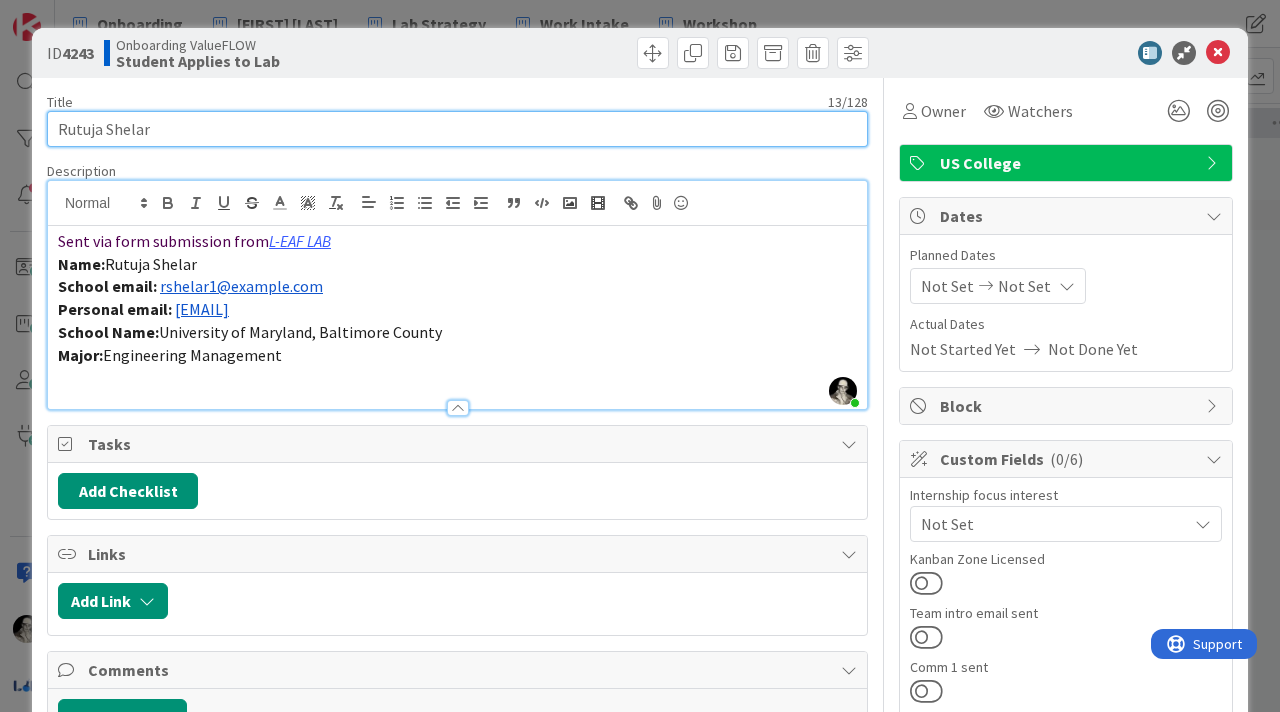 type on "Rutuja Shelar" 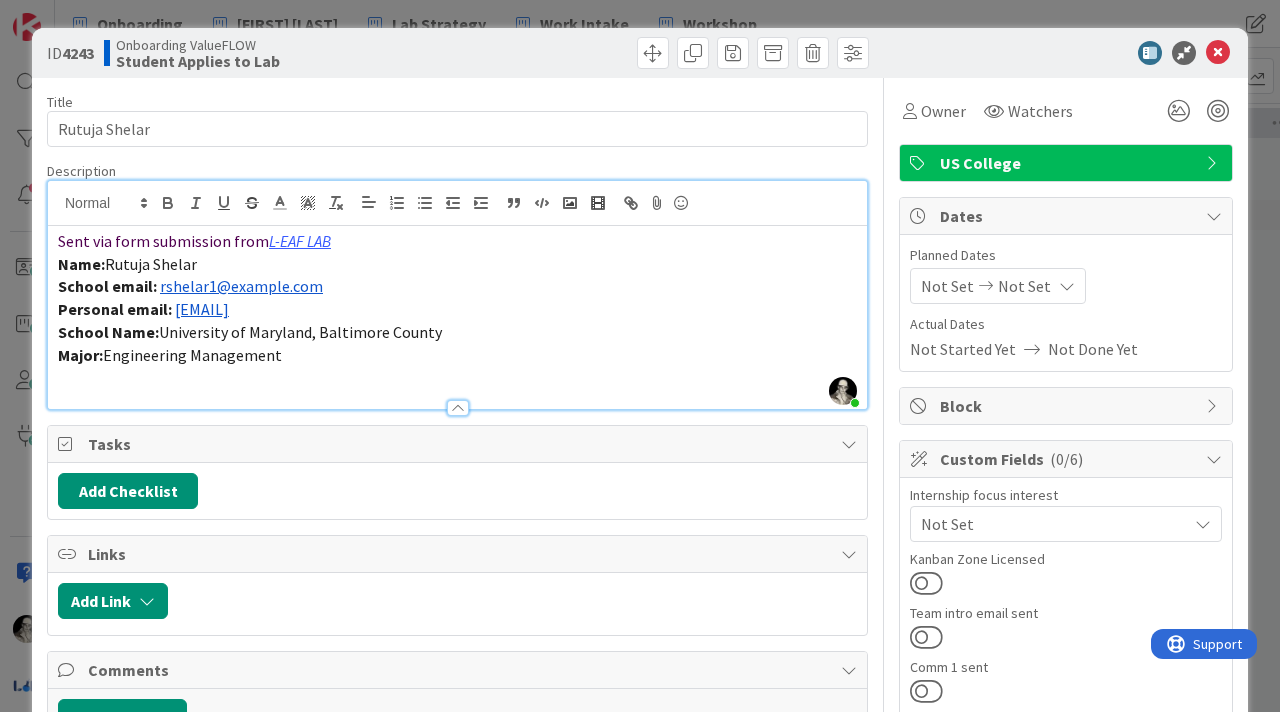 click at bounding box center [457, 377] 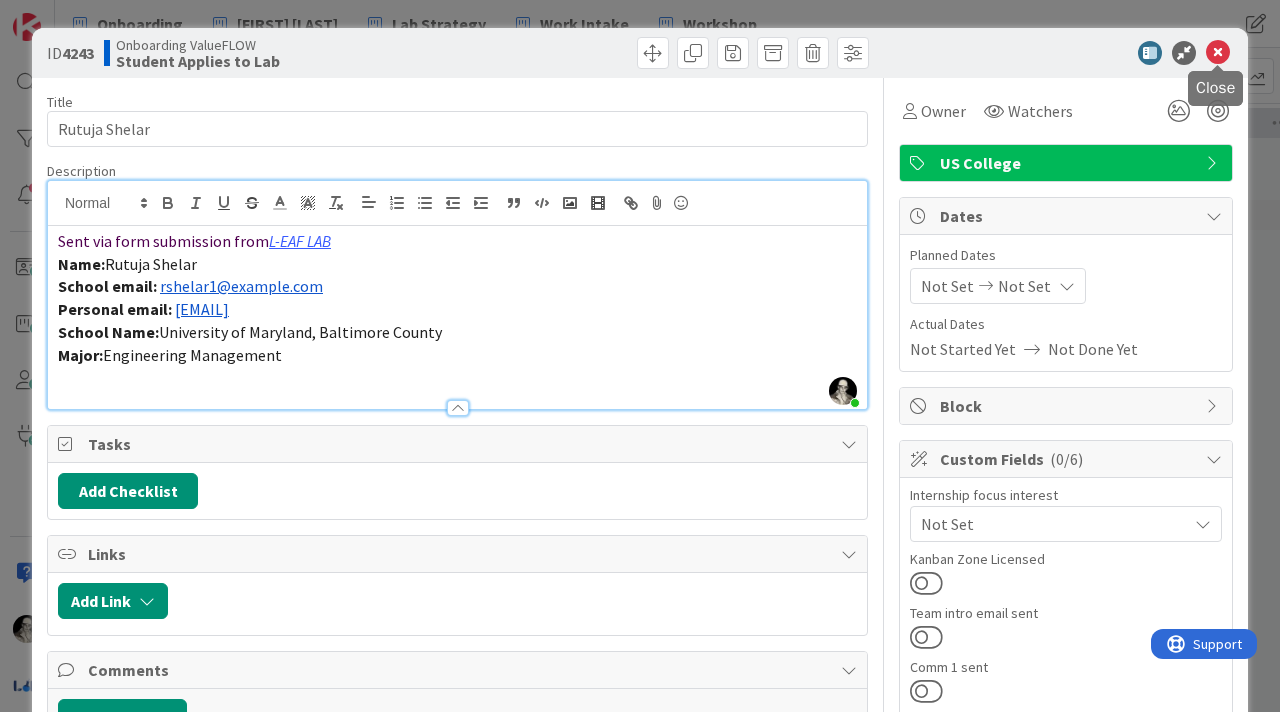 click at bounding box center [1218, 53] 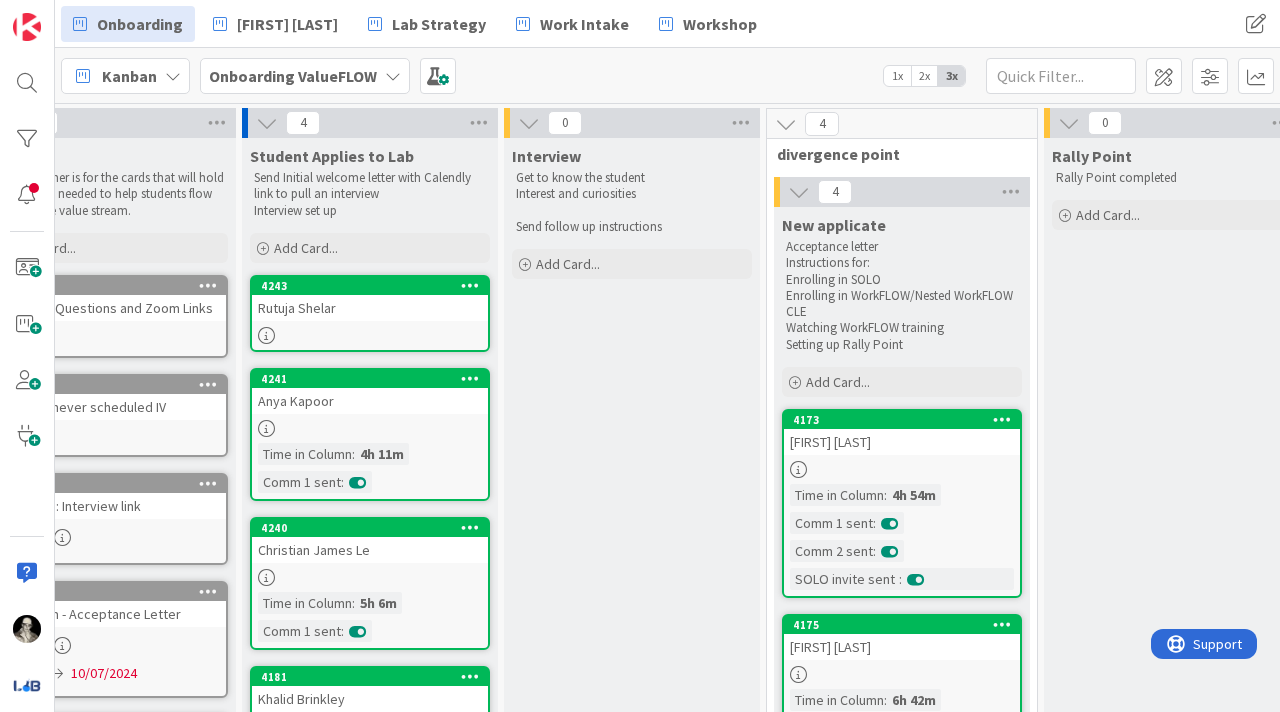 scroll, scrollTop: 0, scrollLeft: 0, axis: both 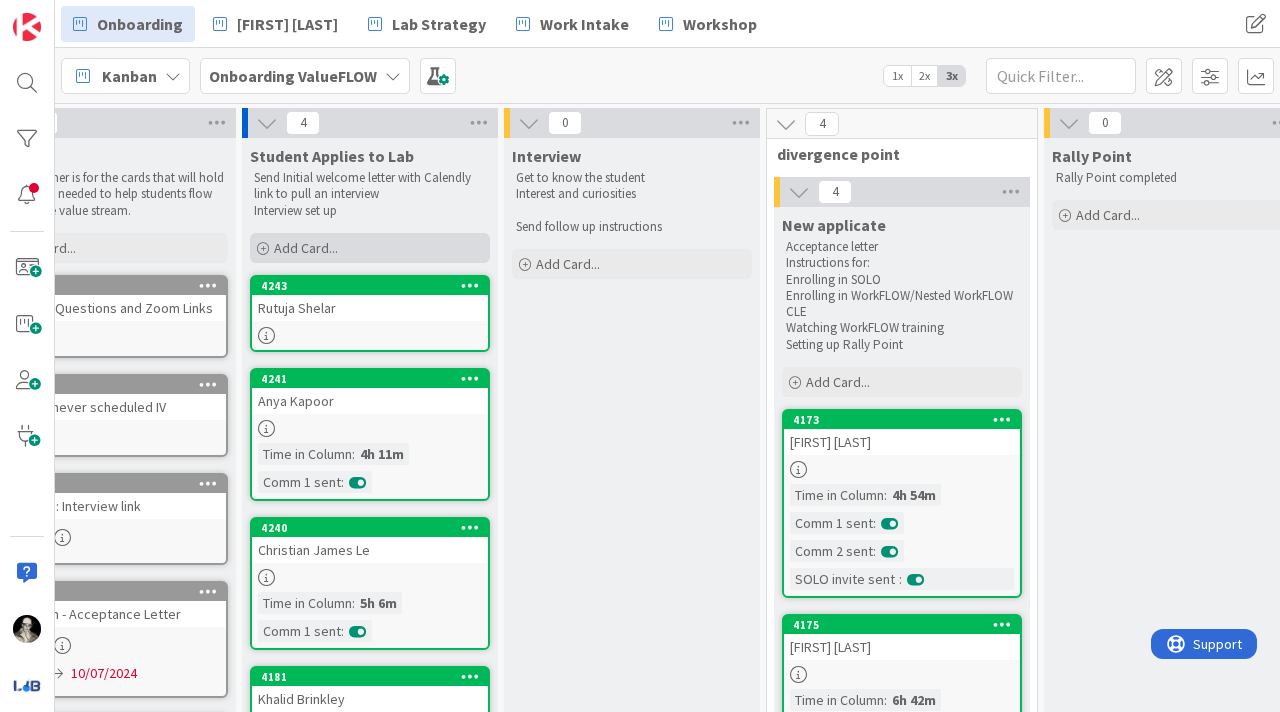 click on "Add Card..." at bounding box center [306, 248] 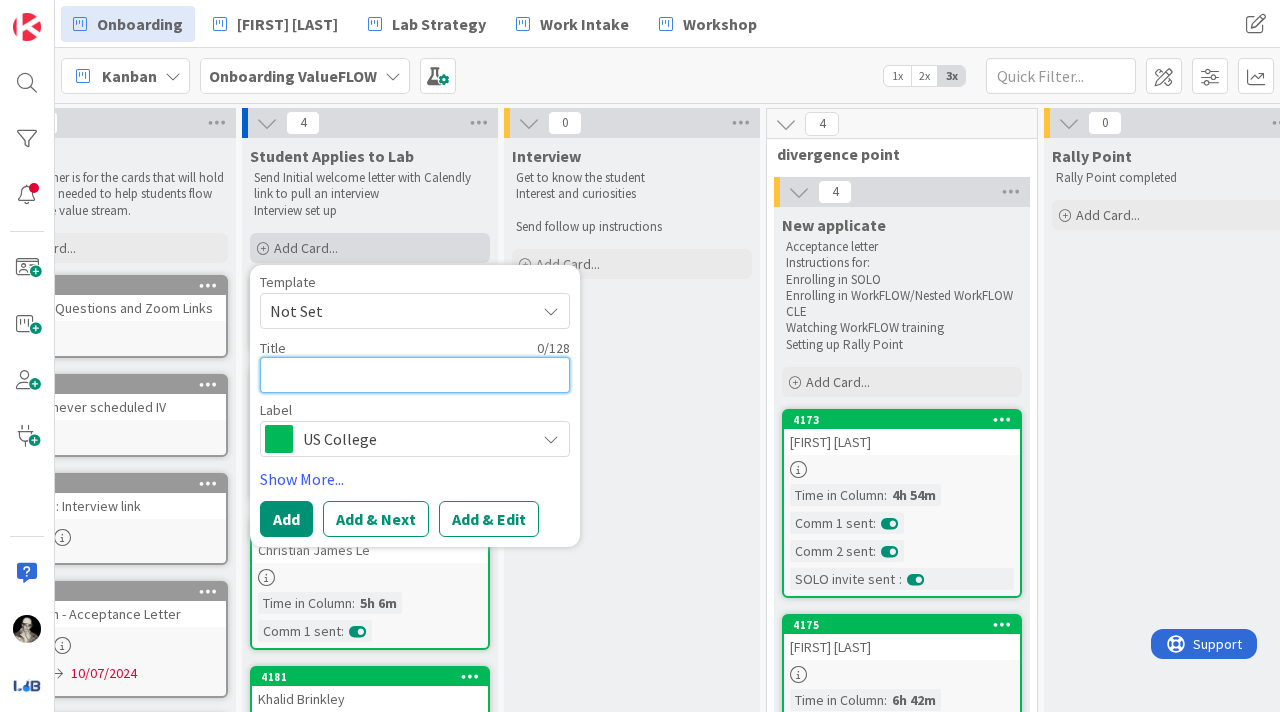 type on "M" 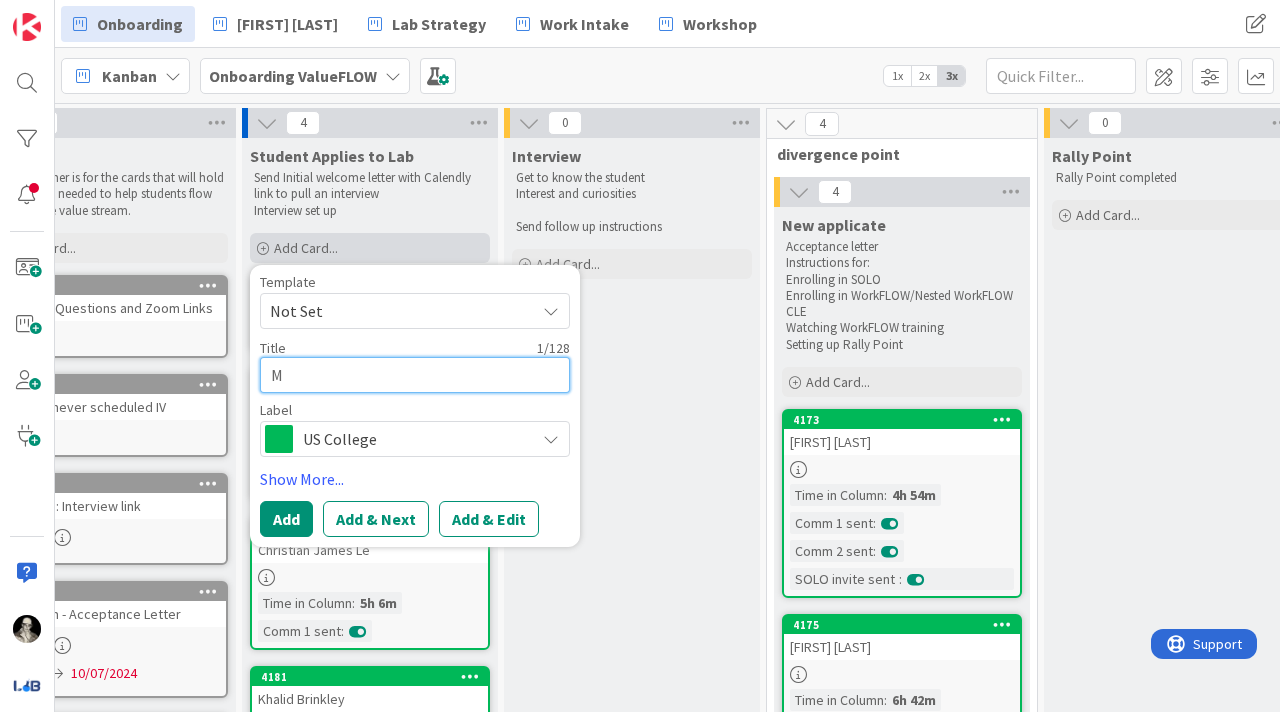 type on "Ma" 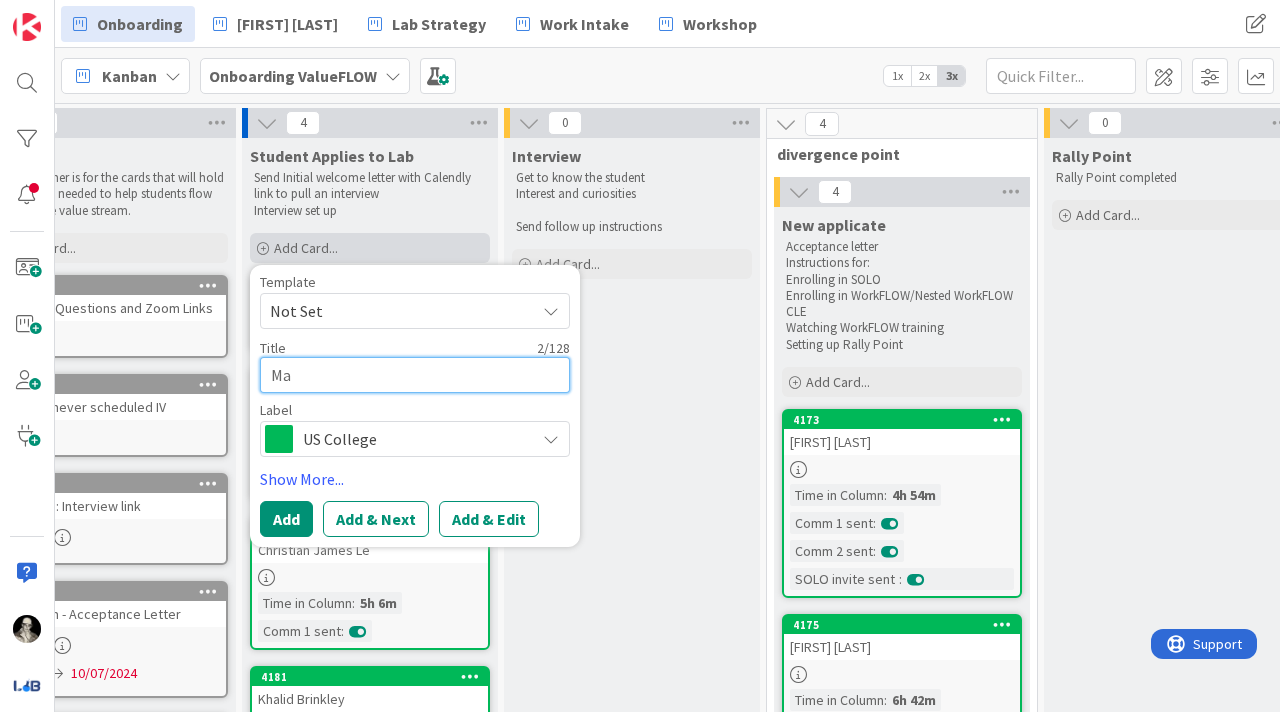 type on "Mar" 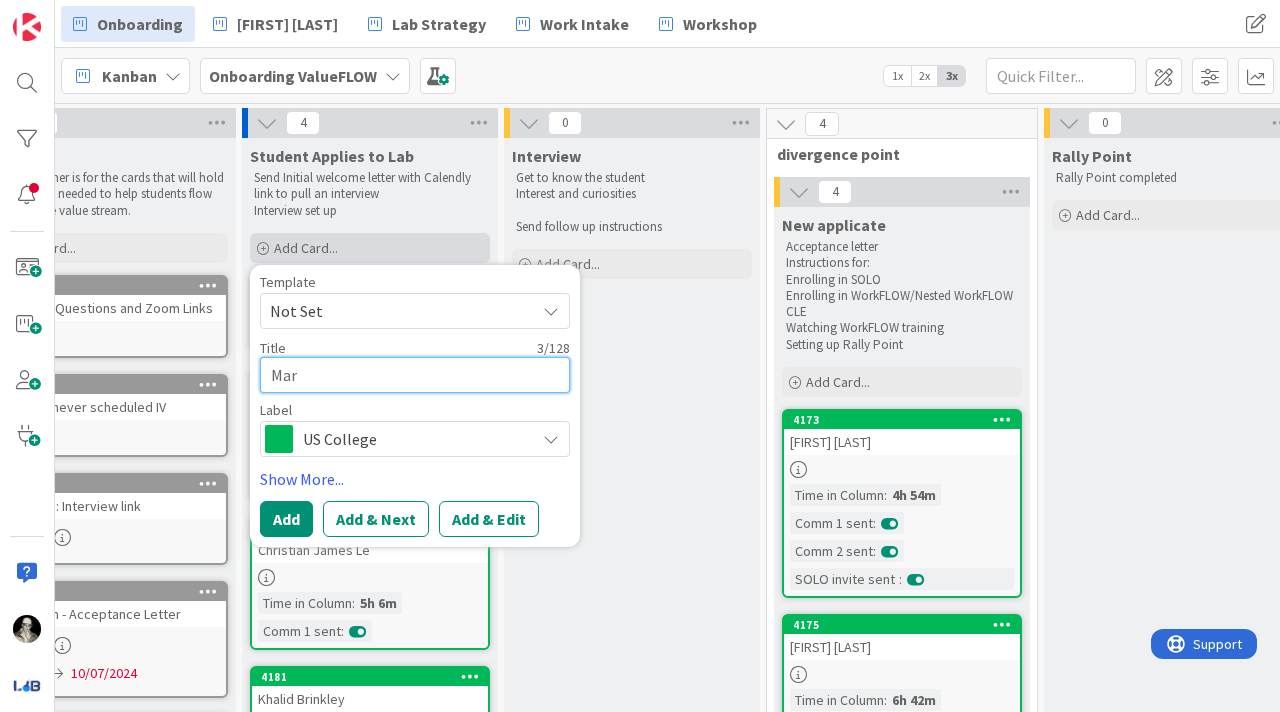 type on "Mari" 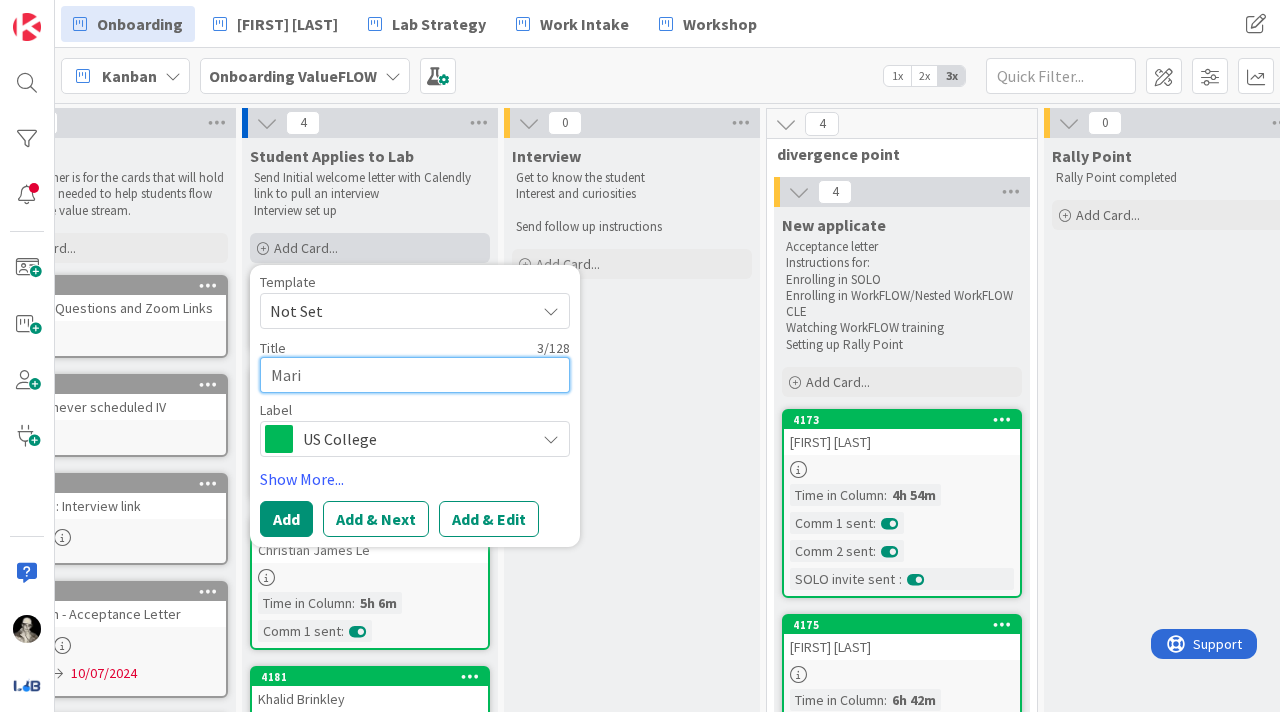 type on "[FIRST]" 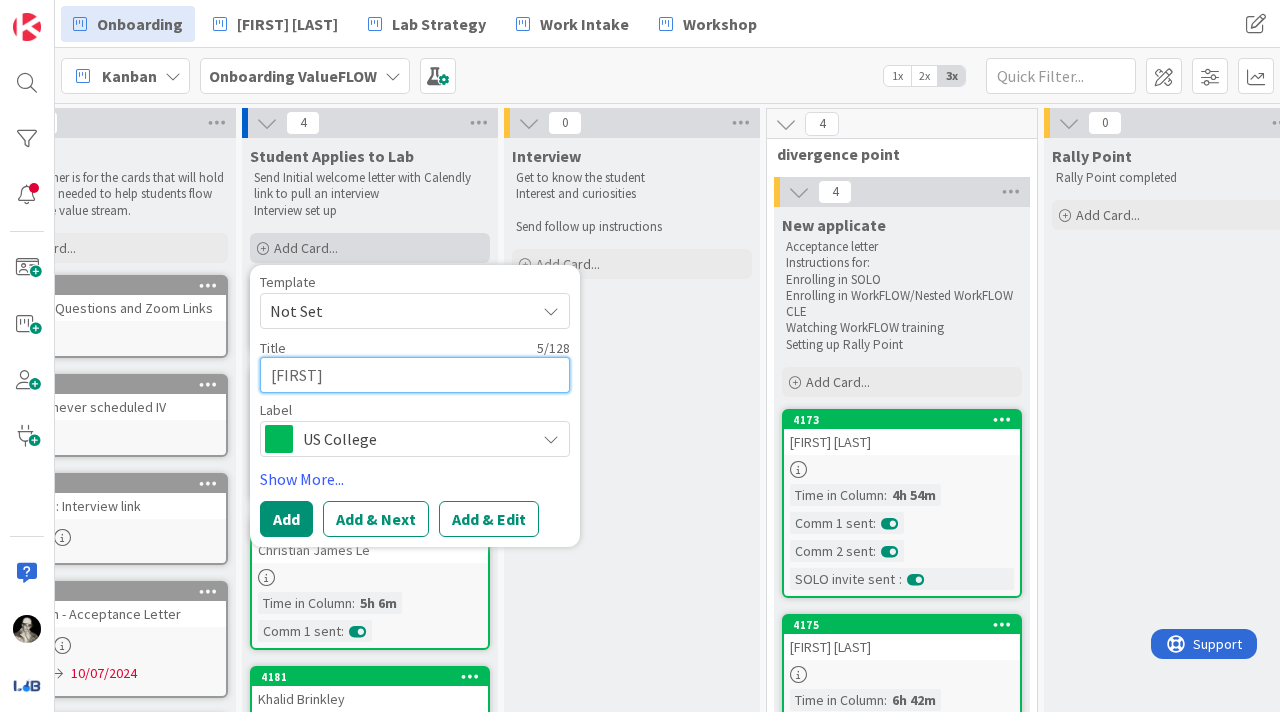 type on "[FIRST]" 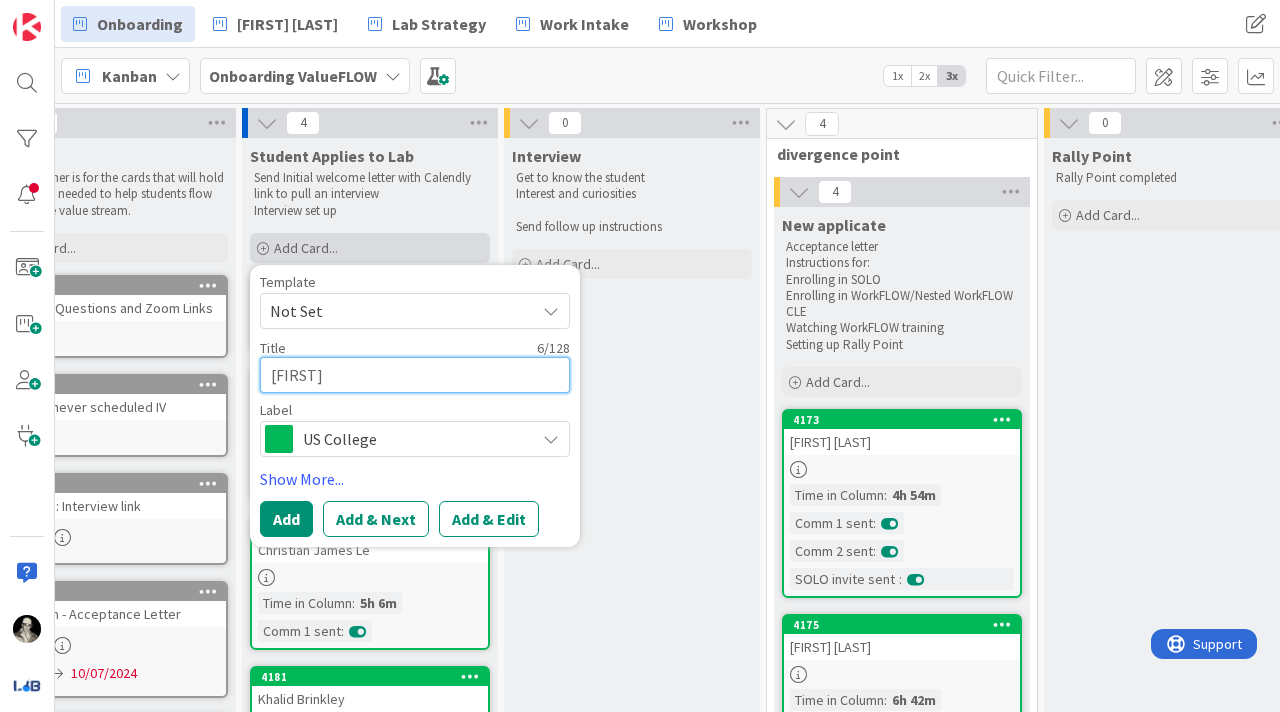 type on "[FIRST] [LAST]" 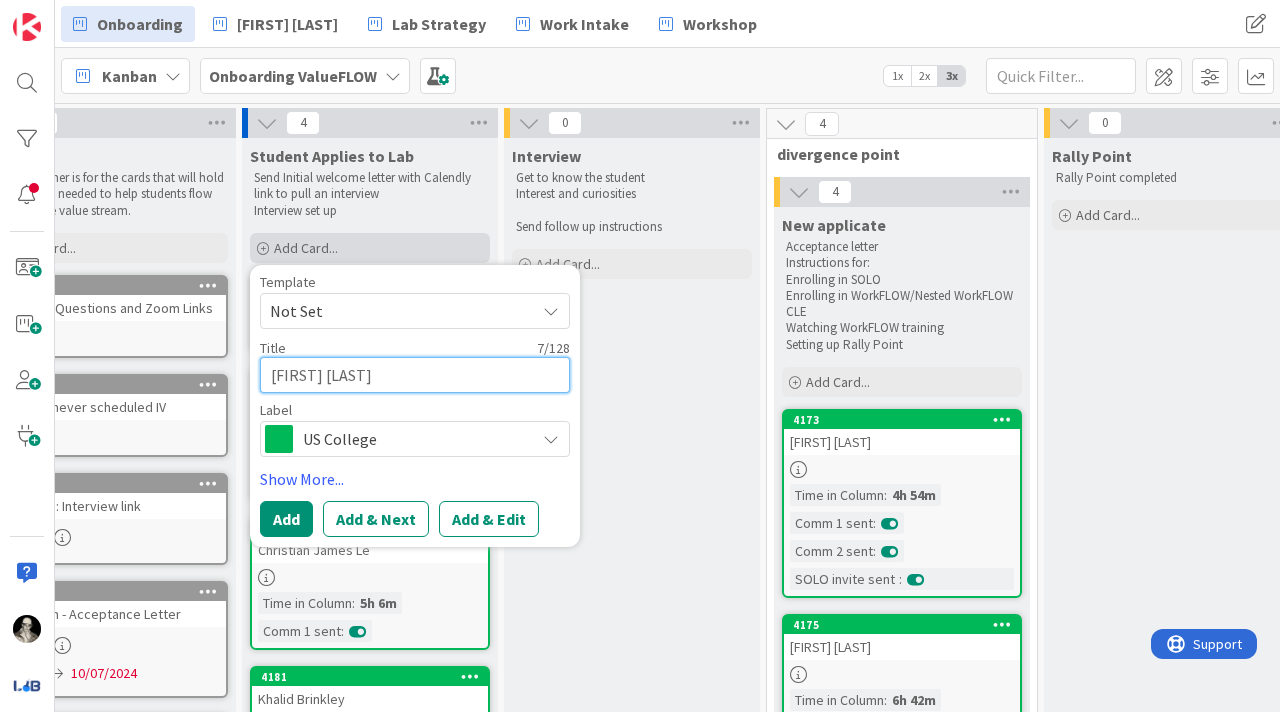 type on "[FIRST] [LAST]" 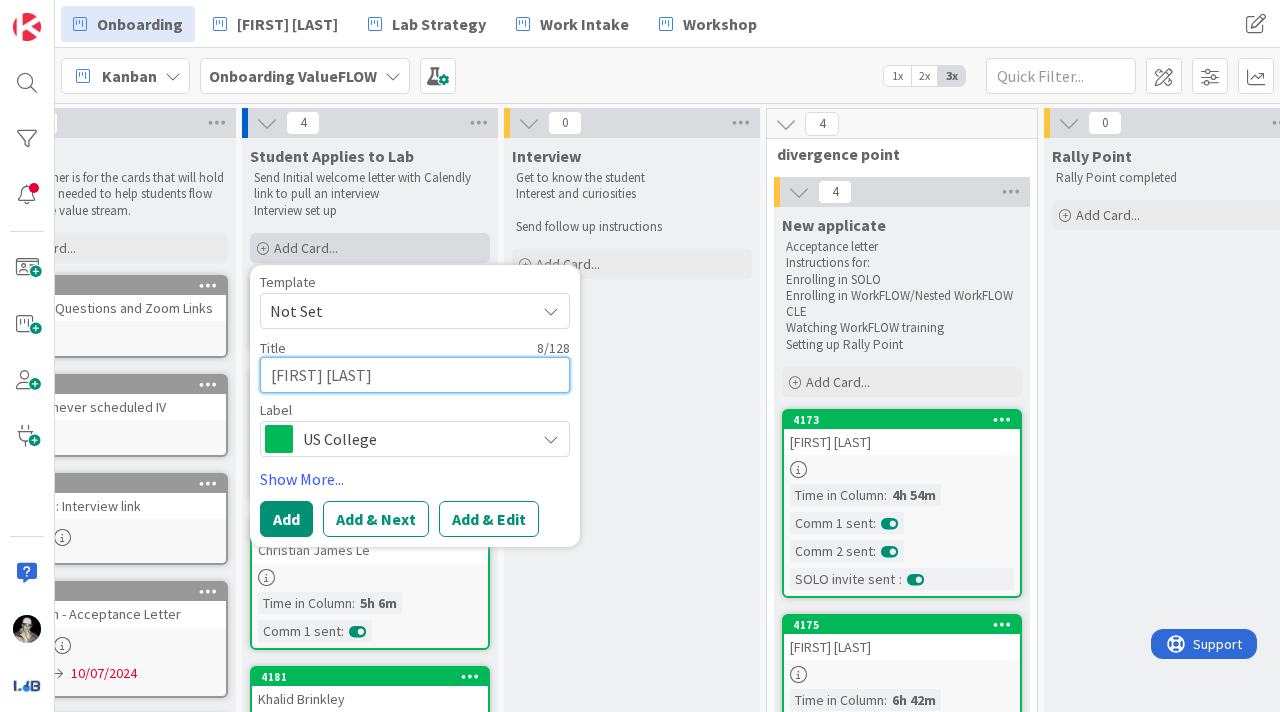 type on "[FIRST] [LAST]" 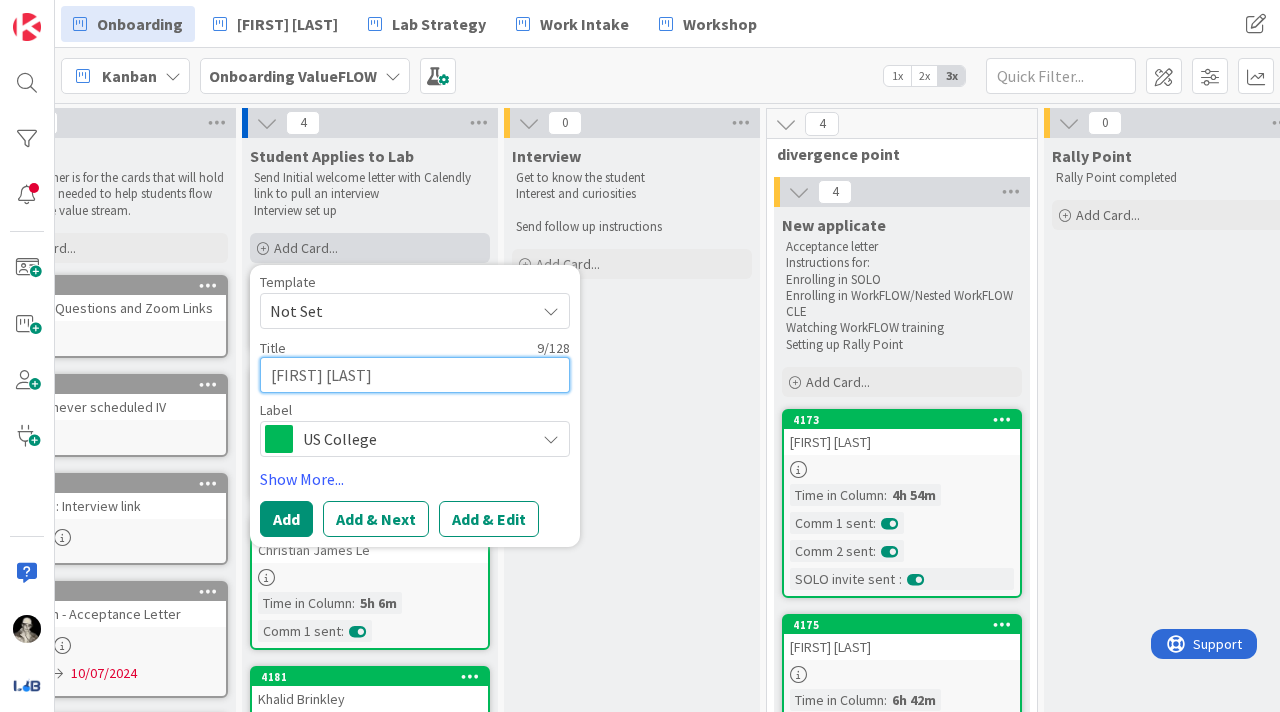 type on "Maria Tane" 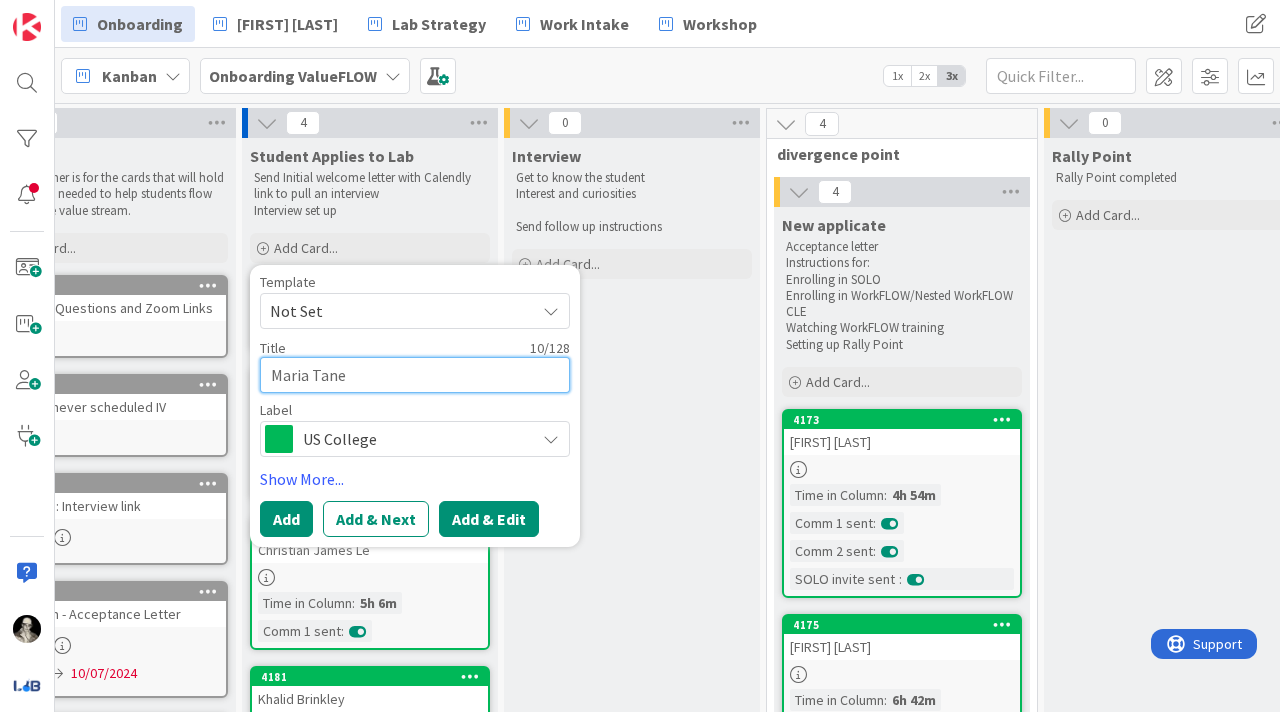 type on "Maria Tane" 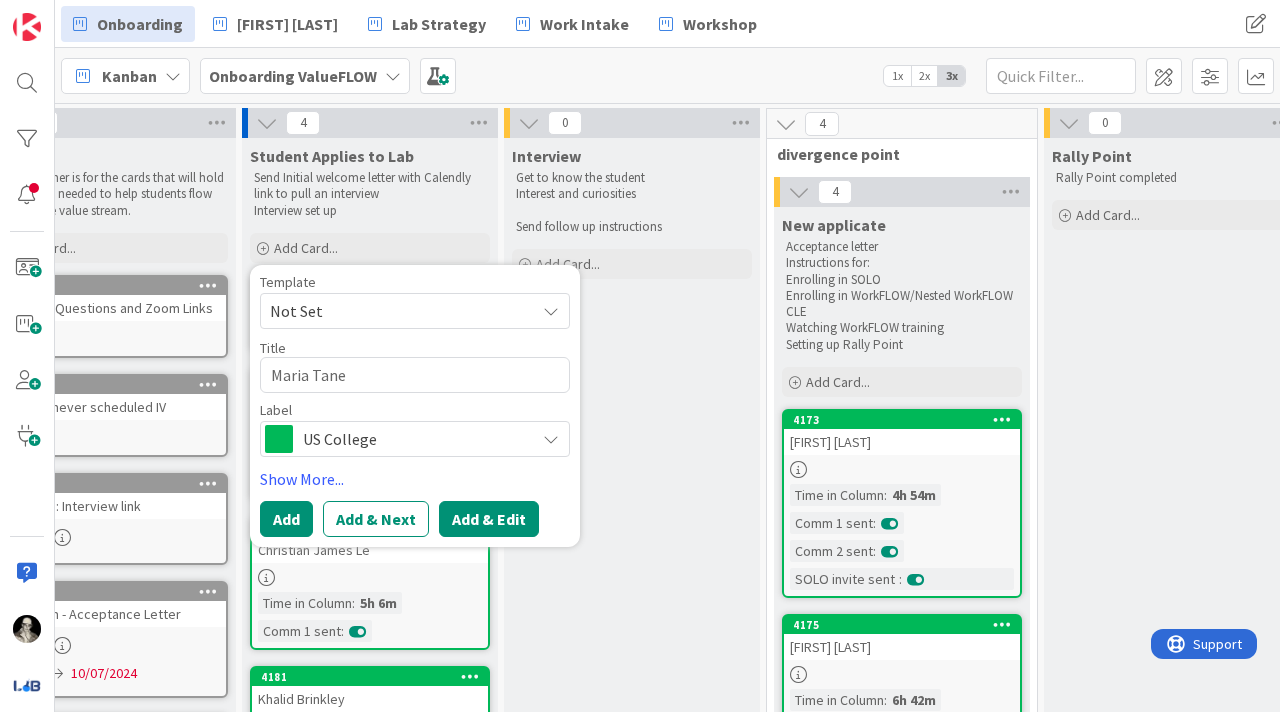 click on "Add & Edit" at bounding box center [489, 519] 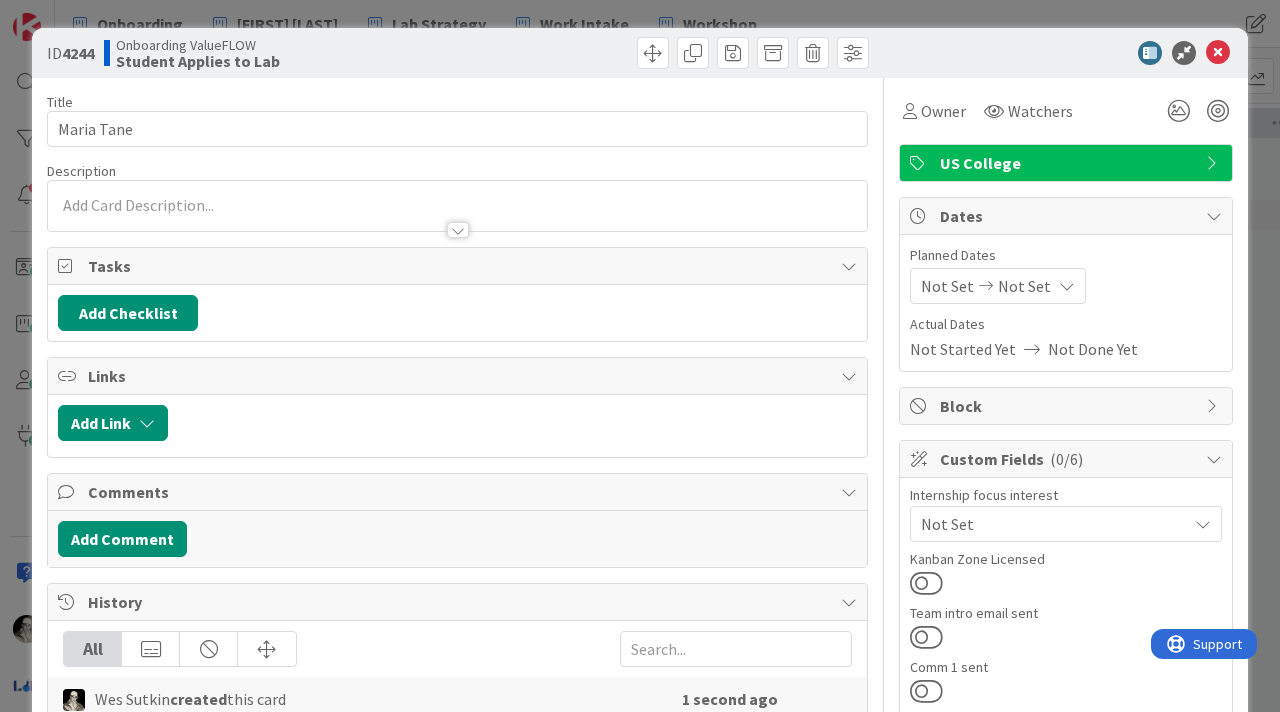 scroll, scrollTop: 0, scrollLeft: 0, axis: both 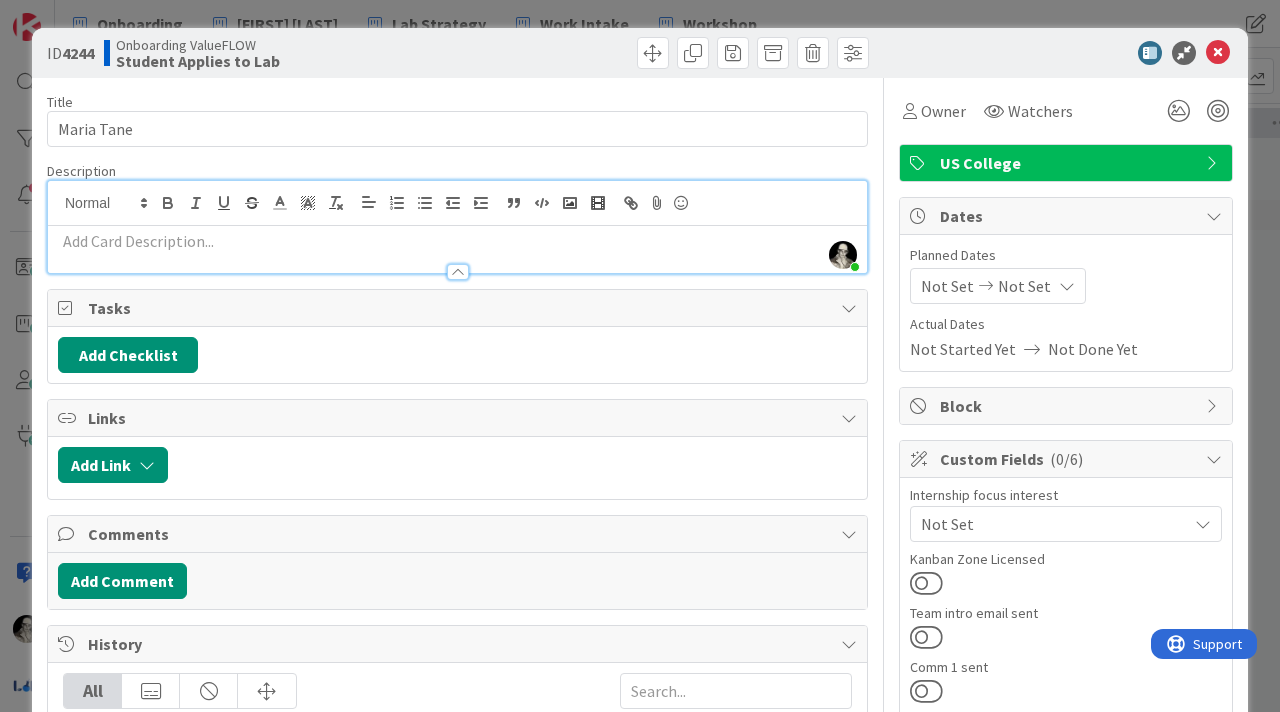 click at bounding box center [457, 249] 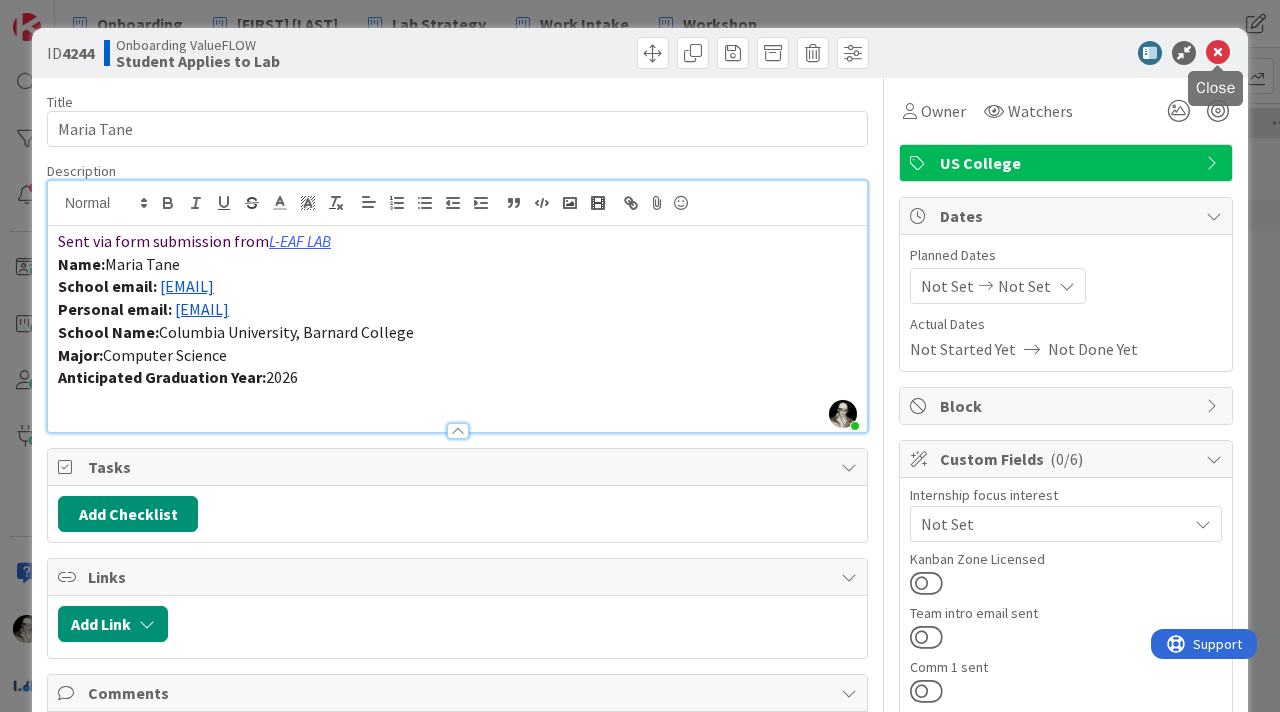 click at bounding box center (1218, 53) 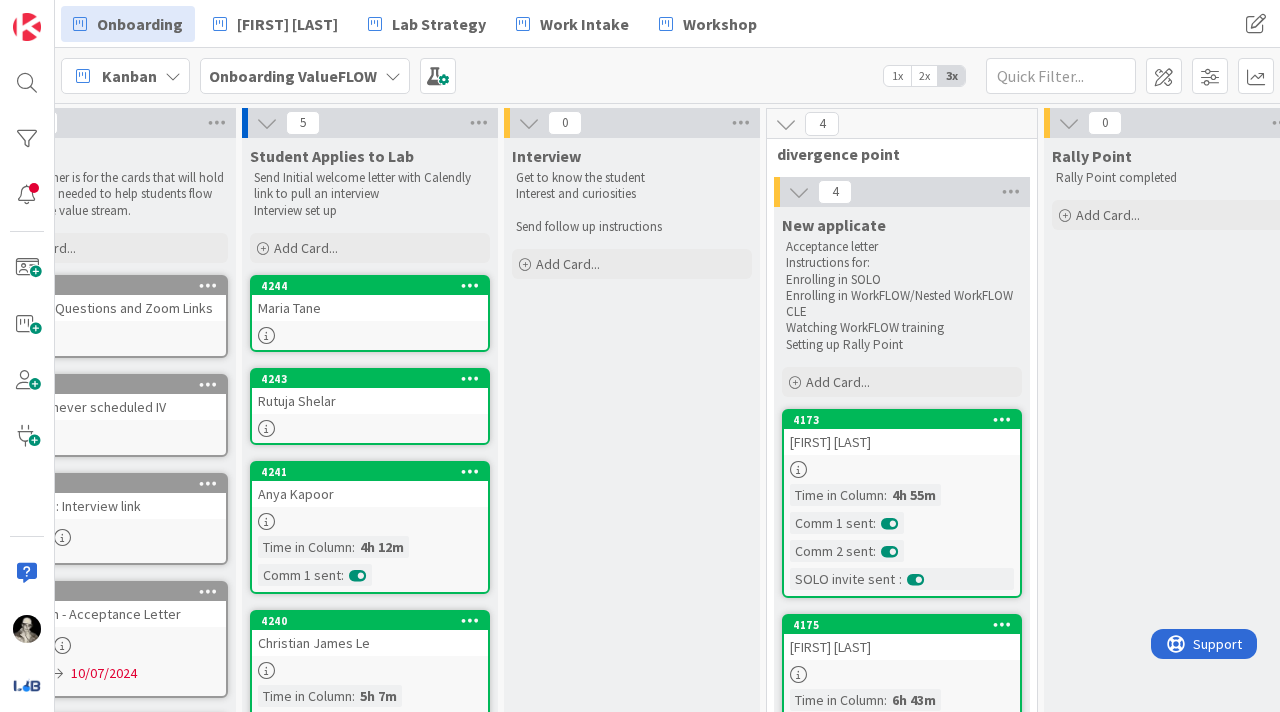 scroll, scrollTop: 0, scrollLeft: 0, axis: both 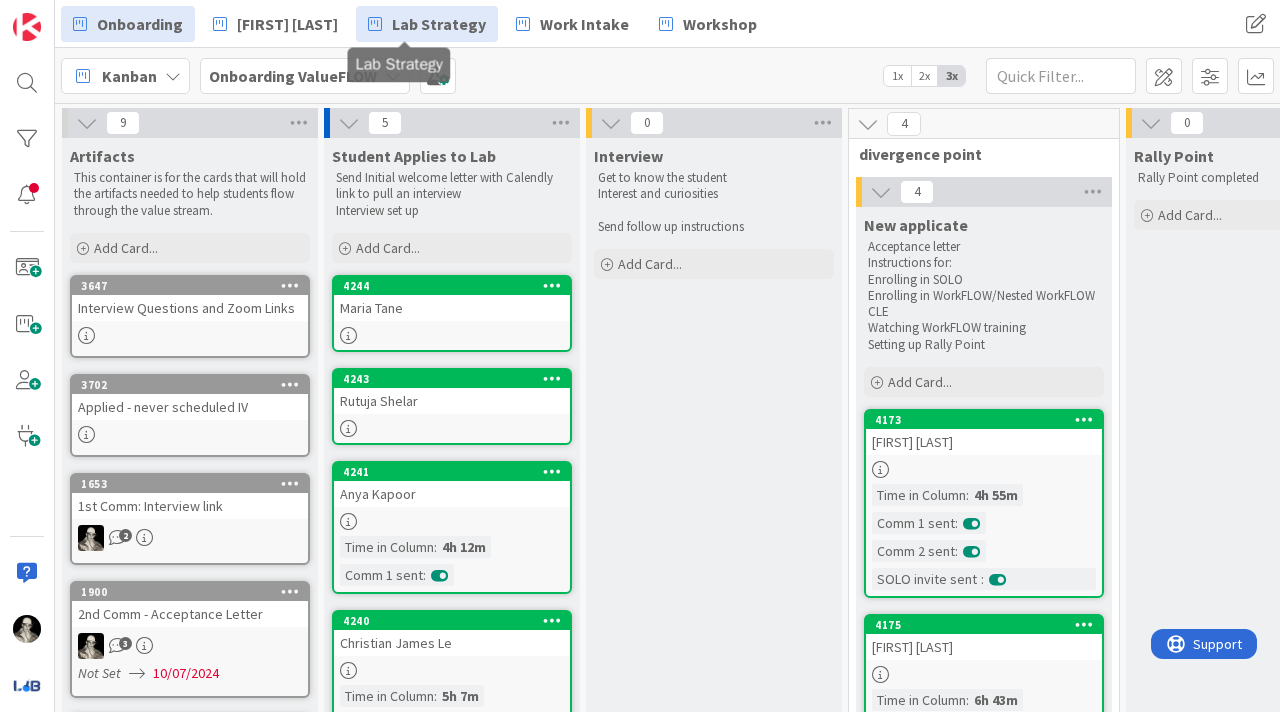 click on "Lab Strategy" at bounding box center [439, 24] 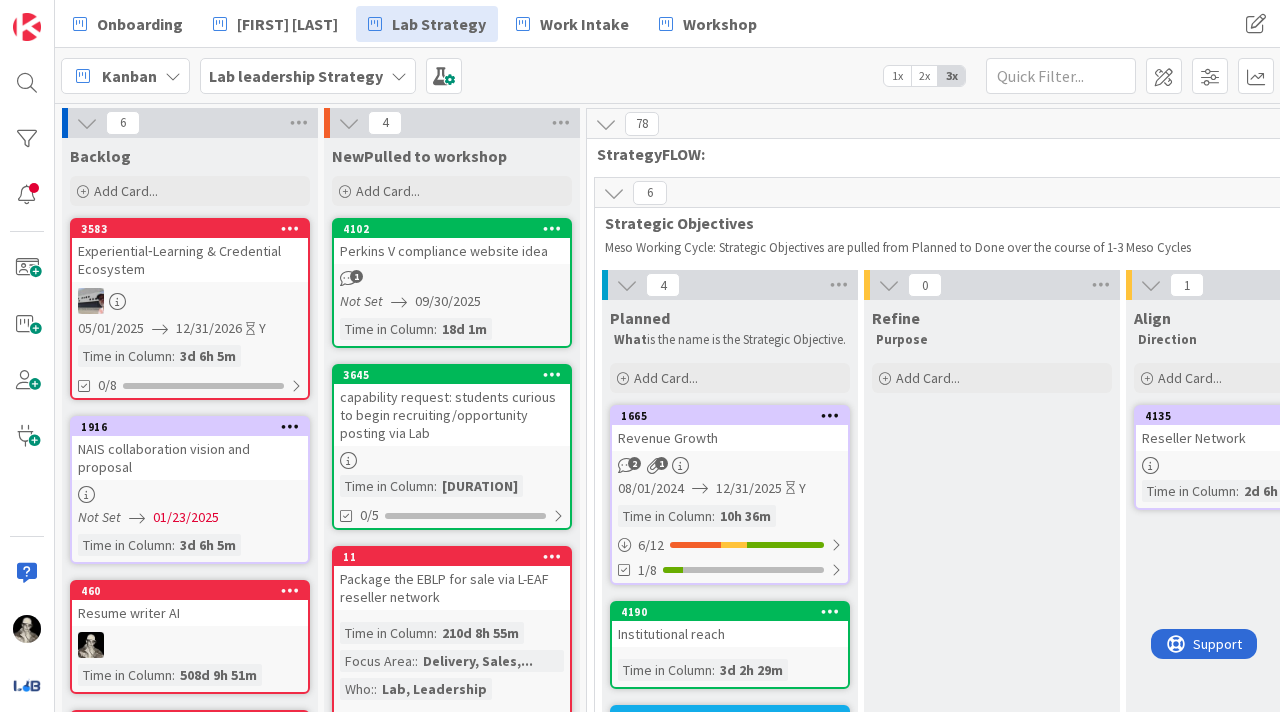 scroll, scrollTop: 0, scrollLeft: 0, axis: both 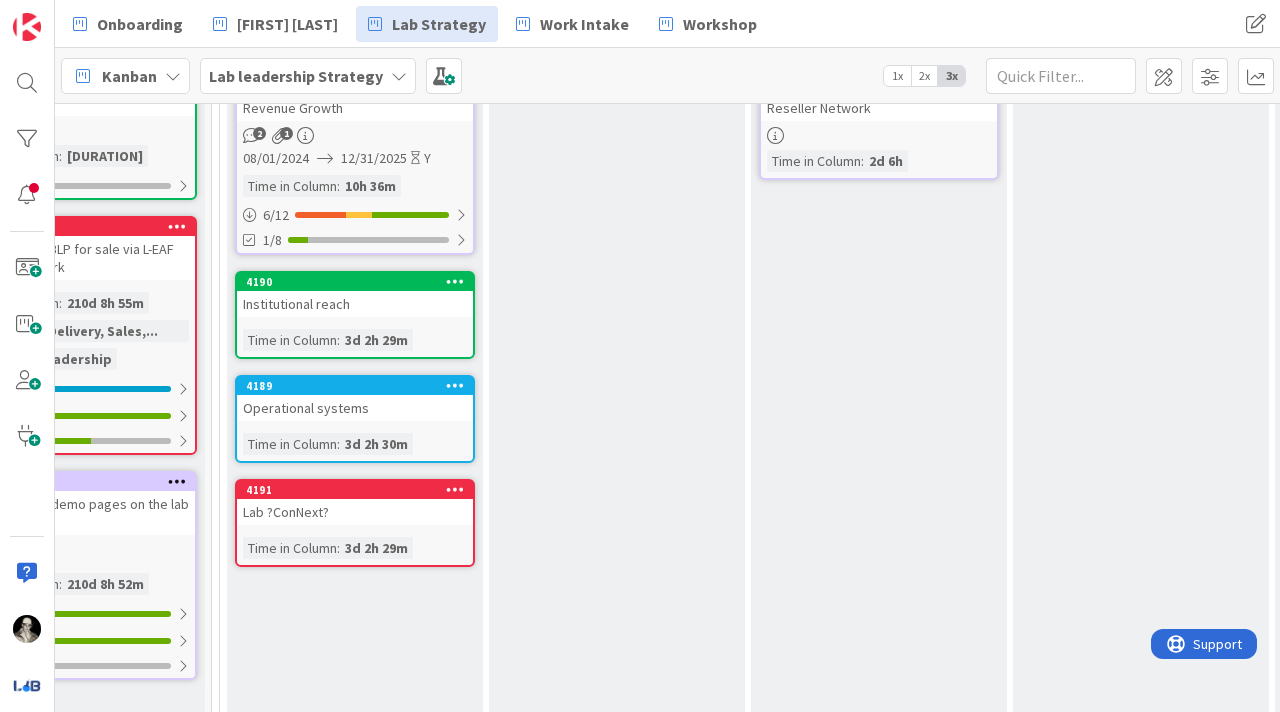 click on "Lab ?ConNext?" at bounding box center [355, 512] 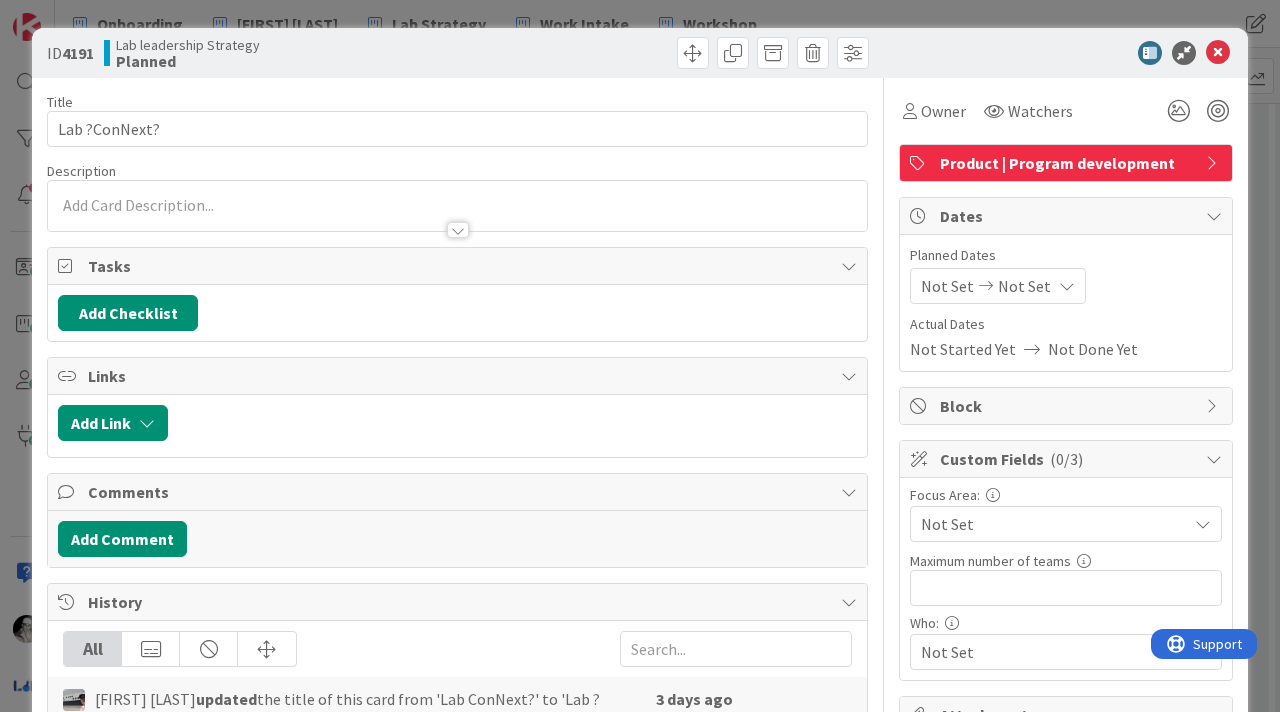 scroll, scrollTop: 0, scrollLeft: 0, axis: both 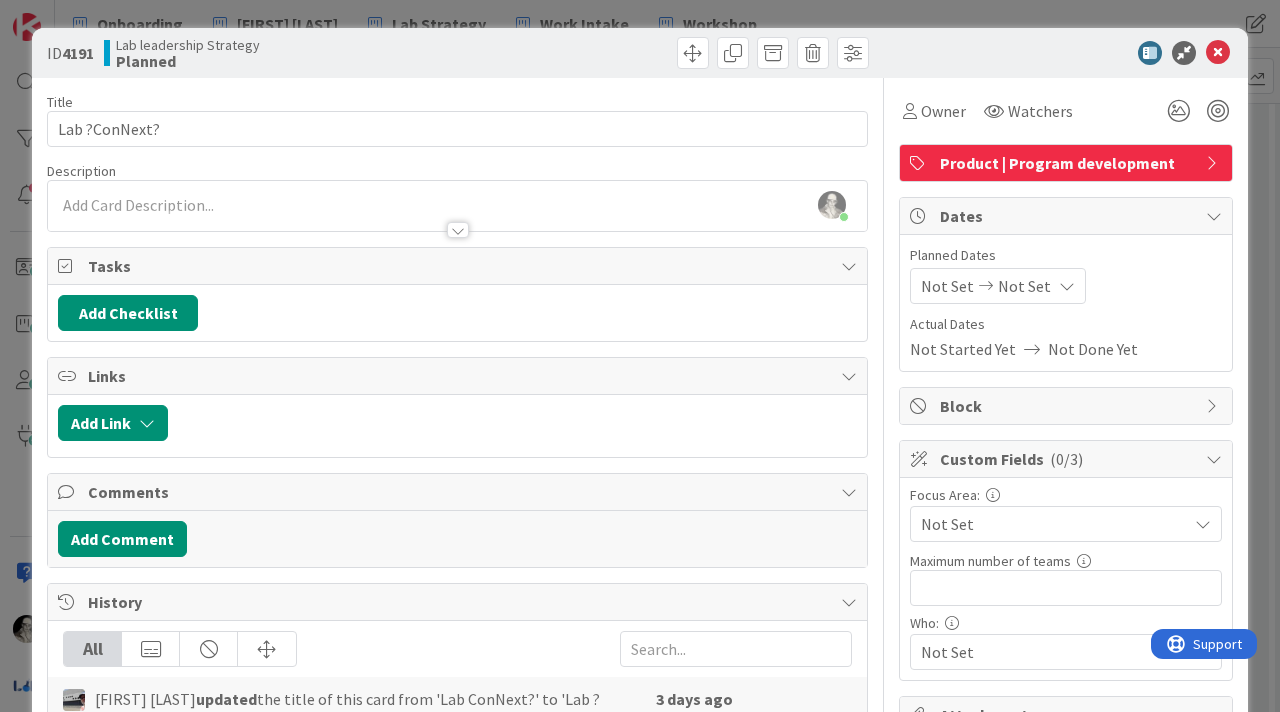 click at bounding box center [458, 230] 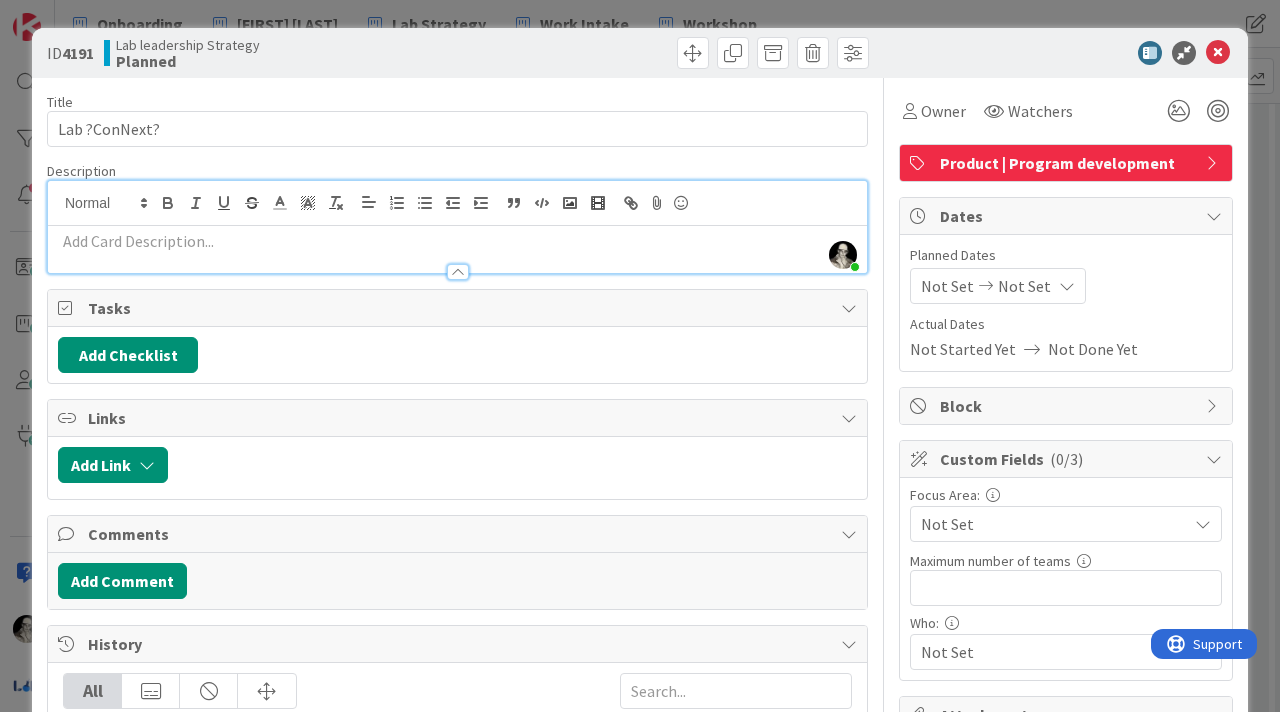 click at bounding box center (458, 272) 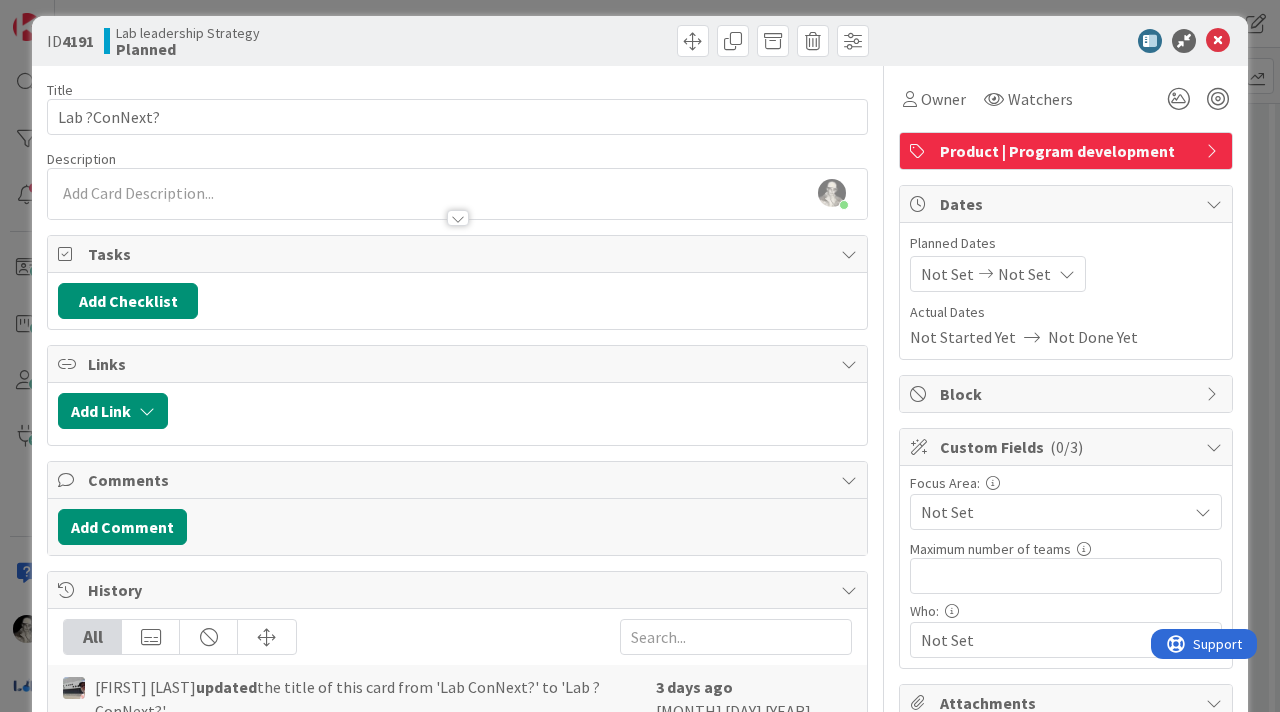 scroll, scrollTop: 0, scrollLeft: 0, axis: both 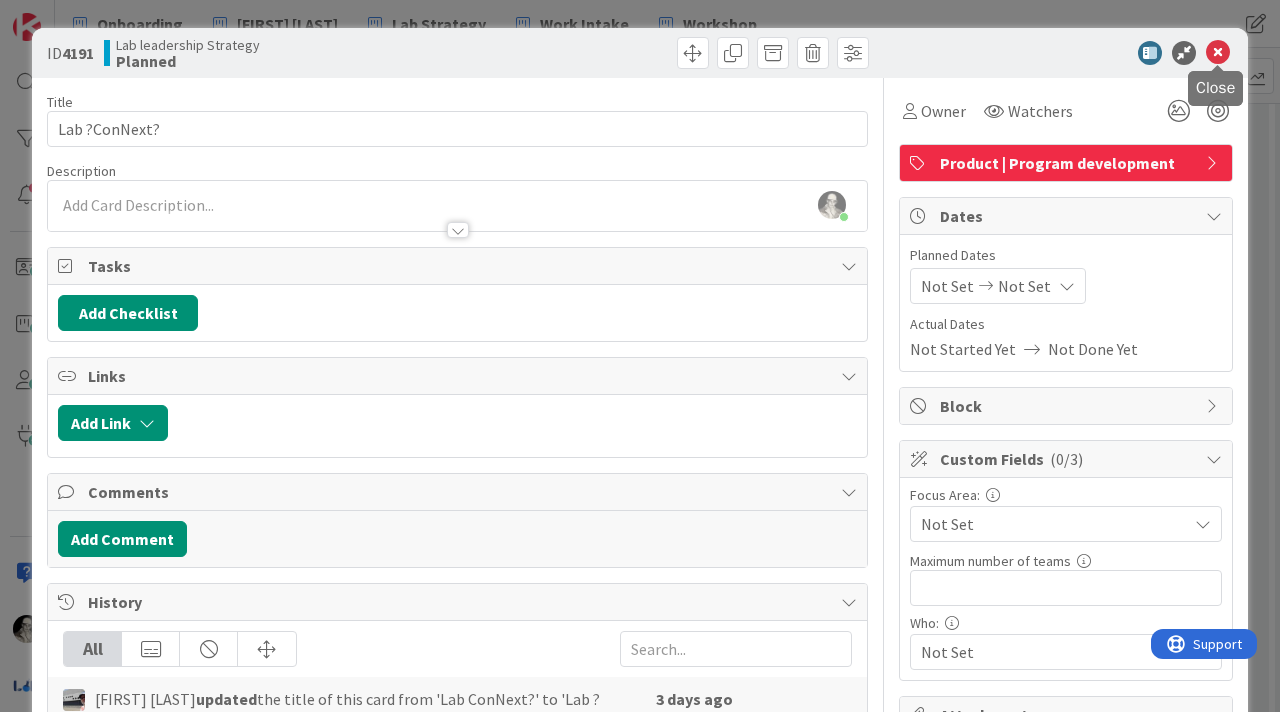 click at bounding box center (1218, 53) 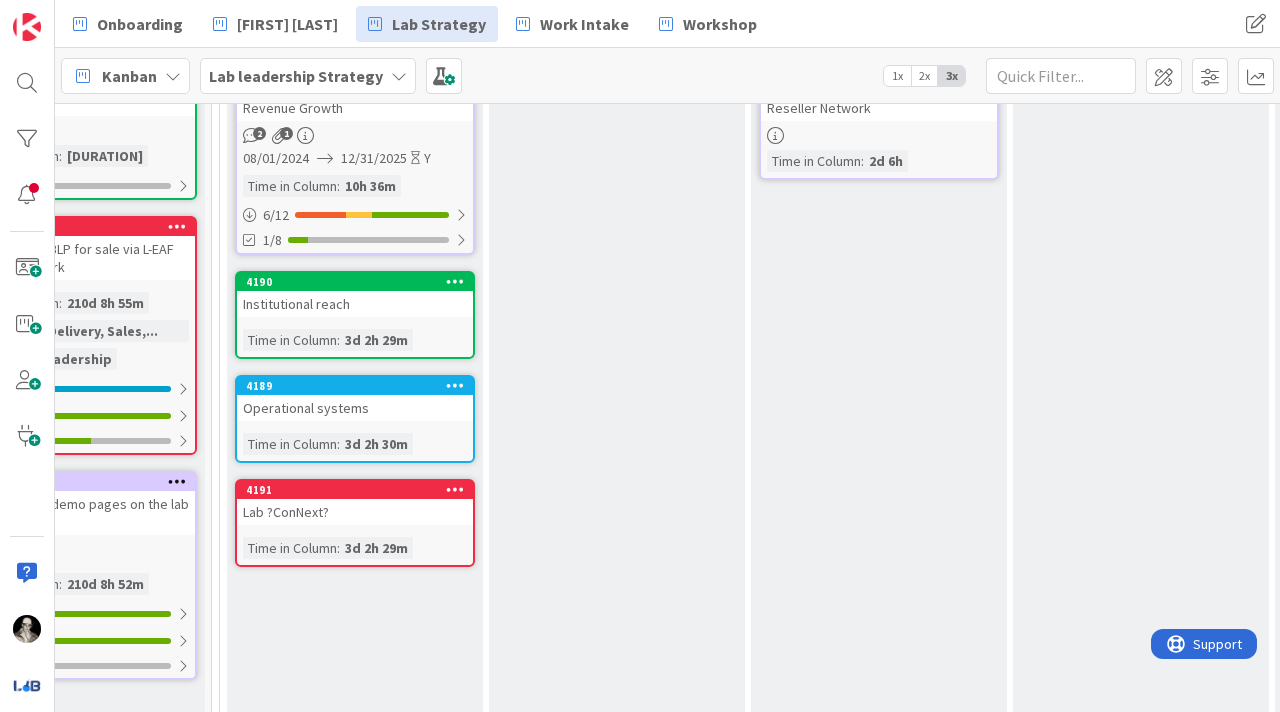 scroll, scrollTop: 0, scrollLeft: 0, axis: both 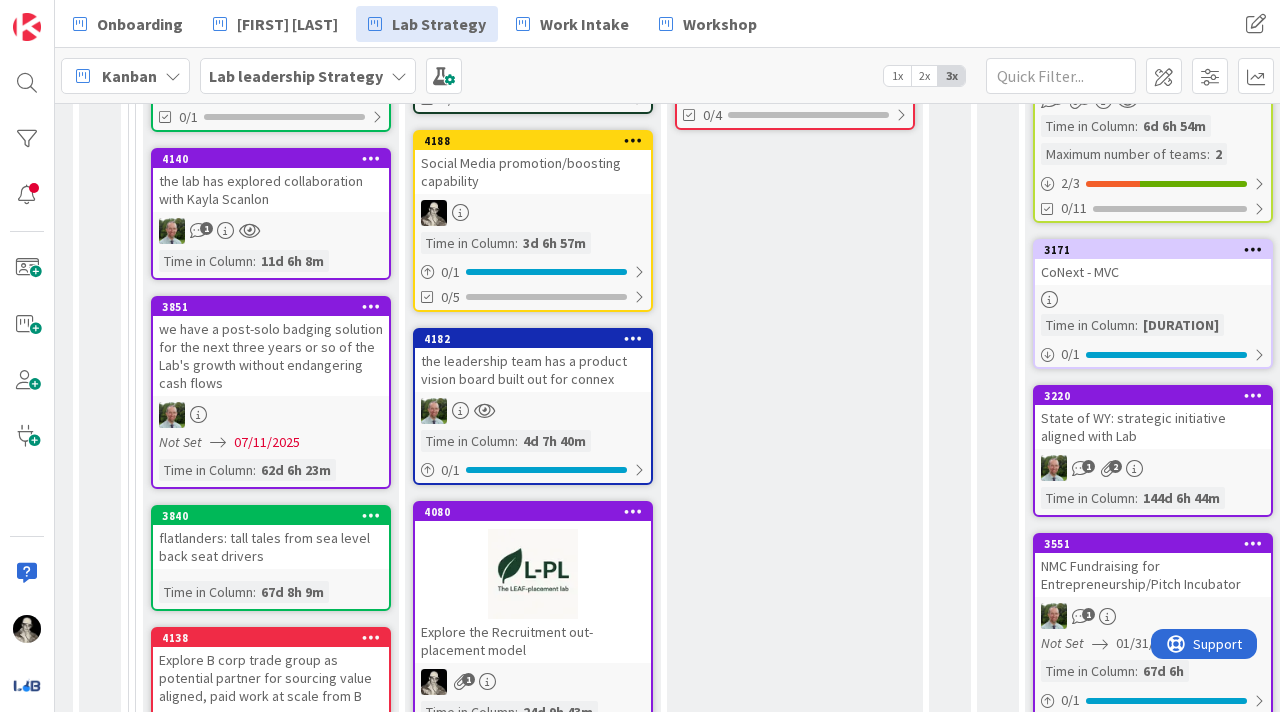 click on "4188 Social Media promotion/boosting capability Time in Column : 3d 6h 57m 0 / 1 0/5" at bounding box center [533, 221] 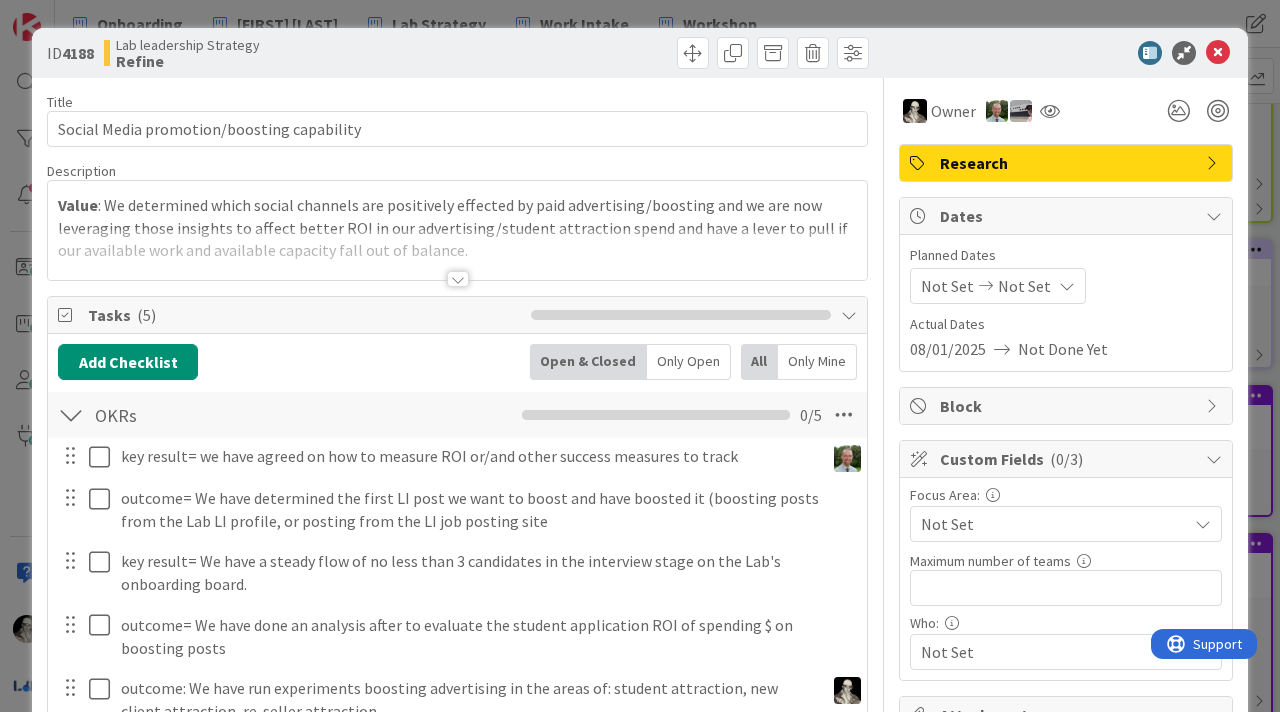 scroll, scrollTop: 105, scrollLeft: 0, axis: vertical 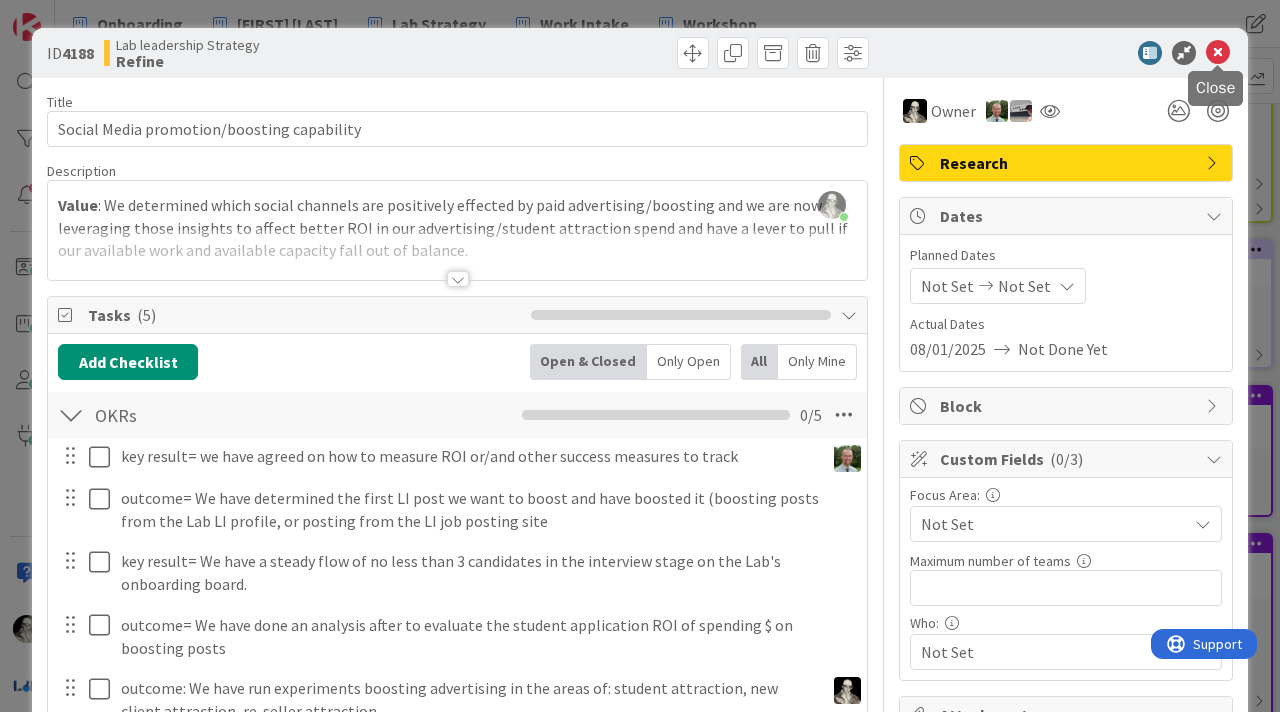 click at bounding box center (1218, 53) 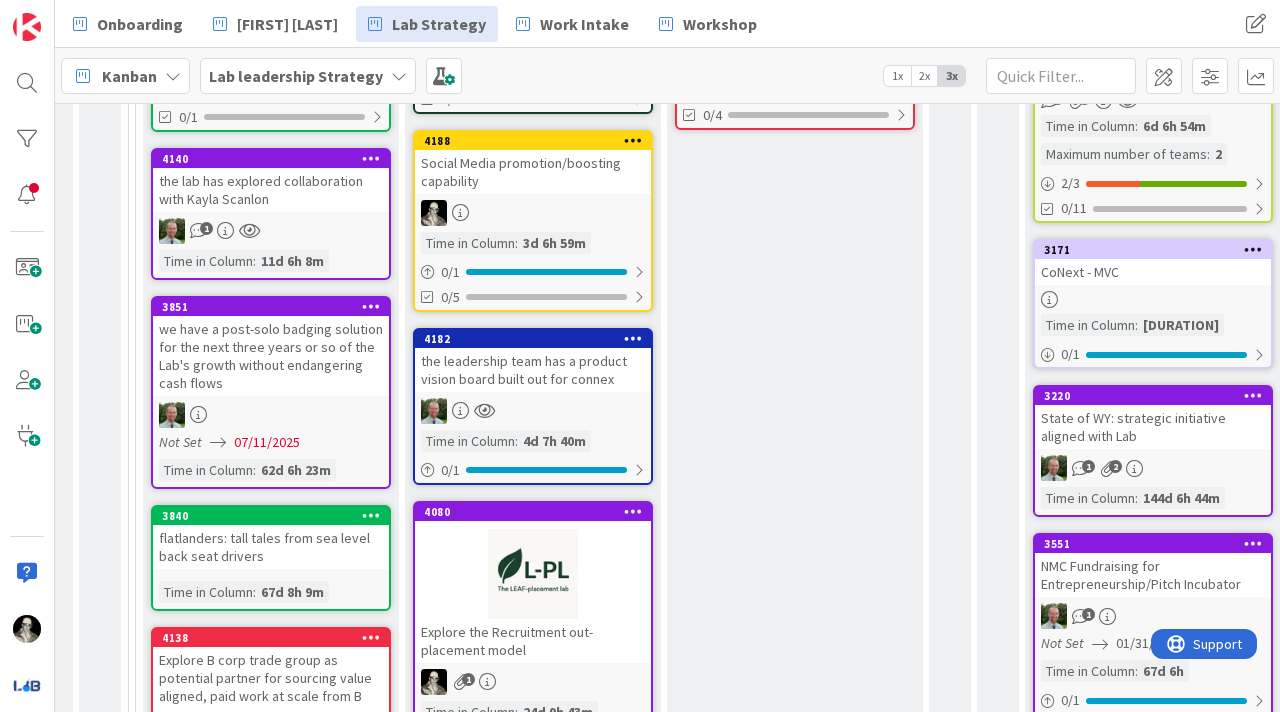 scroll, scrollTop: 464, scrollLeft: 1571, axis: both 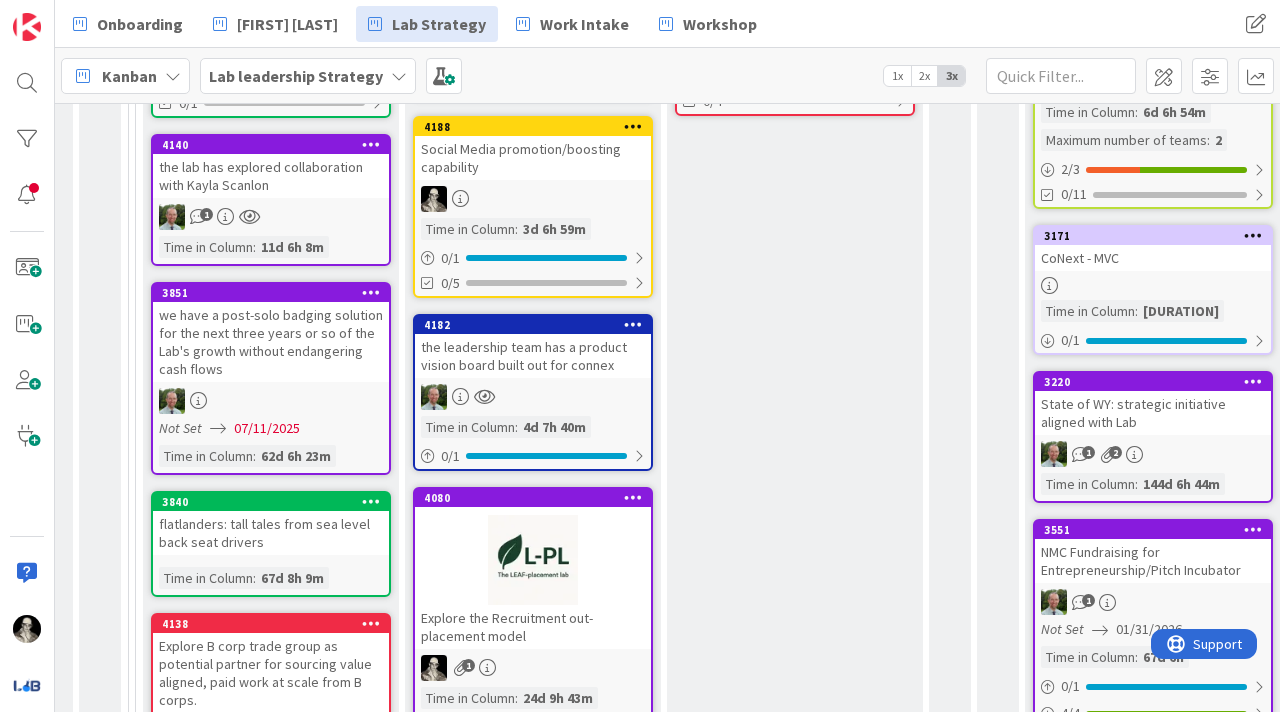 click on "the leadership team has a product vision board built out for connex" at bounding box center (533, 356) 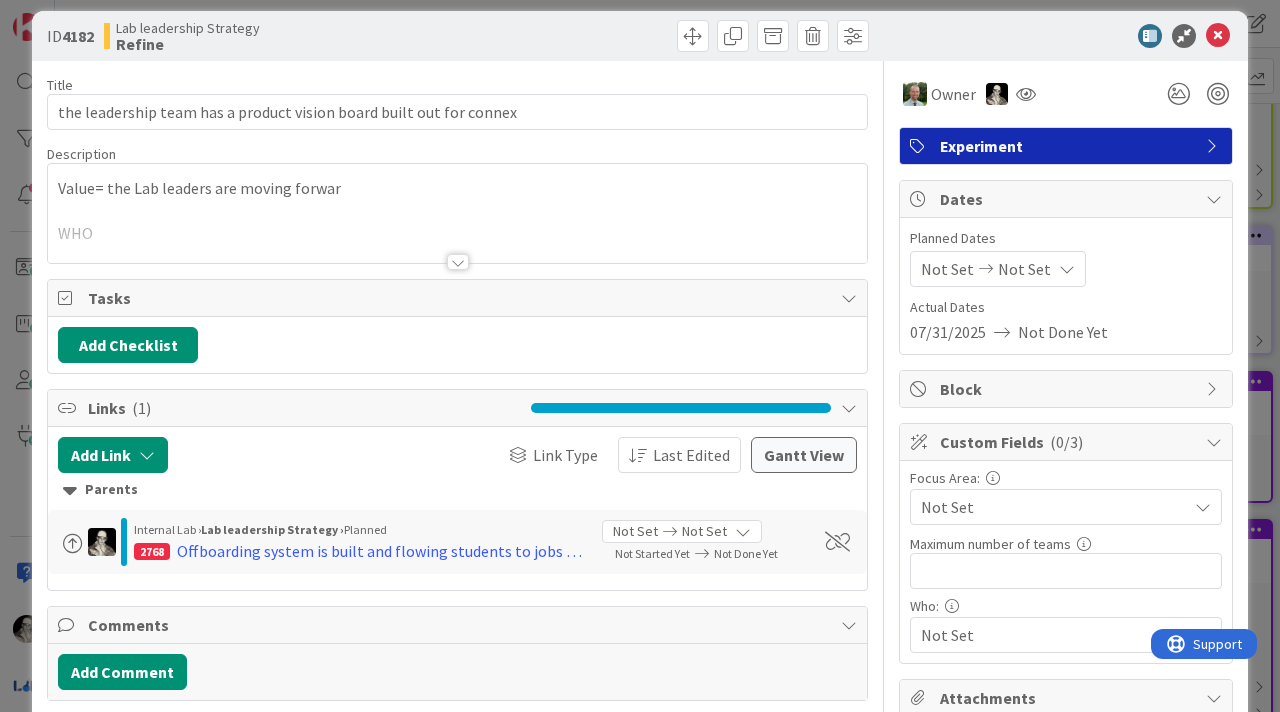 scroll, scrollTop: 0, scrollLeft: 0, axis: both 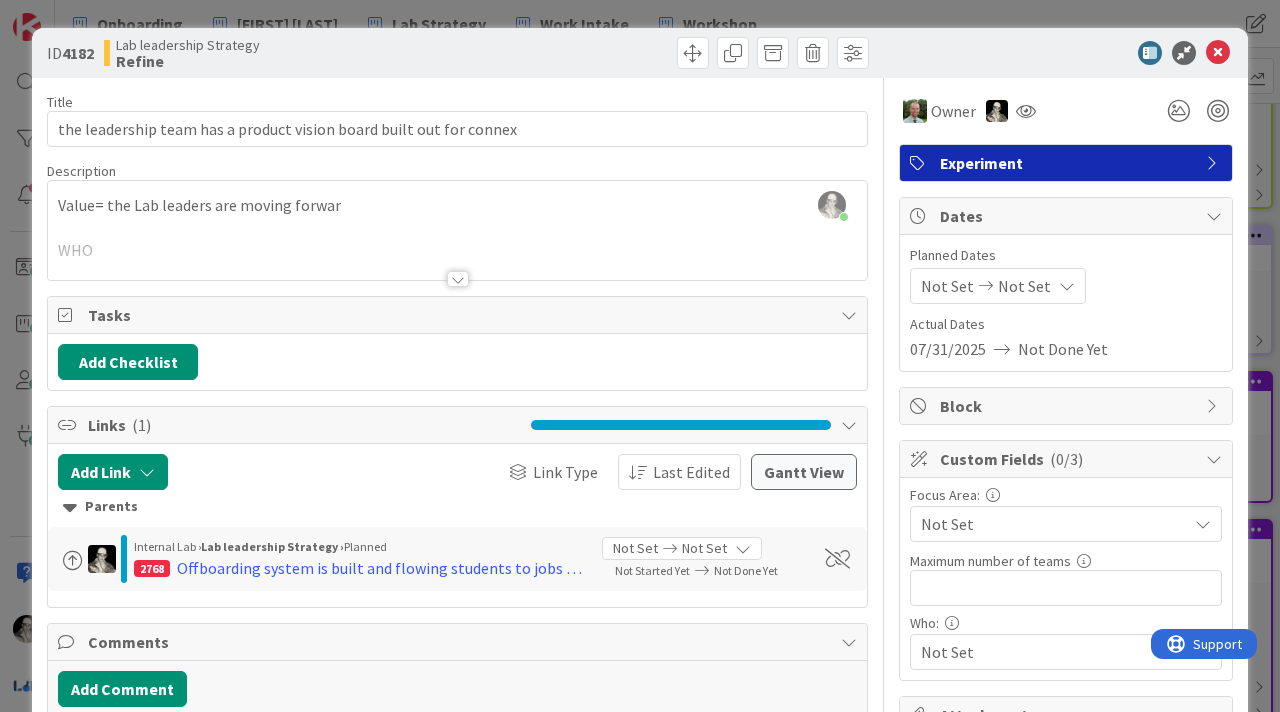 click at bounding box center (458, 279) 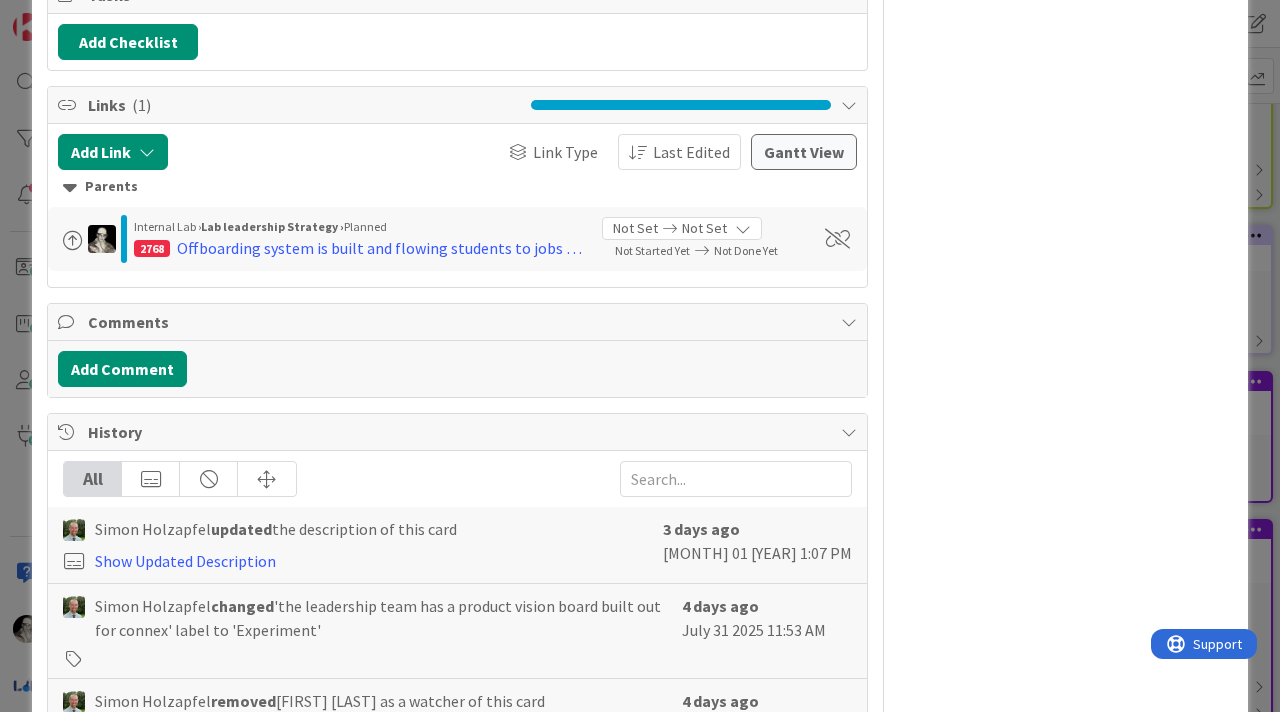scroll, scrollTop: 1411, scrollLeft: 0, axis: vertical 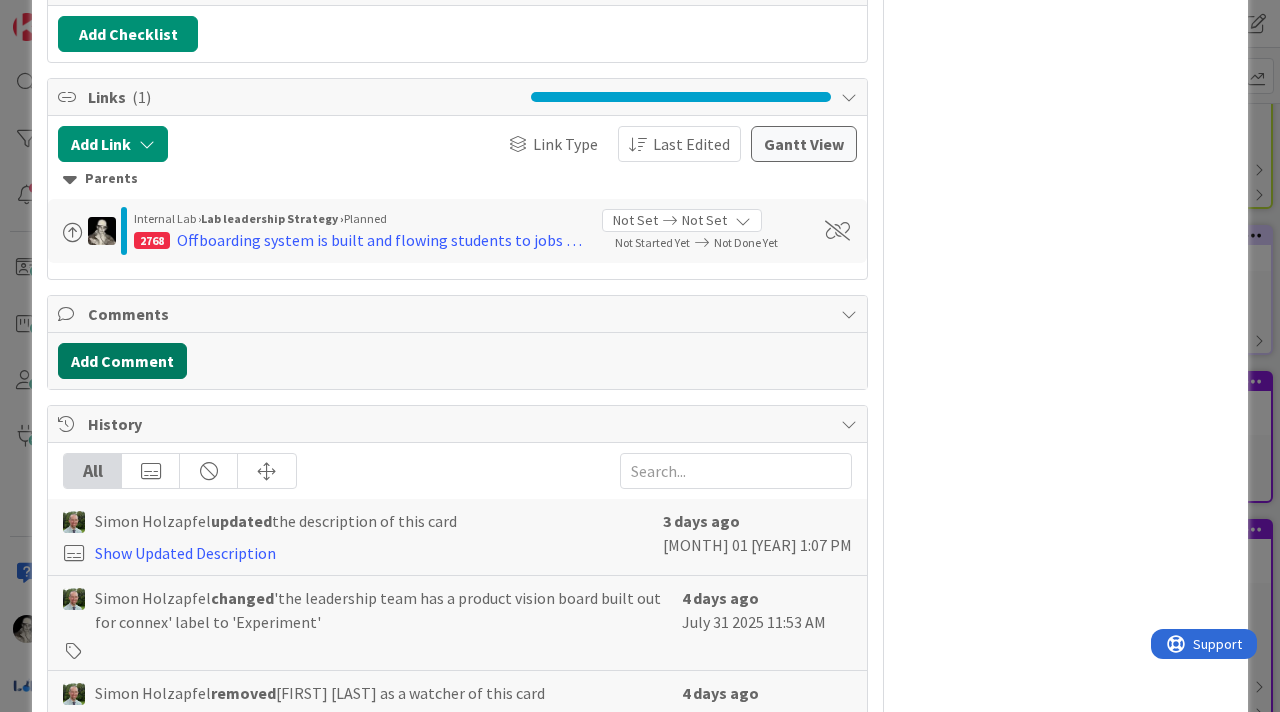 click on "Add Comment" at bounding box center (122, 361) 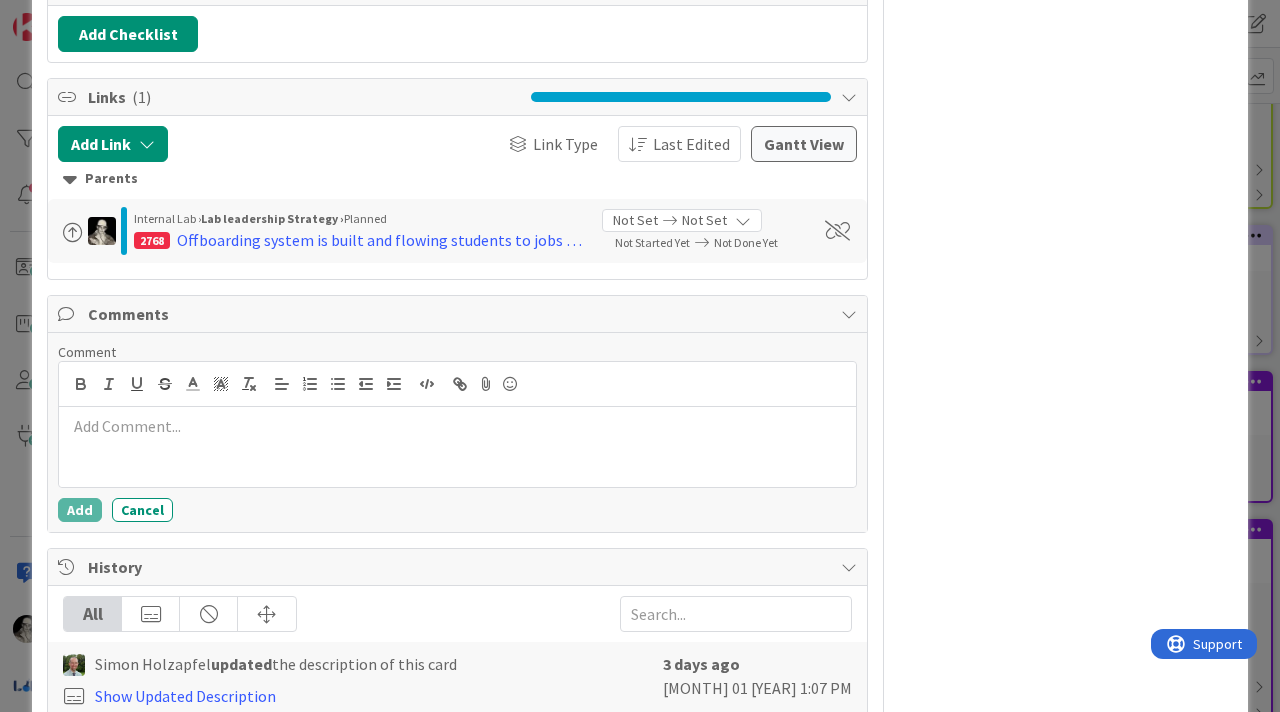type 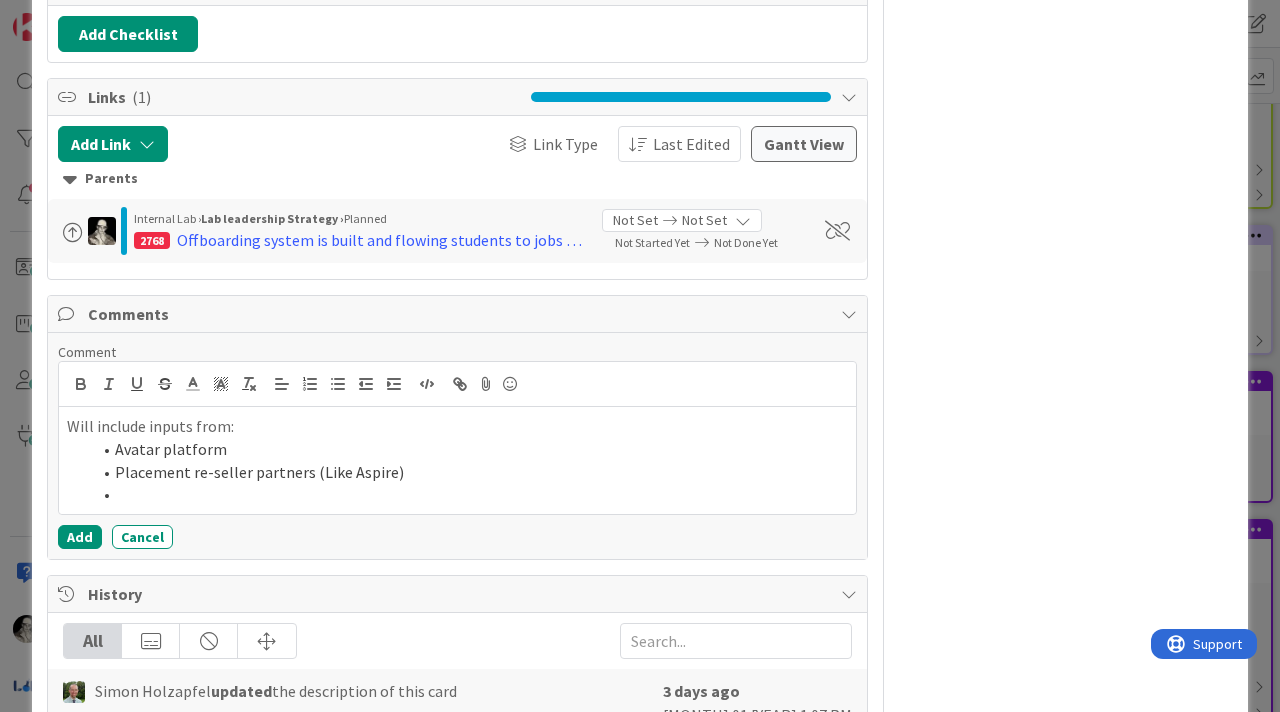 click on "Avatar platform" at bounding box center (469, 449) 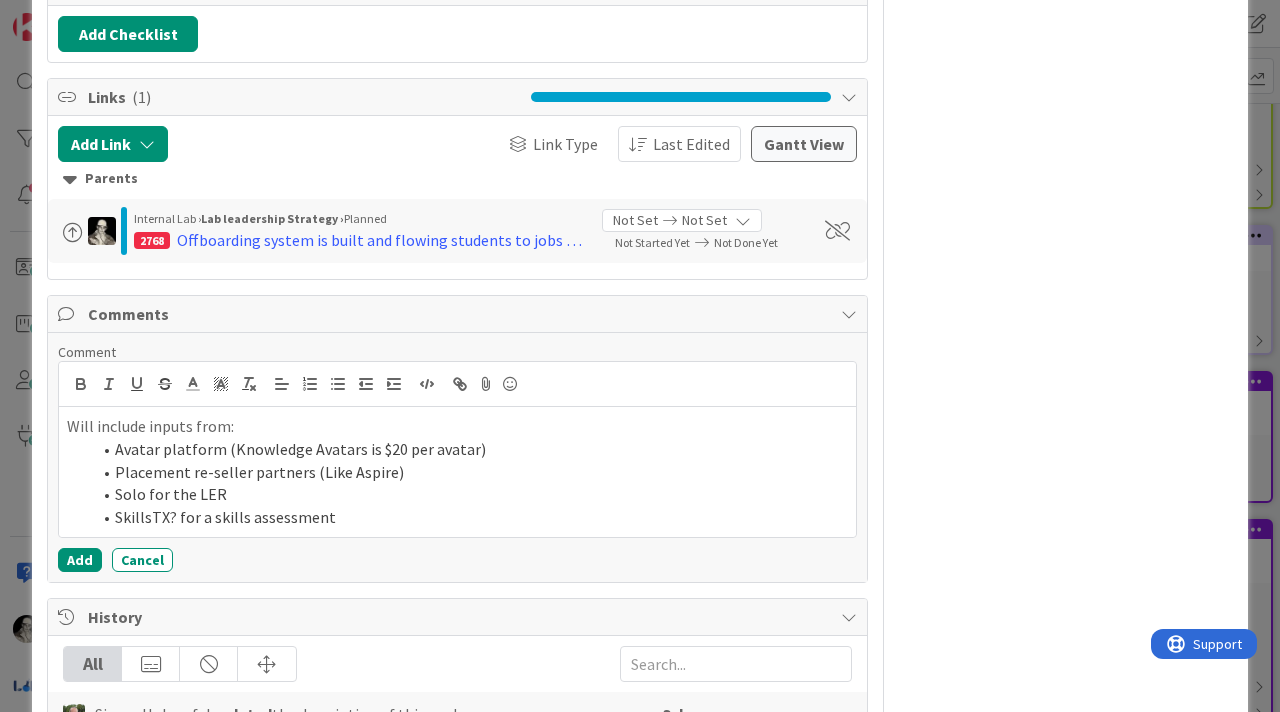 click on "SkillsTX? for a skills assessment" at bounding box center (469, 517) 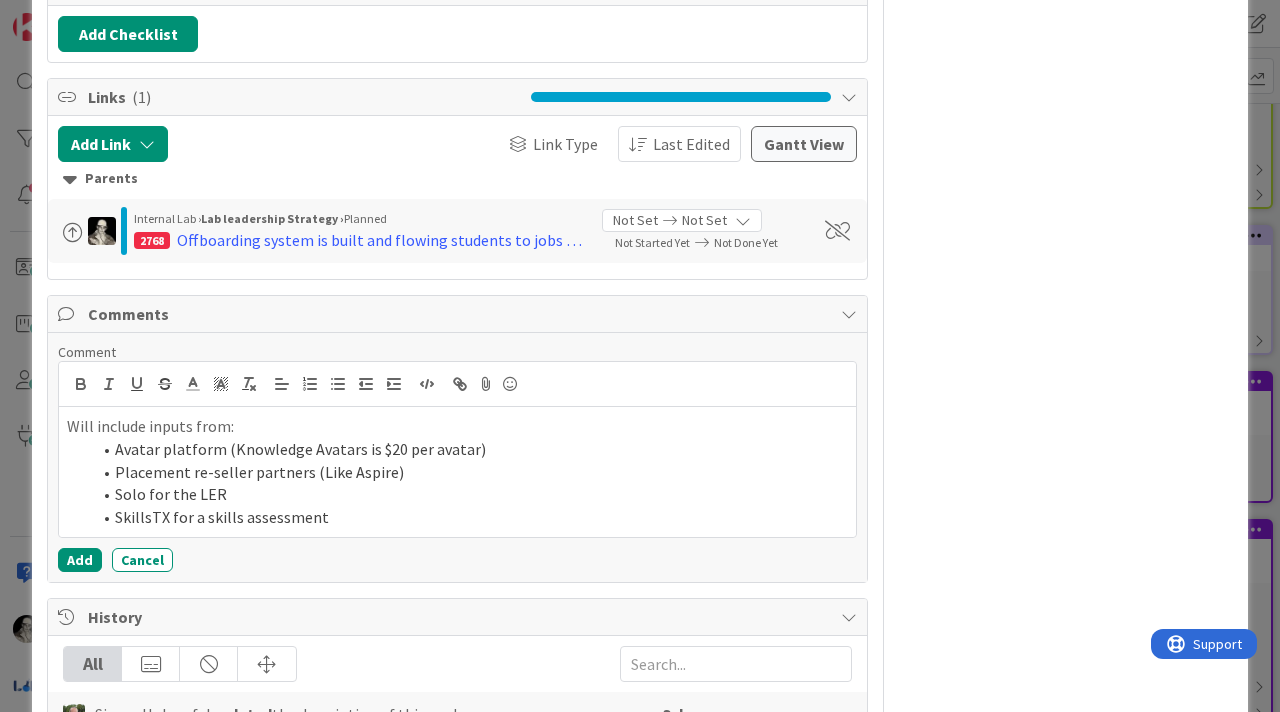 click on "SkillsTX for a skills assessment" at bounding box center (469, 517) 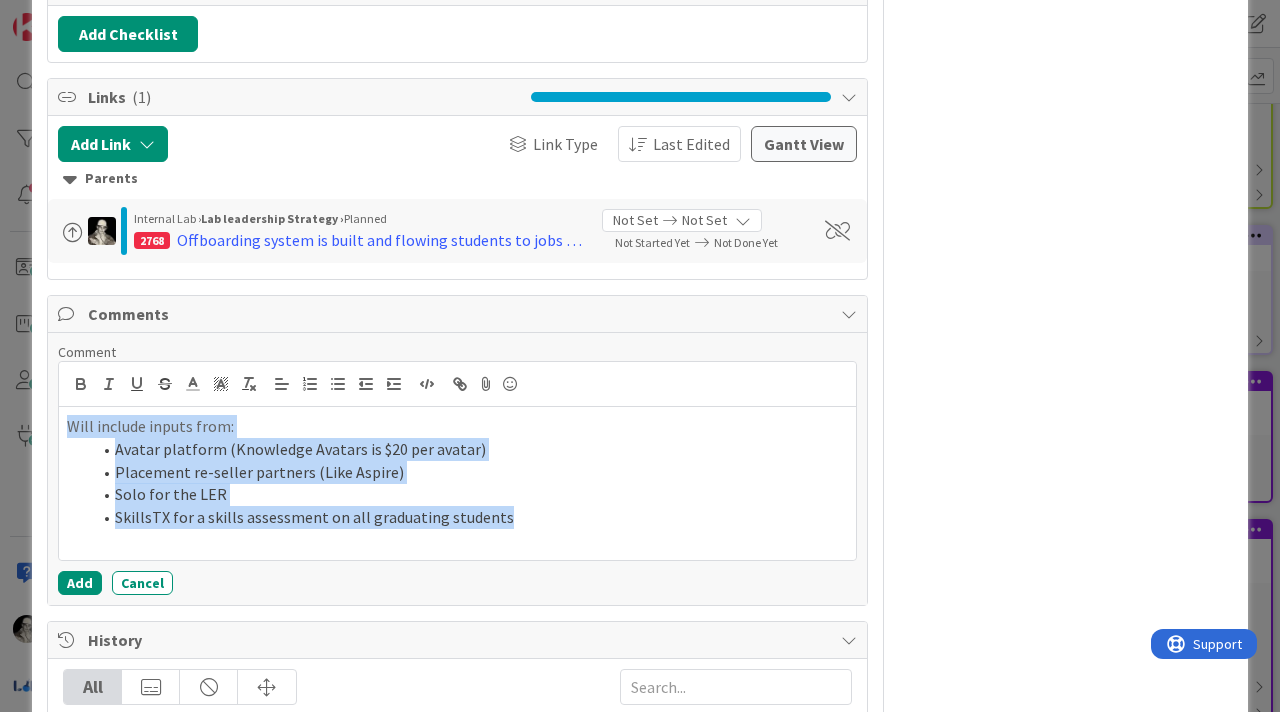 drag, startPoint x: 503, startPoint y: 495, endPoint x: 54, endPoint y: 409, distance: 457.1619 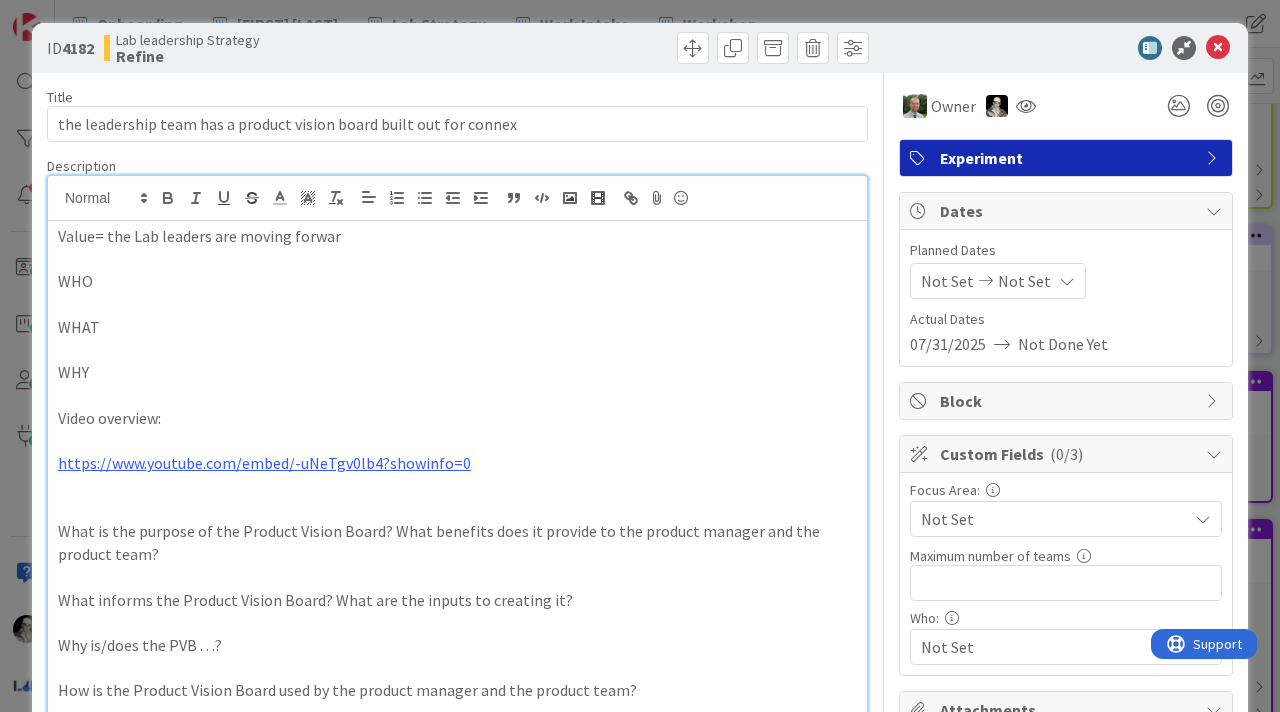 scroll, scrollTop: 0, scrollLeft: 0, axis: both 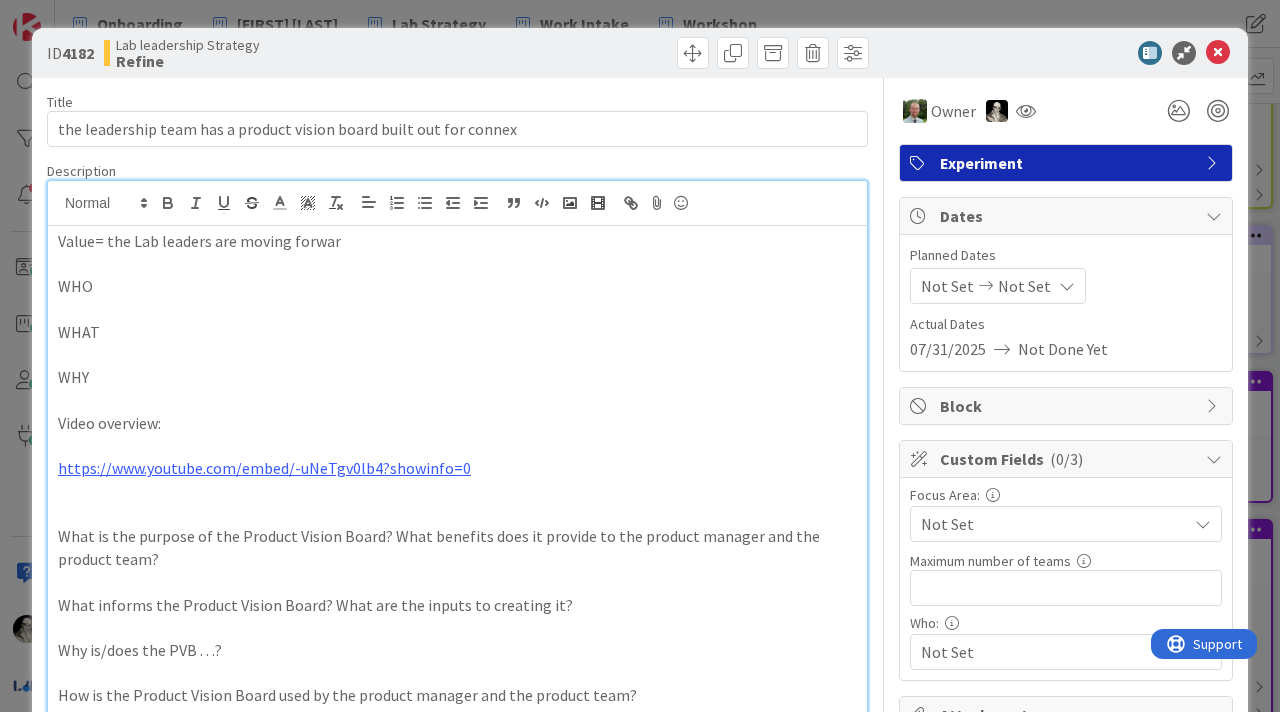 click on "WHY" at bounding box center [457, 377] 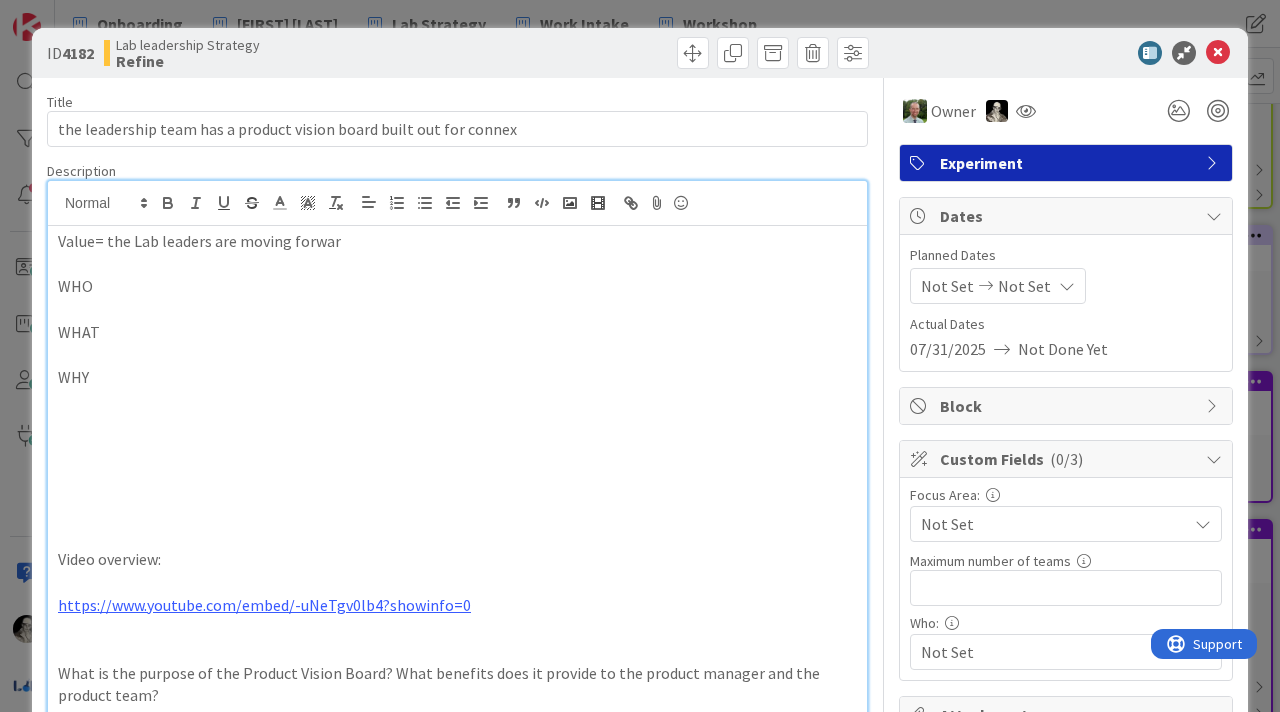 type 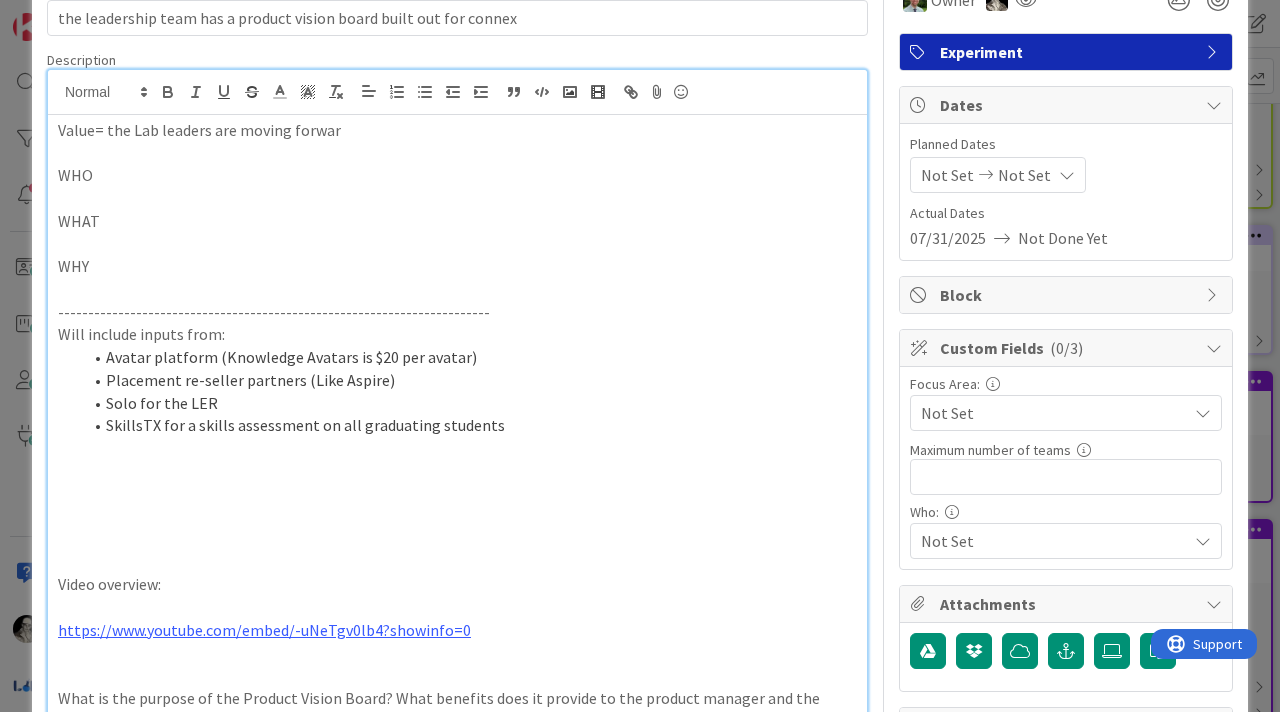 scroll, scrollTop: 116, scrollLeft: 0, axis: vertical 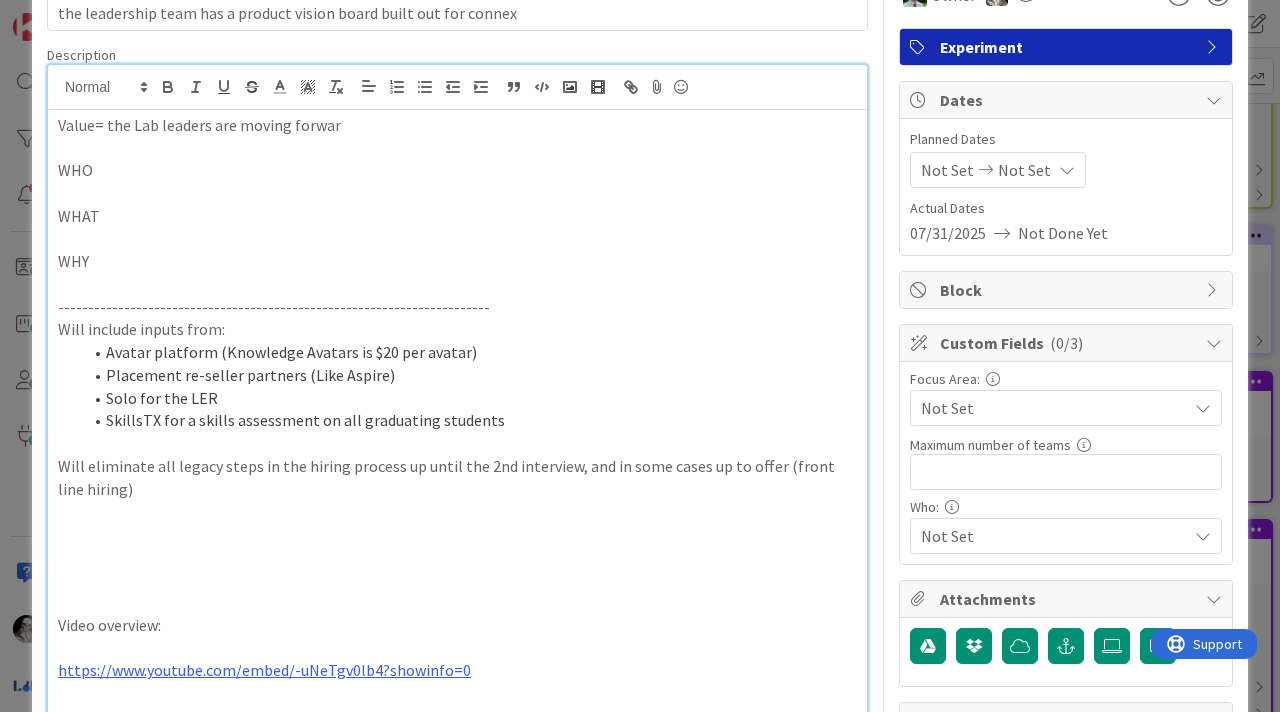 drag, startPoint x: 564, startPoint y: 466, endPoint x: 564, endPoint y: 441, distance: 25 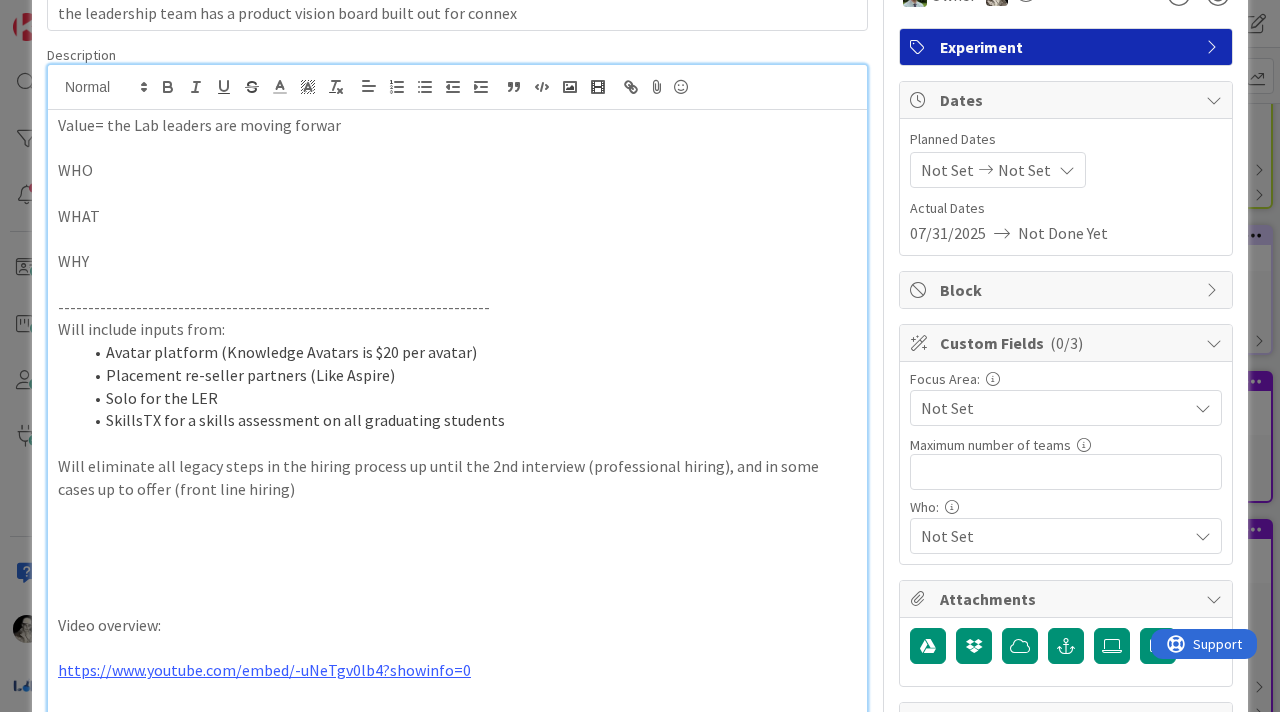 click on "Will eliminate all legacy steps in the hiring process up until the 2nd interview (professional hiring), and in some cases up to offer (front line hiring)" at bounding box center [457, 477] 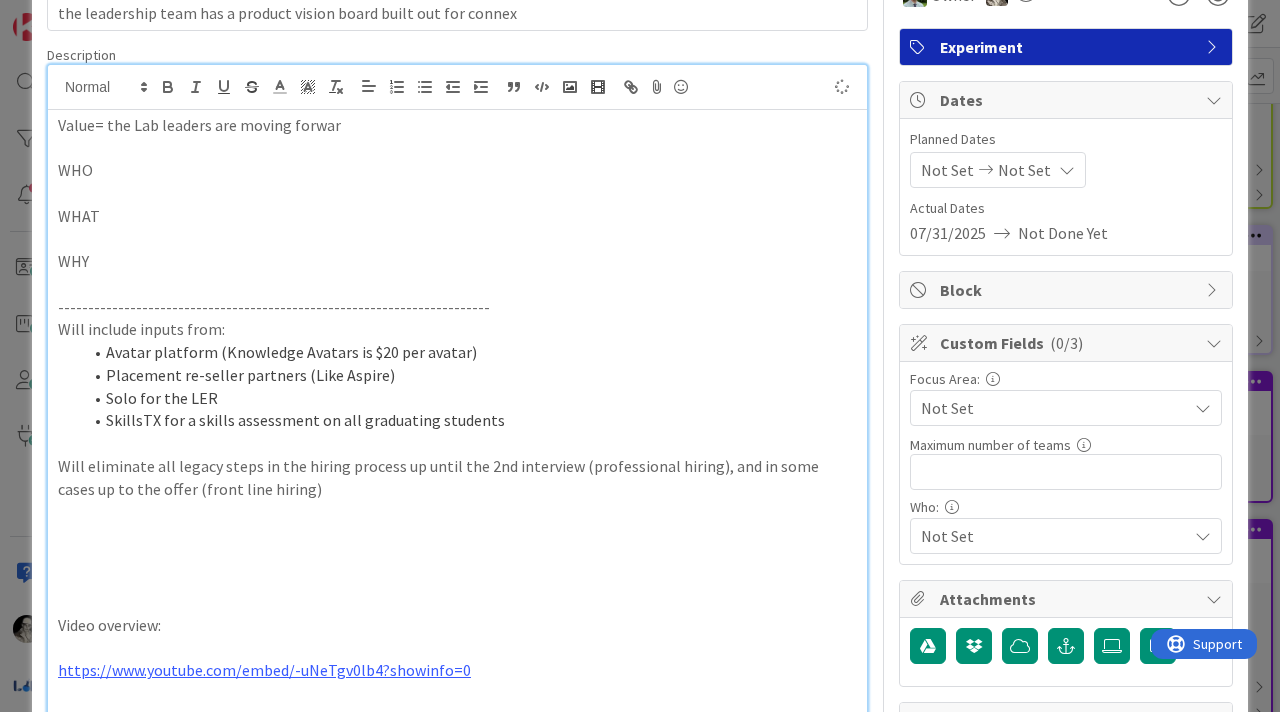 click at bounding box center [457, 511] 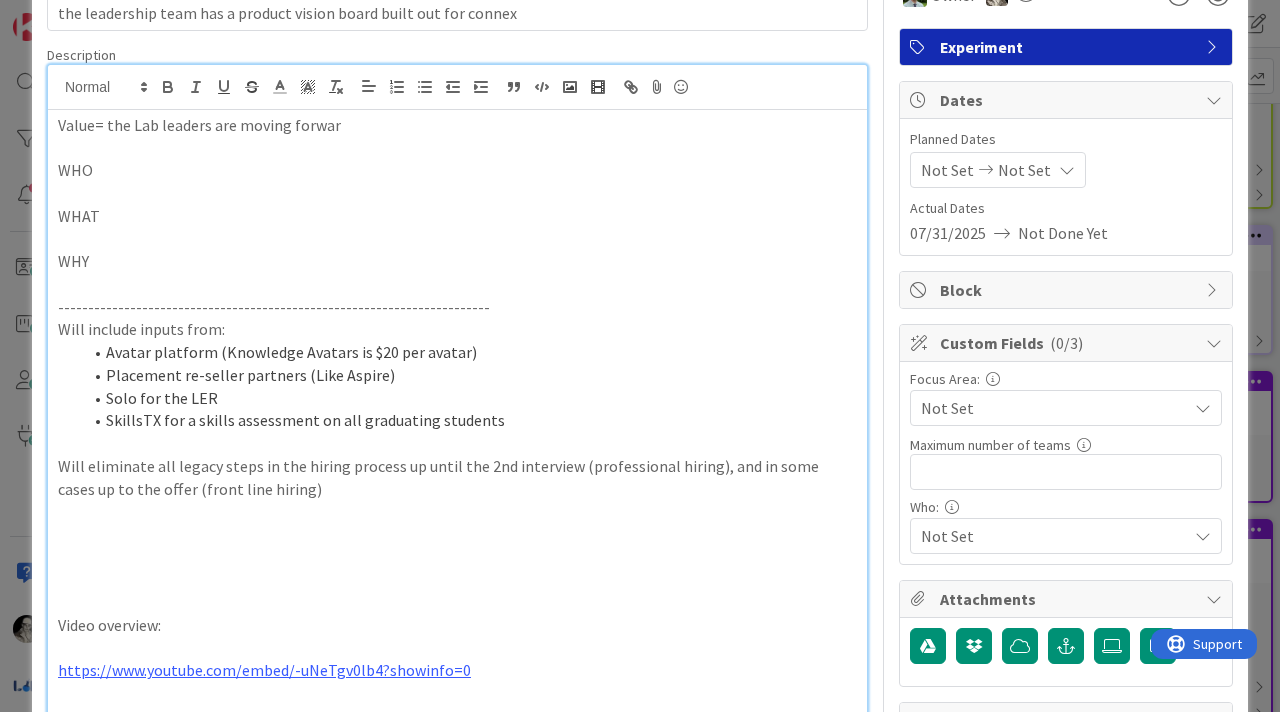click on "Will eliminate all legacy steps in the hiring process up until the 2nd interview (professional hiring), and in some cases up to the offer (front line hiring)" at bounding box center [457, 477] 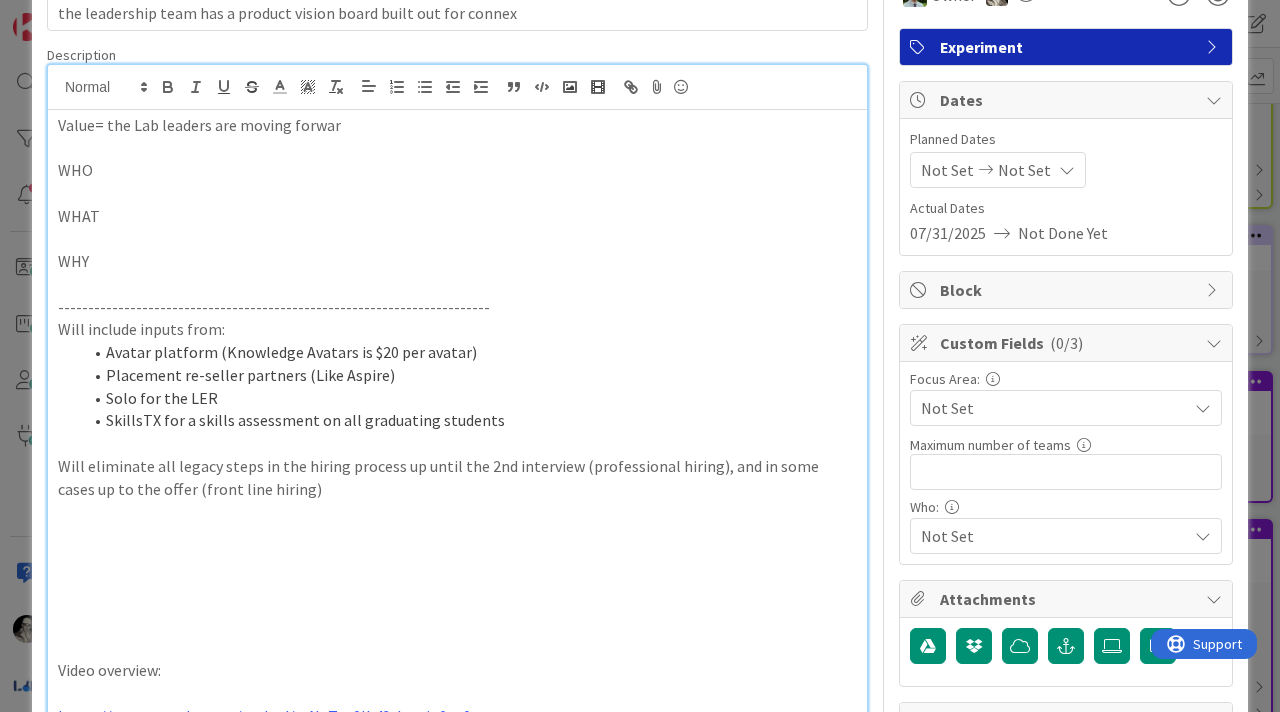 click on "Will eliminate all legacy steps in the hiring process up until the 2nd interview (professional hiring), and in some cases up to the offer (front line hiring)" at bounding box center (457, 477) 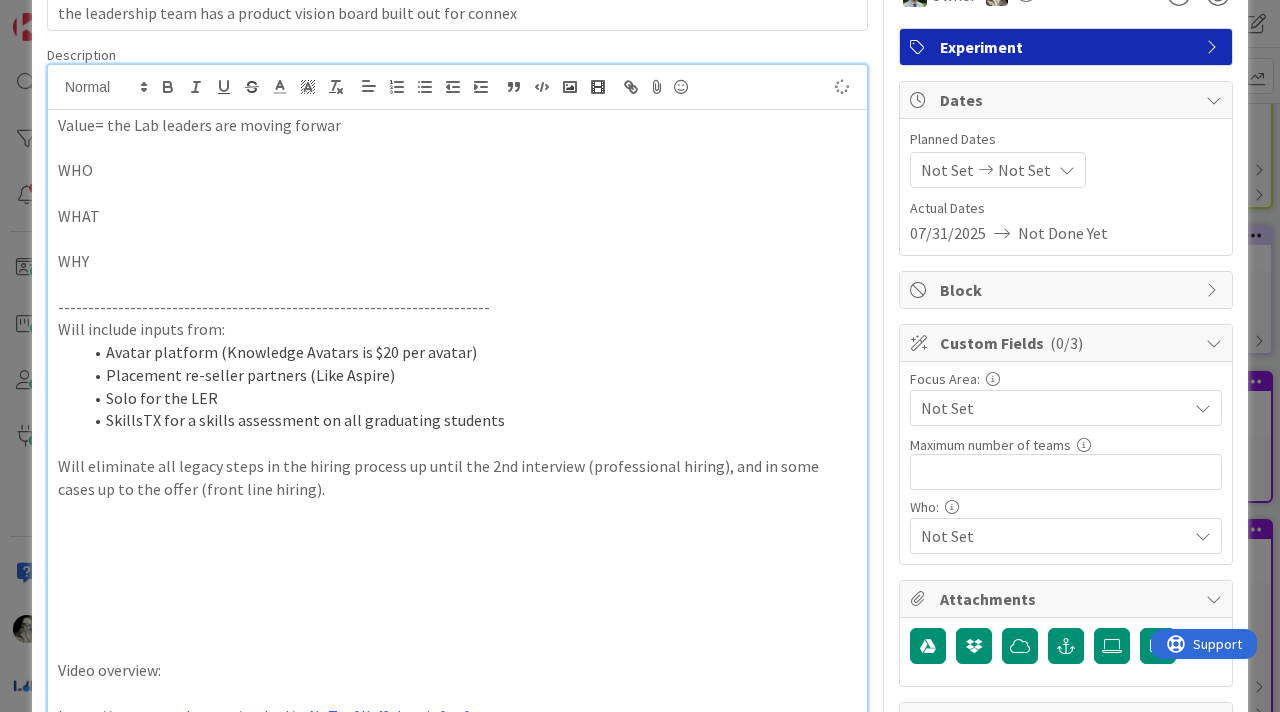 click on "Will eliminate all legacy steps in the hiring process up until the 2nd interview (professional hiring), and in some cases up to the offer (front line hiring)." at bounding box center (457, 477) 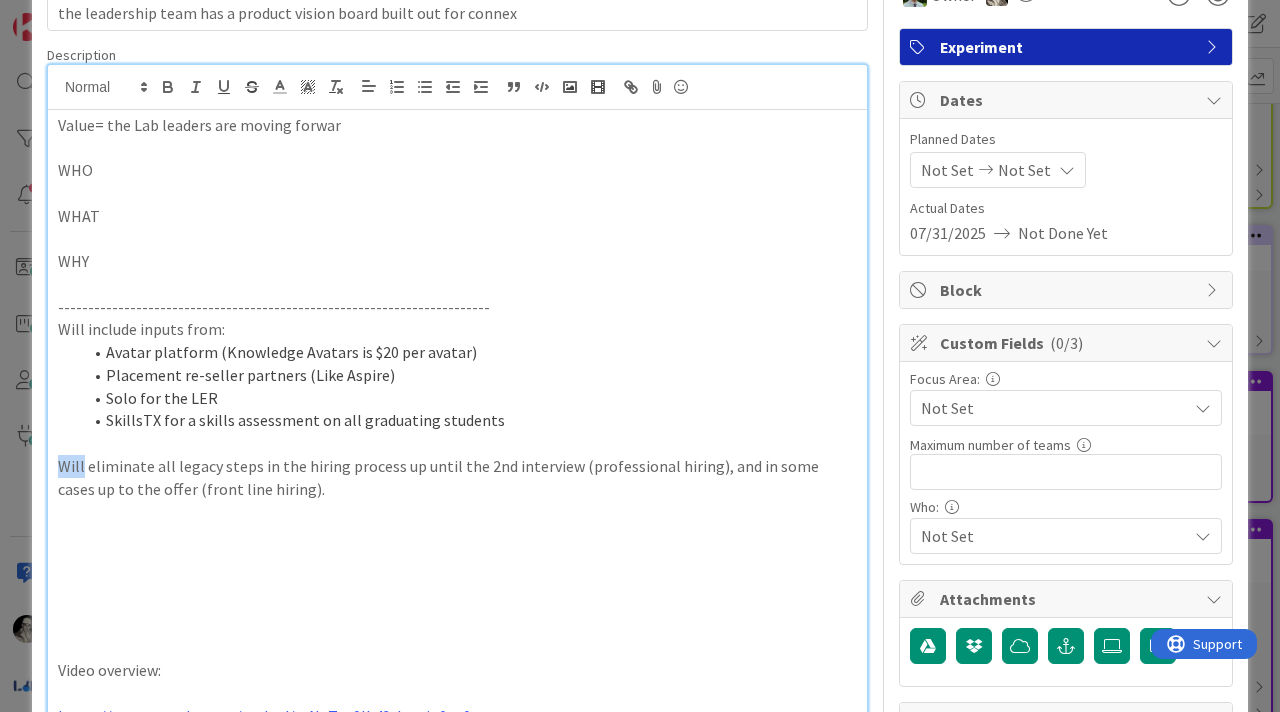 click on "Will eliminate all legacy steps in the hiring process up until the 2nd interview (professional hiring), and in some cases up to the offer (front line hiring)." at bounding box center (457, 477) 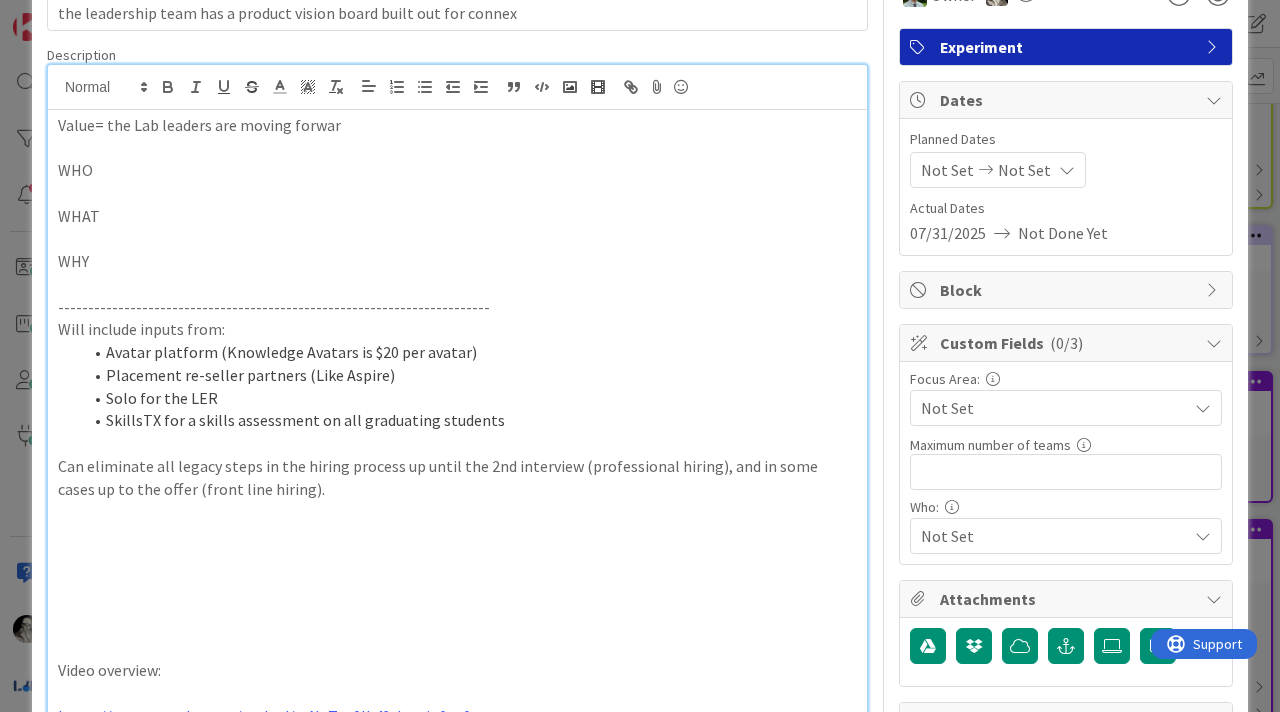 click on "Can eliminate all legacy steps in the hiring process up until the 2nd interview (professional hiring), and in some cases up to the offer (front line hiring)." at bounding box center [457, 477] 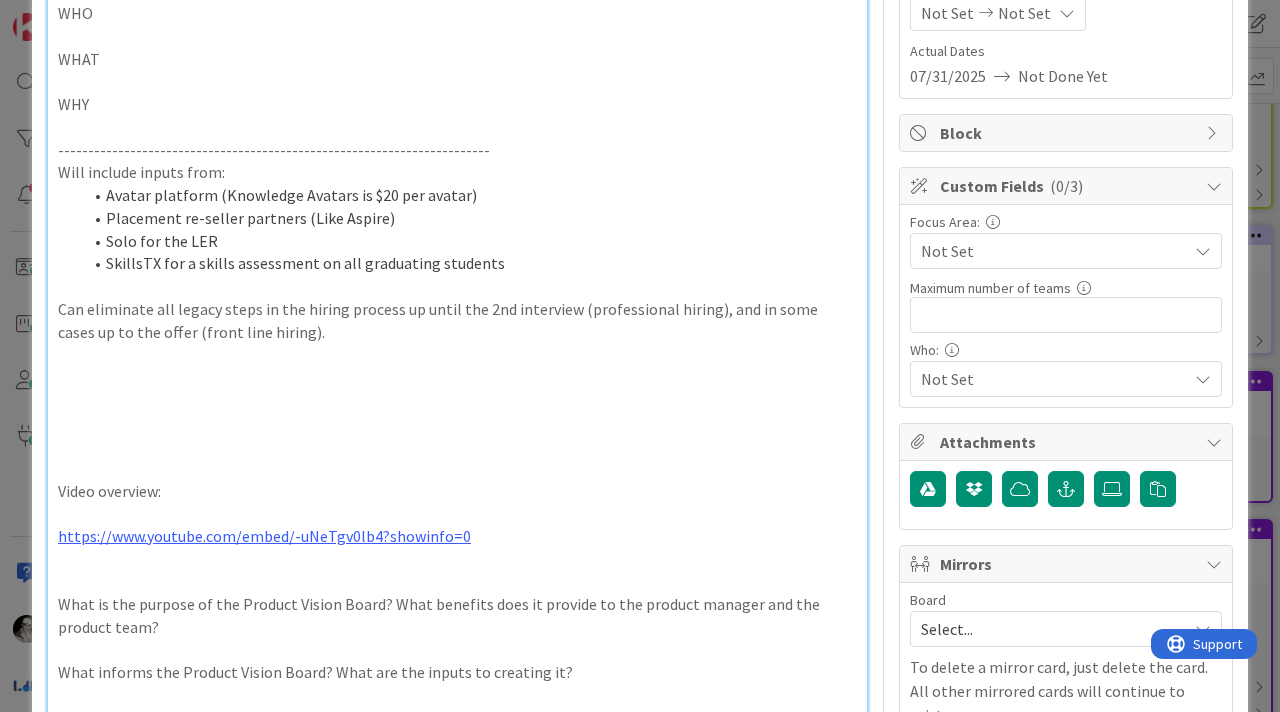 scroll, scrollTop: 254, scrollLeft: 0, axis: vertical 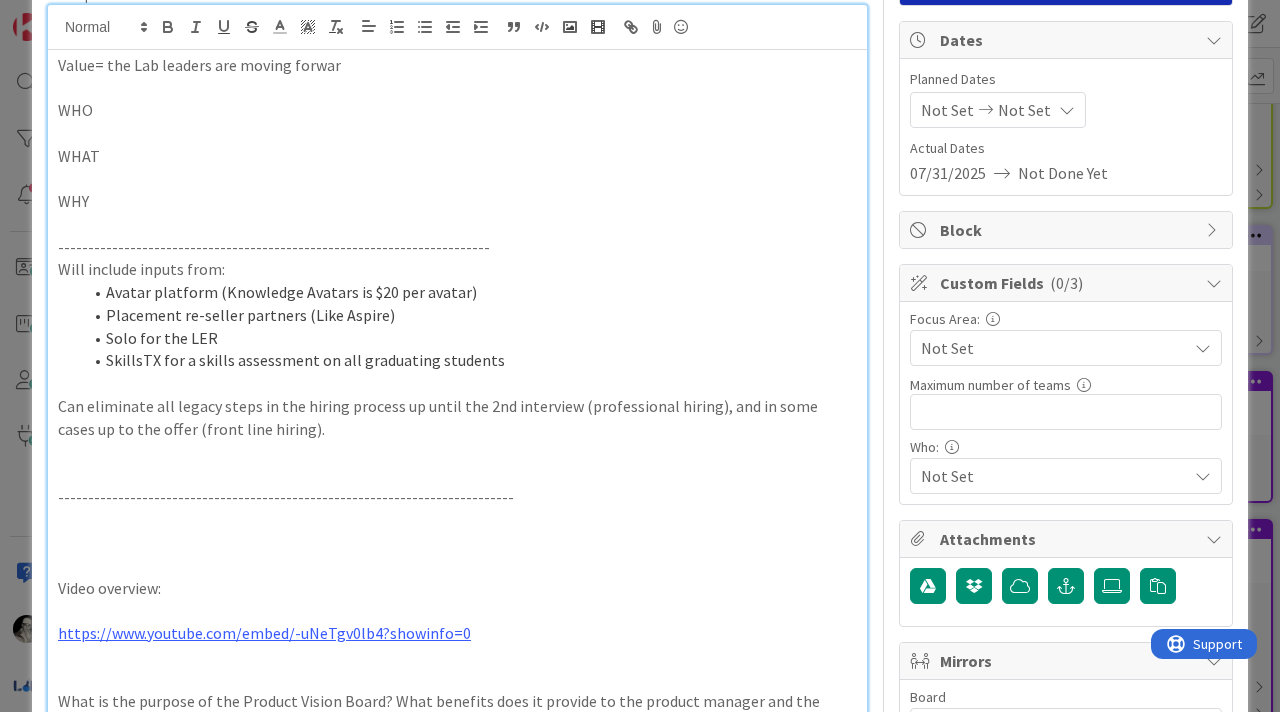 click on "Can eliminate all legacy steps in the hiring process up until the 2nd interview (professional hiring), and in some cases up to the offer (front line hiring)." at bounding box center [457, 417] 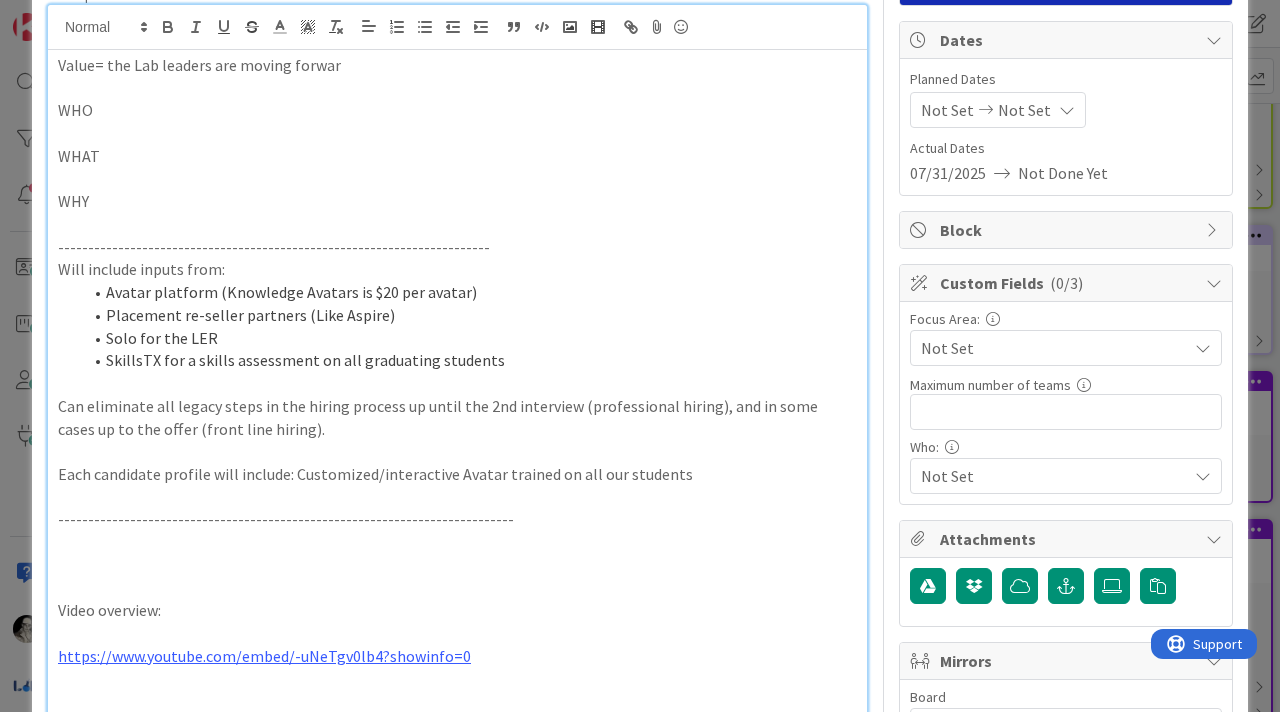 click on "Each candidate profile will include: Customized/interactive Avatar trained on all our students" at bounding box center (457, 474) 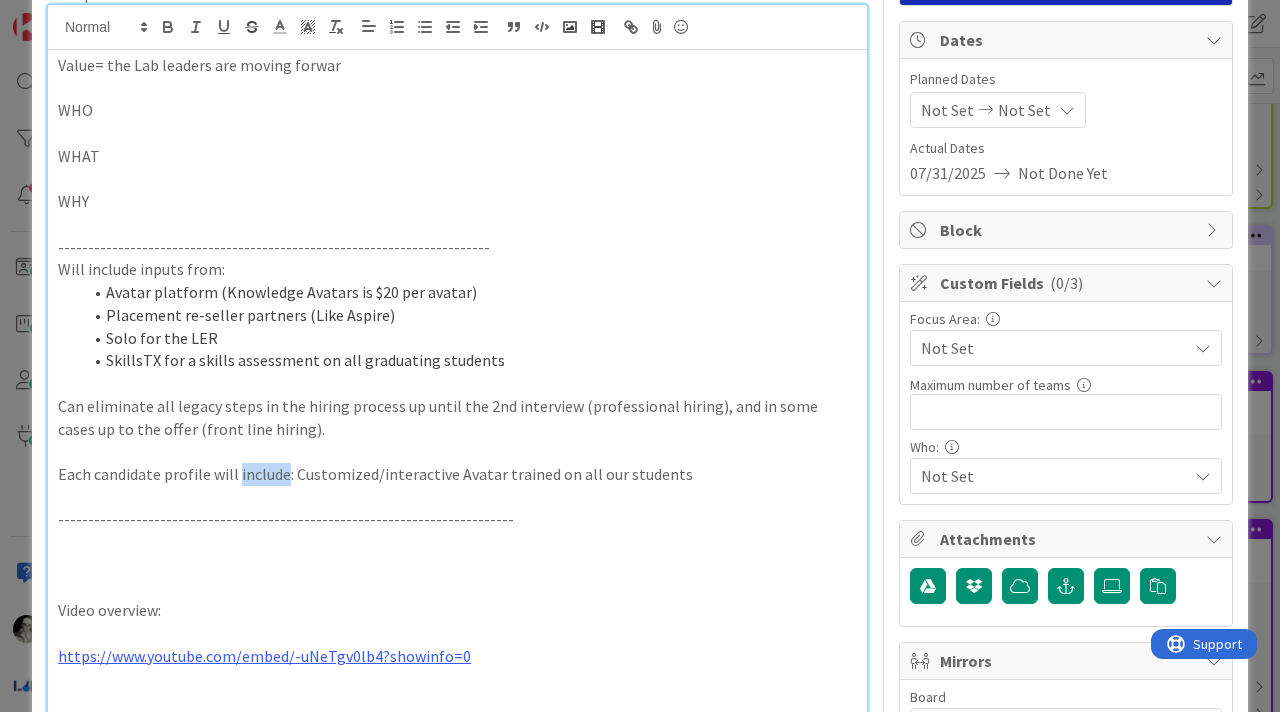 click on "Each candidate profile will include: Customized/interactive Avatar trained on all our students" at bounding box center [457, 474] 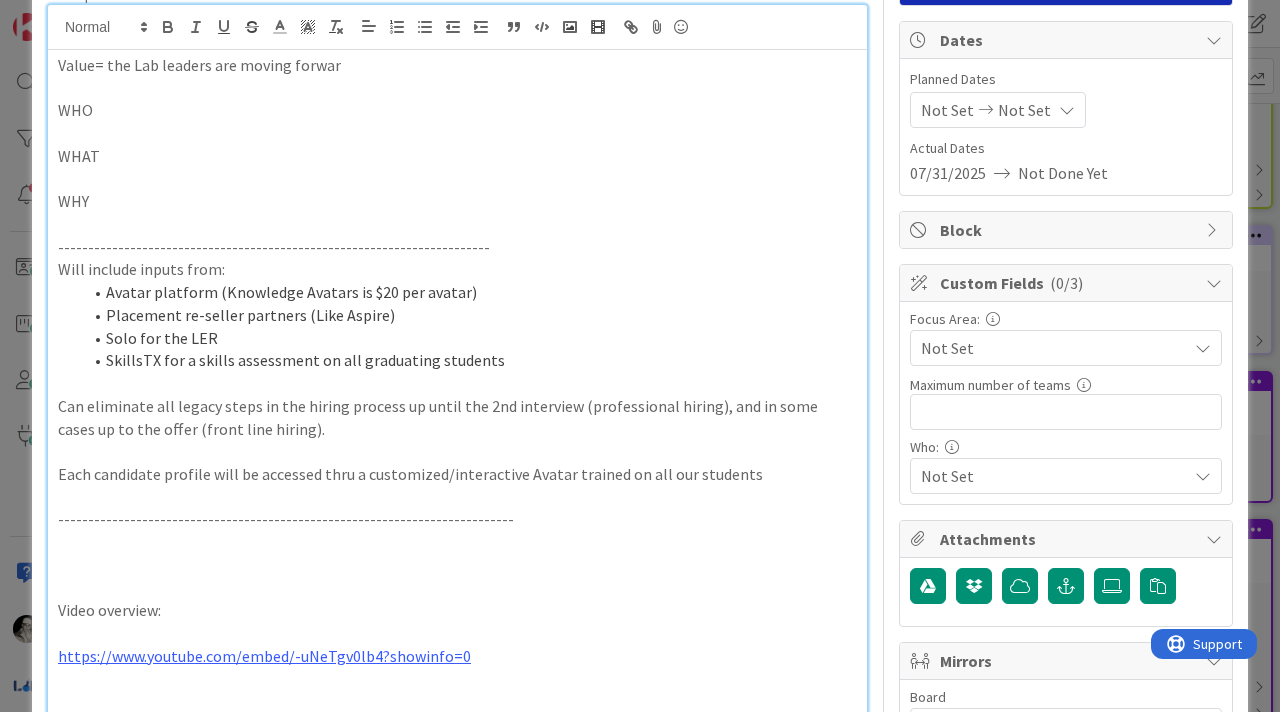 drag, startPoint x: 680, startPoint y: 478, endPoint x: 682, endPoint y: 396, distance: 82.02438 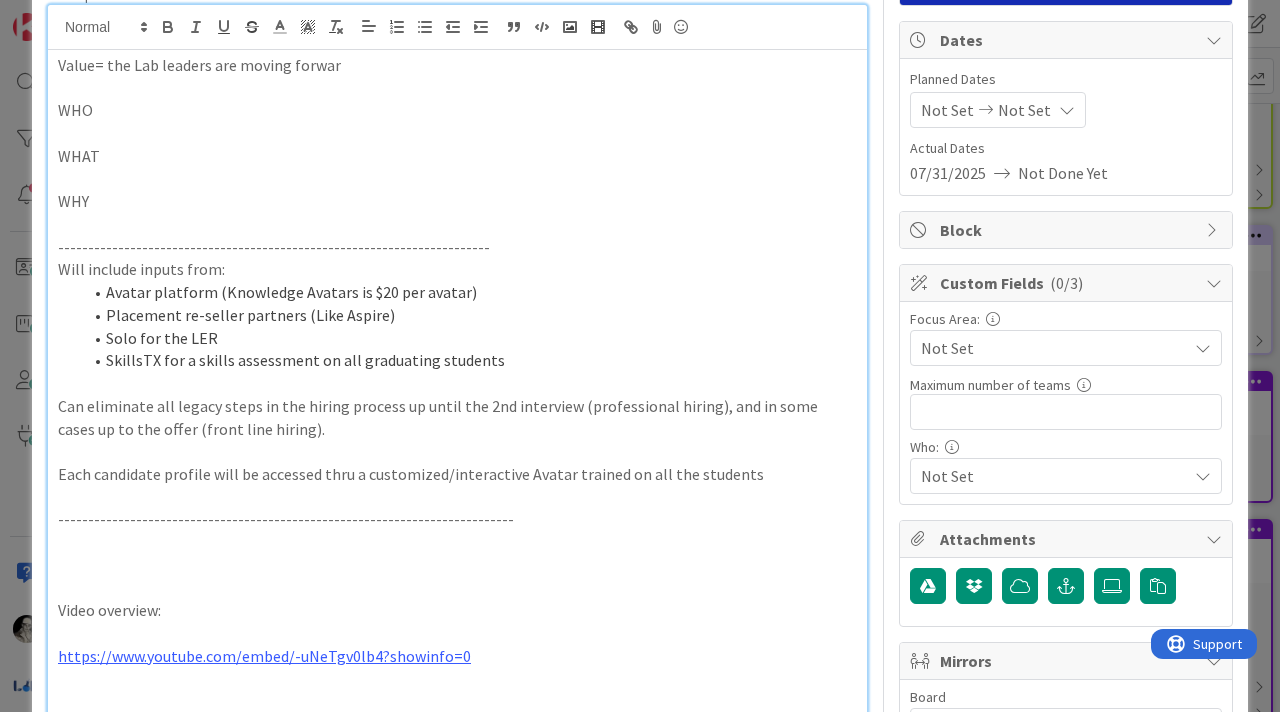 click on "Each candidate profile will be accessed thru a customized/interactive Avatar trained on all the students" at bounding box center (457, 474) 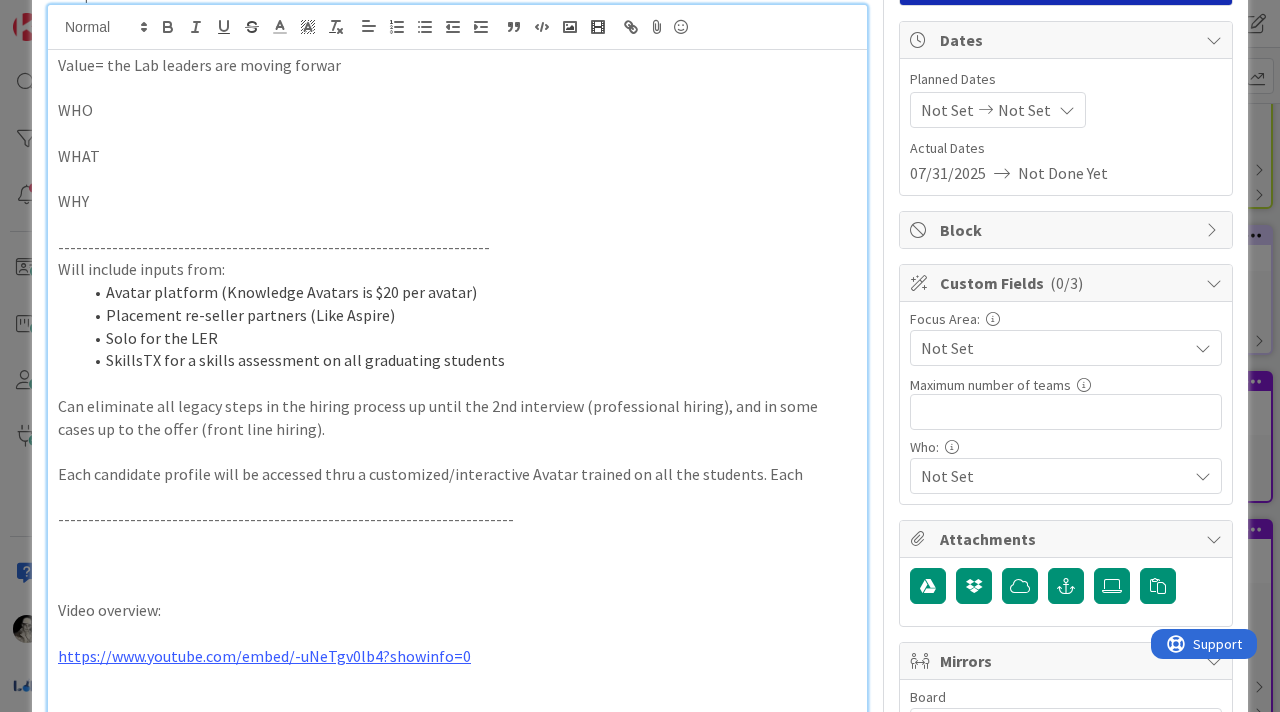 click on "Each candidate profile will be accessed thru a customized/interactive Avatar trained on all the students. Each" at bounding box center [457, 474] 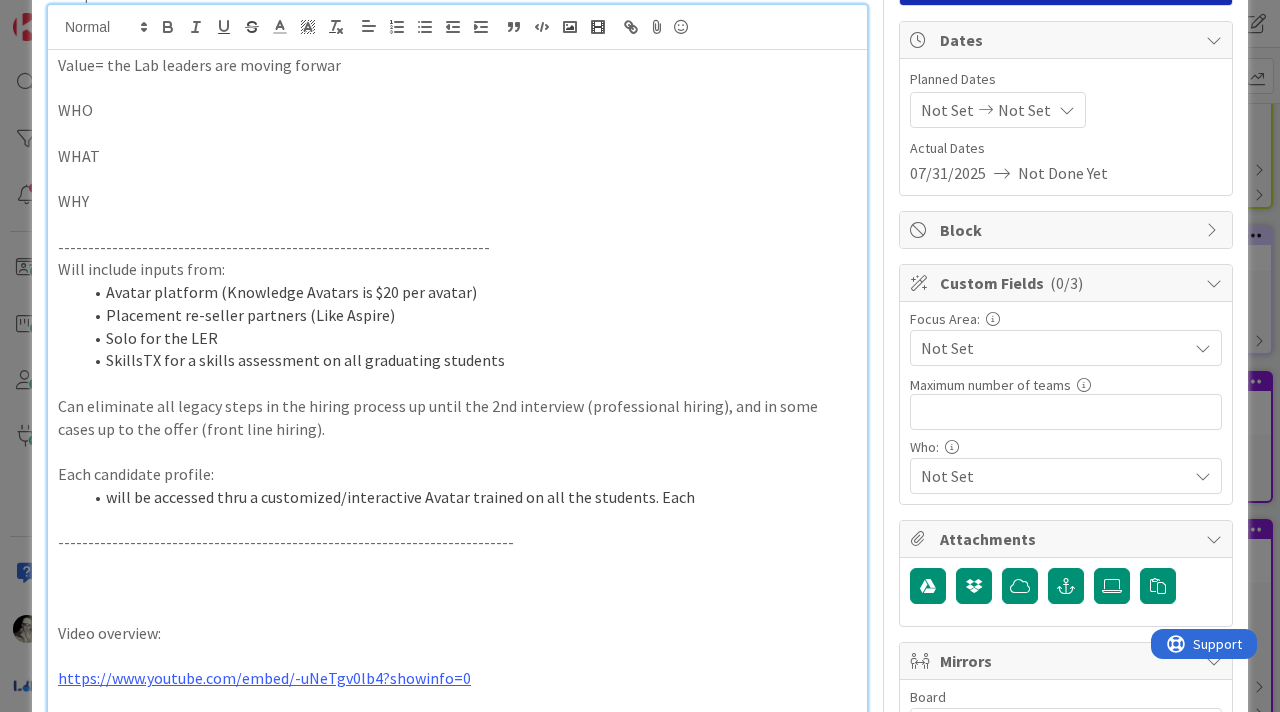 click on "will be accessed thru a customized/interactive Avatar trained on all the students. Each" at bounding box center (469, 497) 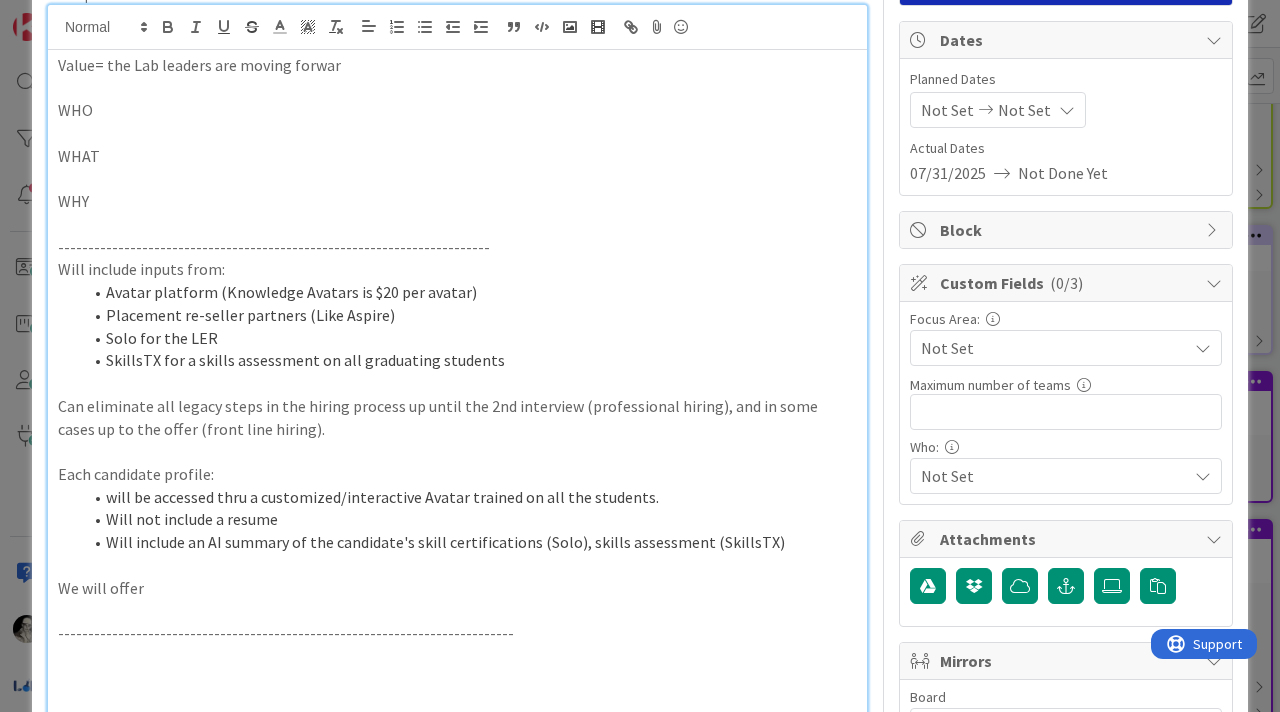 click on "will be accessed thru a customized/interactive Avatar trained on all the students." at bounding box center (469, 497) 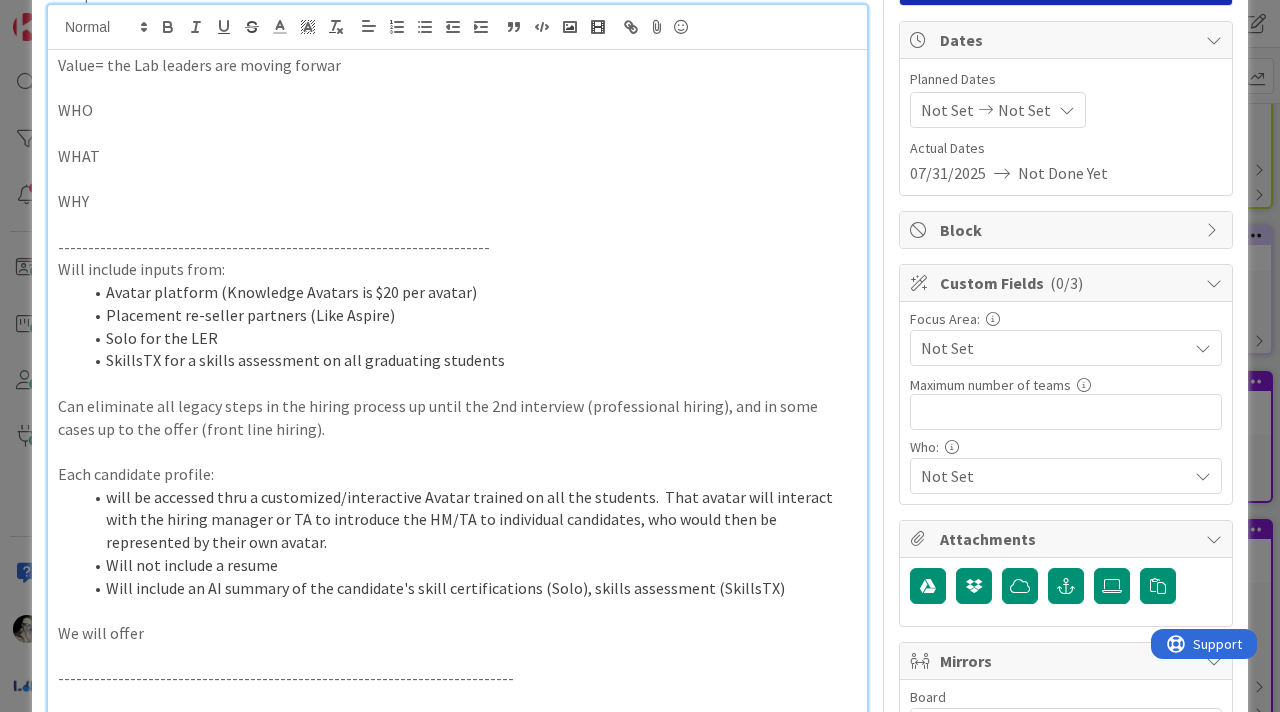 drag, startPoint x: 113, startPoint y: 492, endPoint x: 114, endPoint y: 464, distance: 28.01785 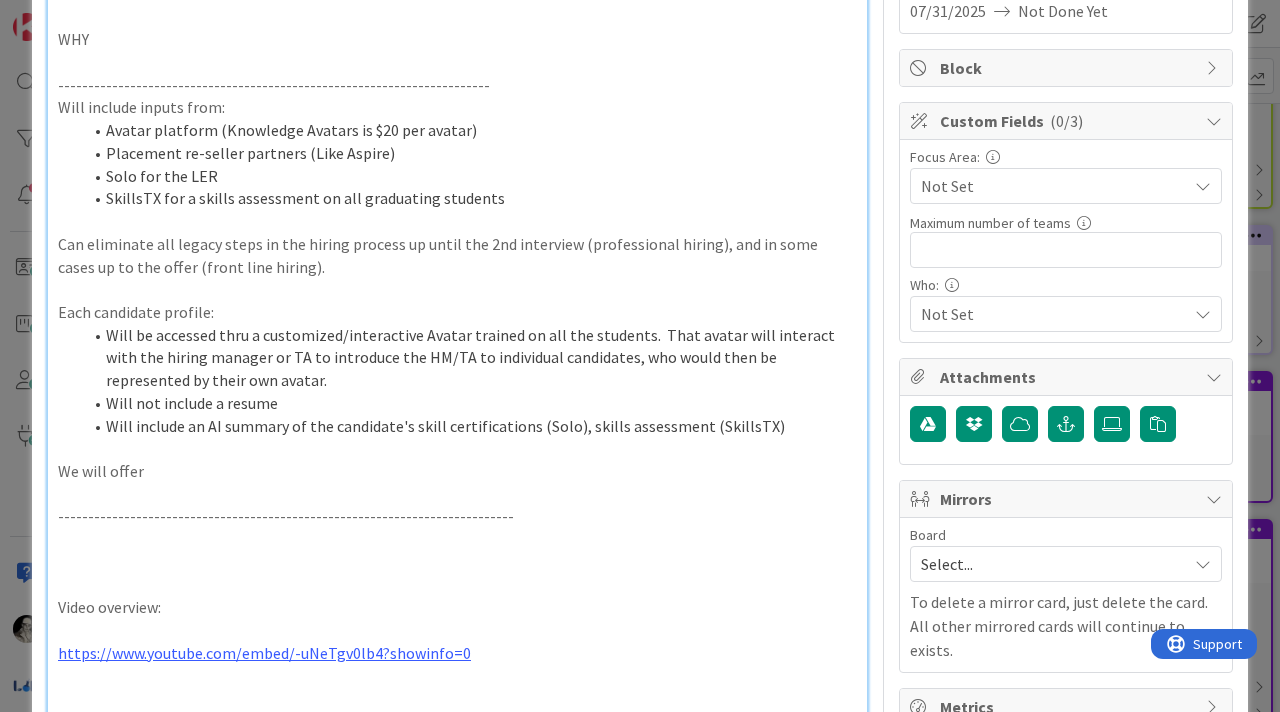 scroll, scrollTop: 356, scrollLeft: 0, axis: vertical 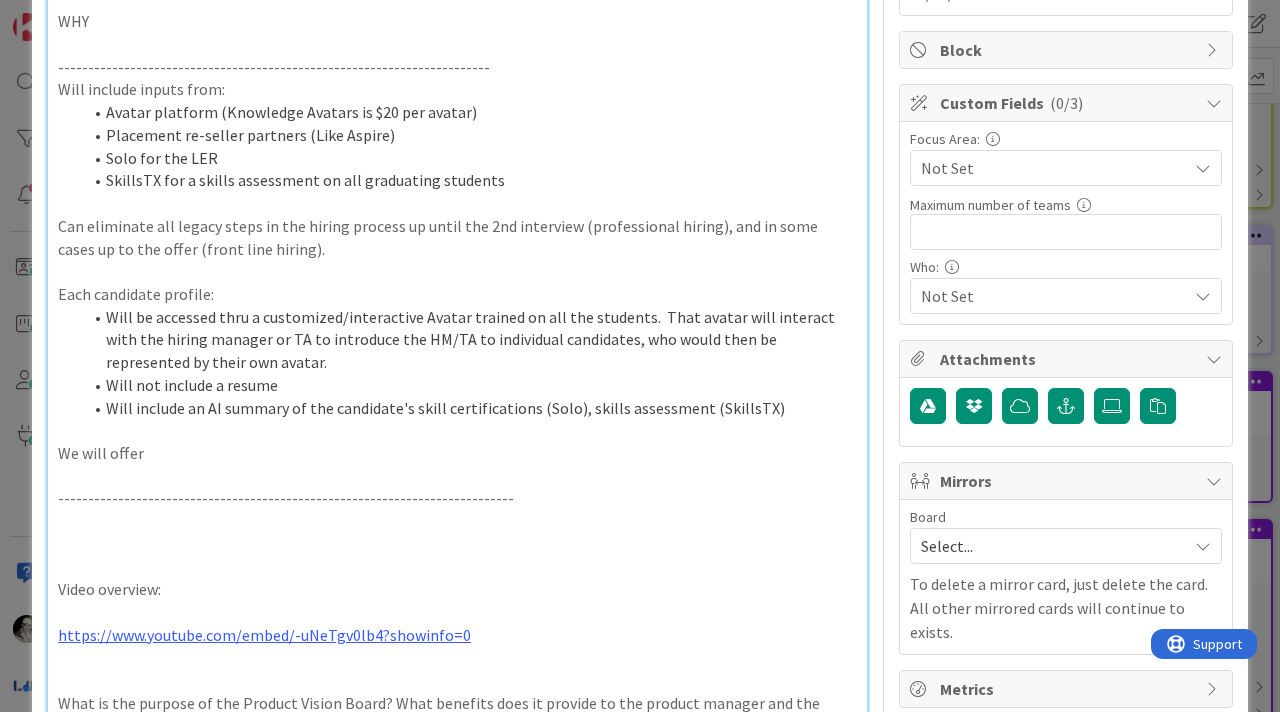click on "Will include an AI summary of the candidate's skill certifications (Solo), skills assessment (SkillsTX)" at bounding box center [469, 408] 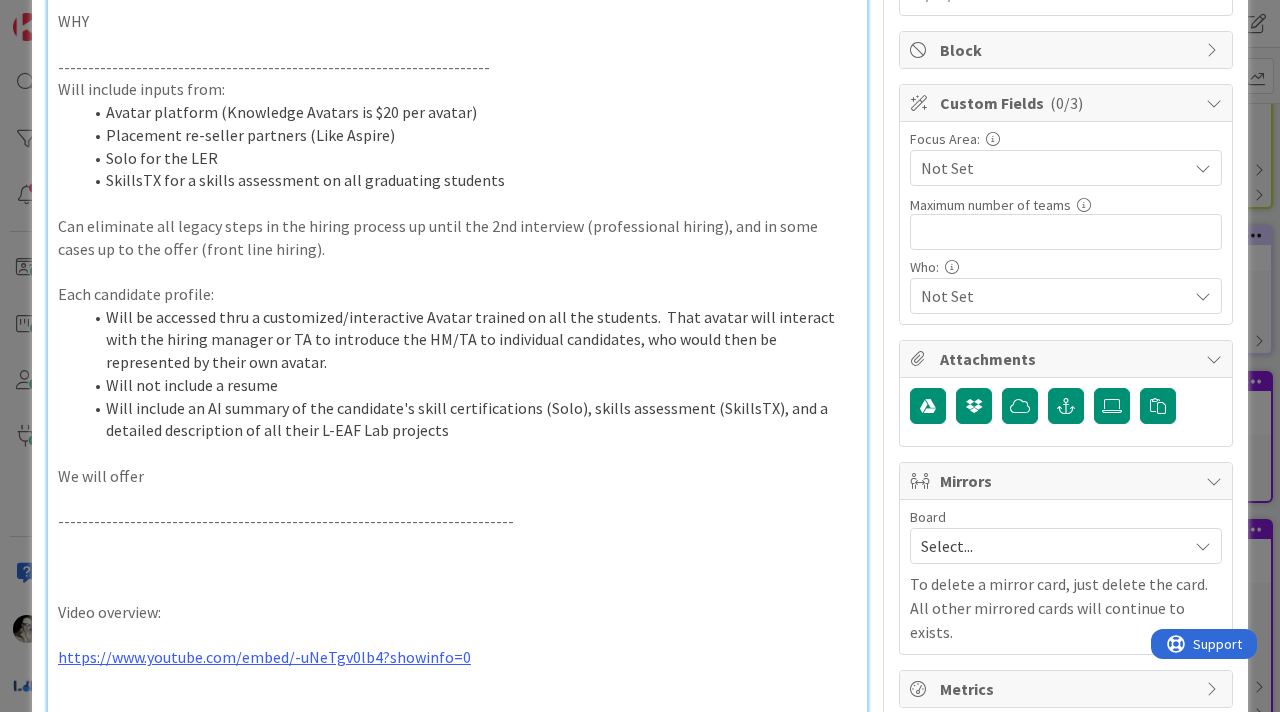 click on "Will include an AI summary of the candidate's skill certifications (Solo), skills assessment (SkillsTX), and a detailed description of all their L-EAF Lab projects" at bounding box center [469, 419] 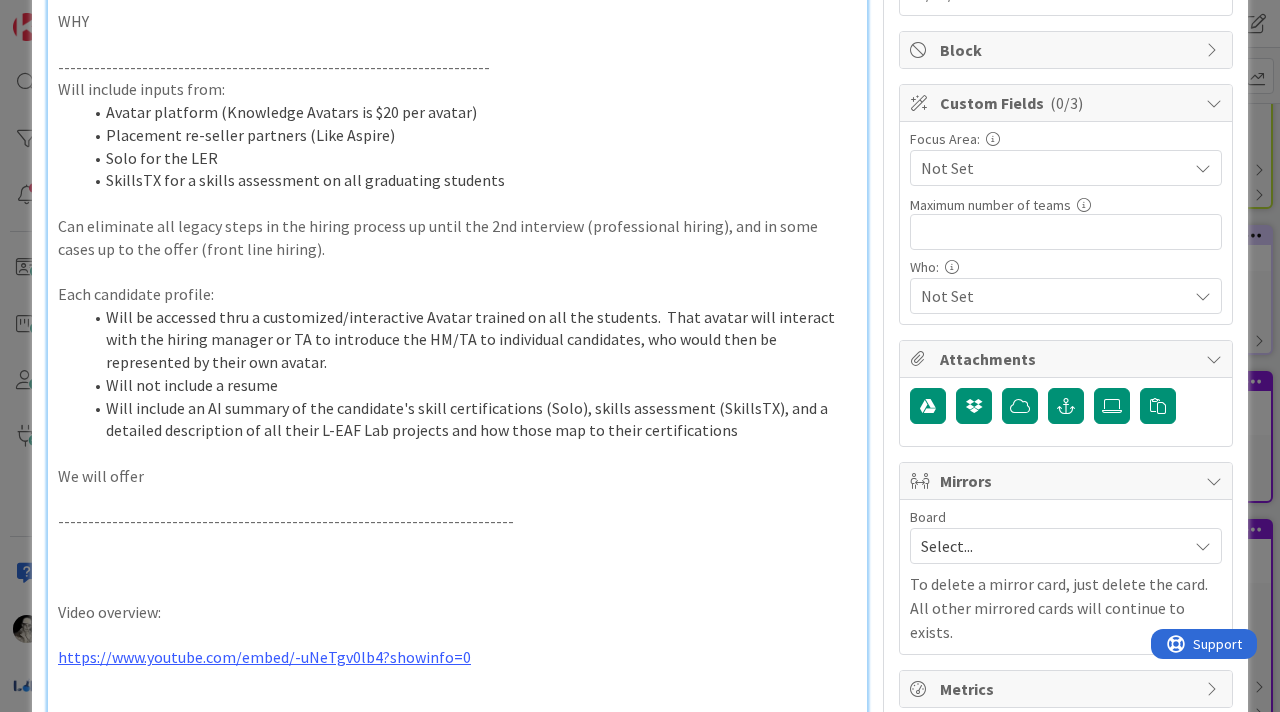 click on "We will offer" at bounding box center [457, 476] 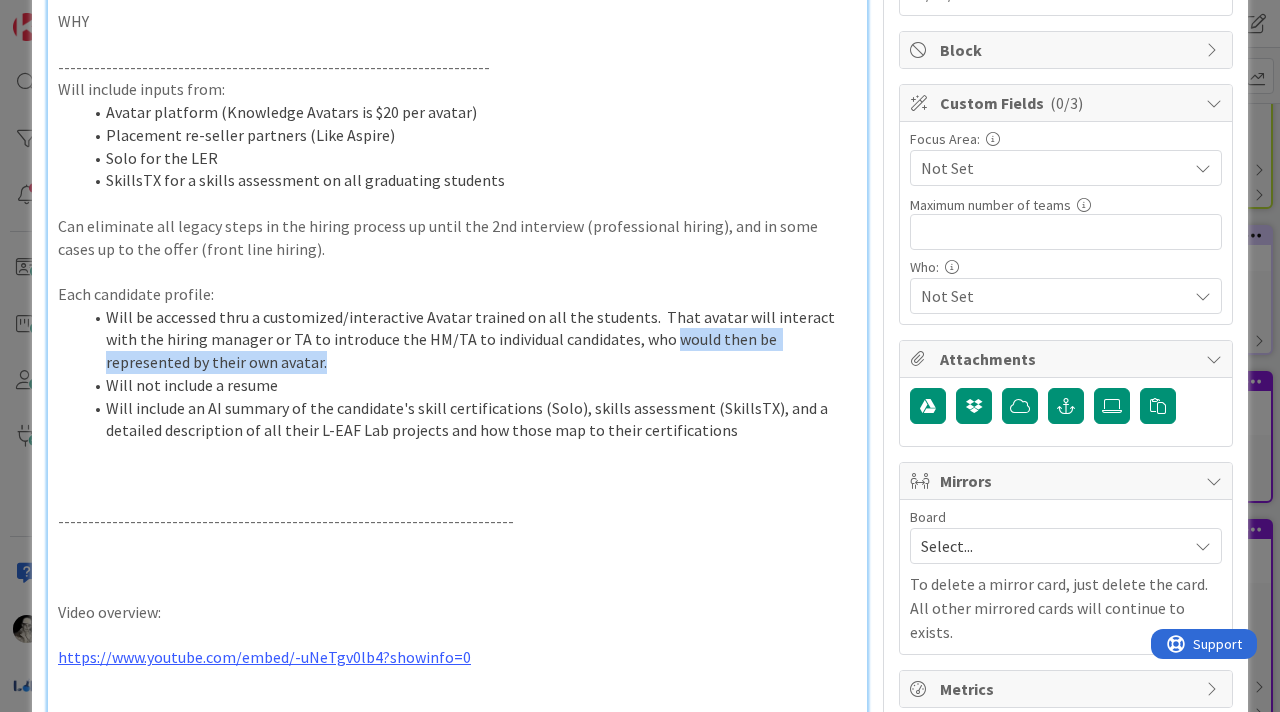 drag, startPoint x: 630, startPoint y: 342, endPoint x: 631, endPoint y: 358, distance: 16.03122 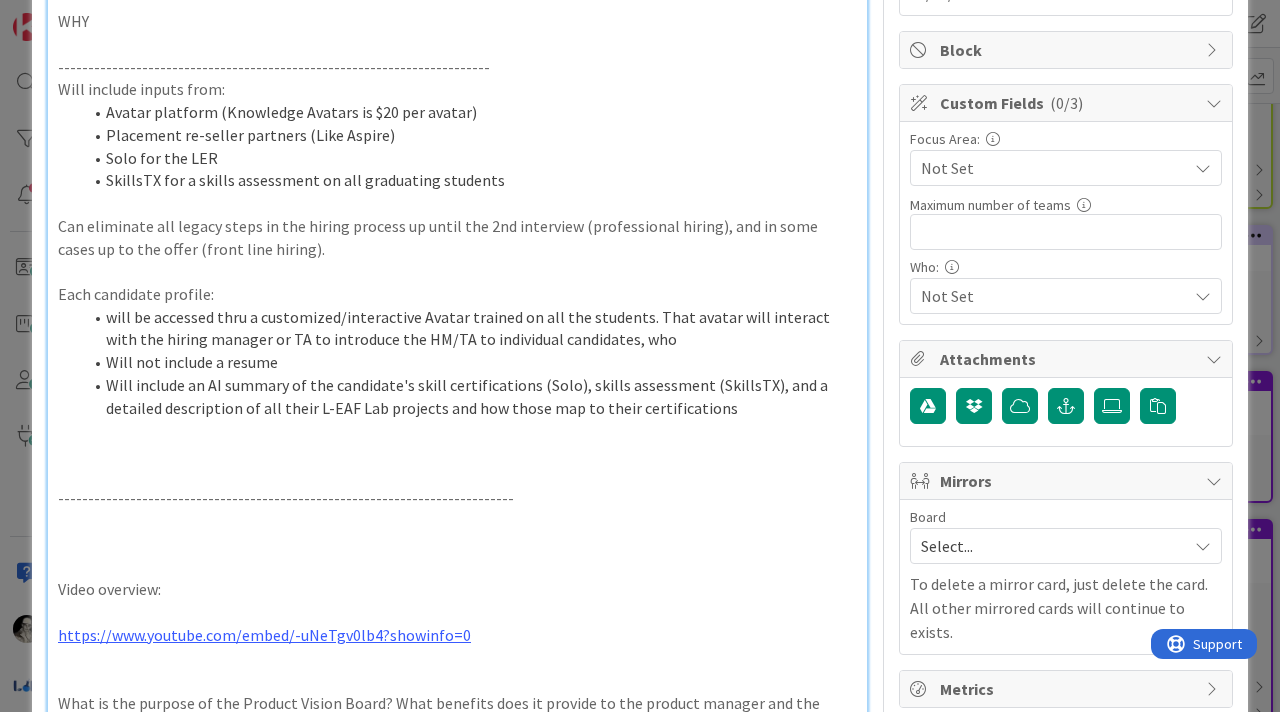 click on "Each candidate profile:" at bounding box center (457, 294) 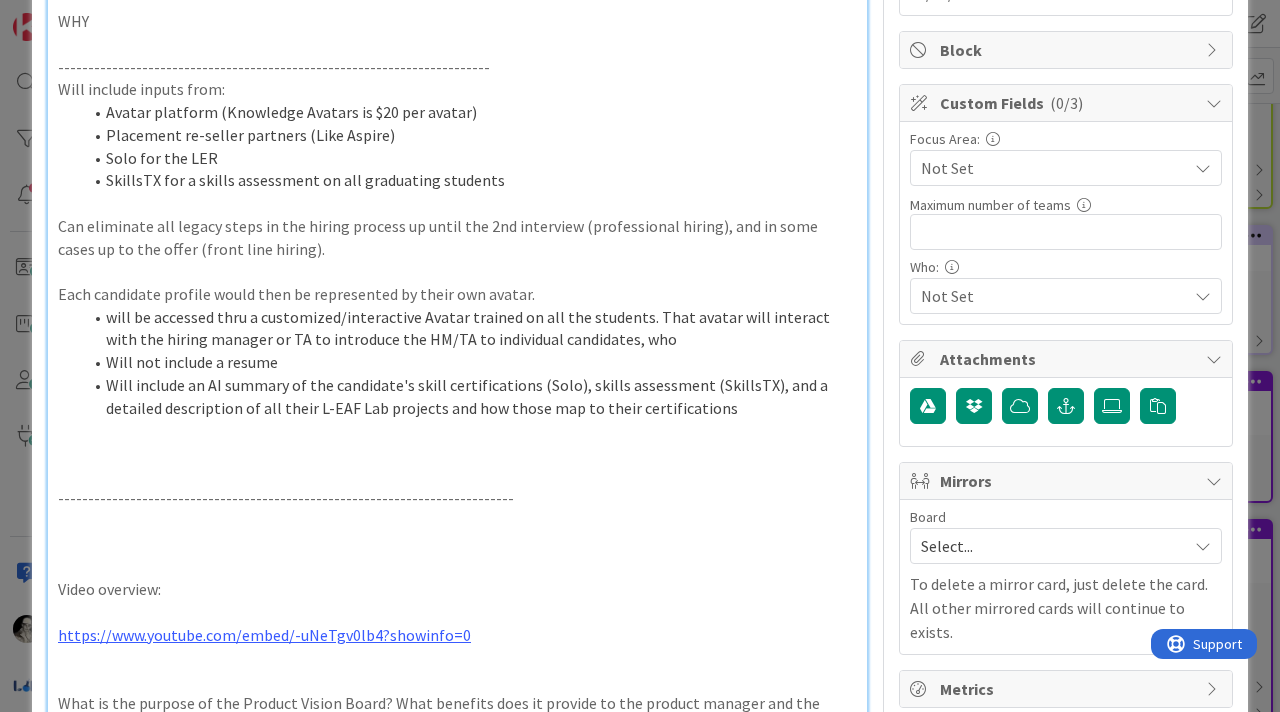 drag, startPoint x: 283, startPoint y: 301, endPoint x: 293, endPoint y: 196, distance: 105.47511 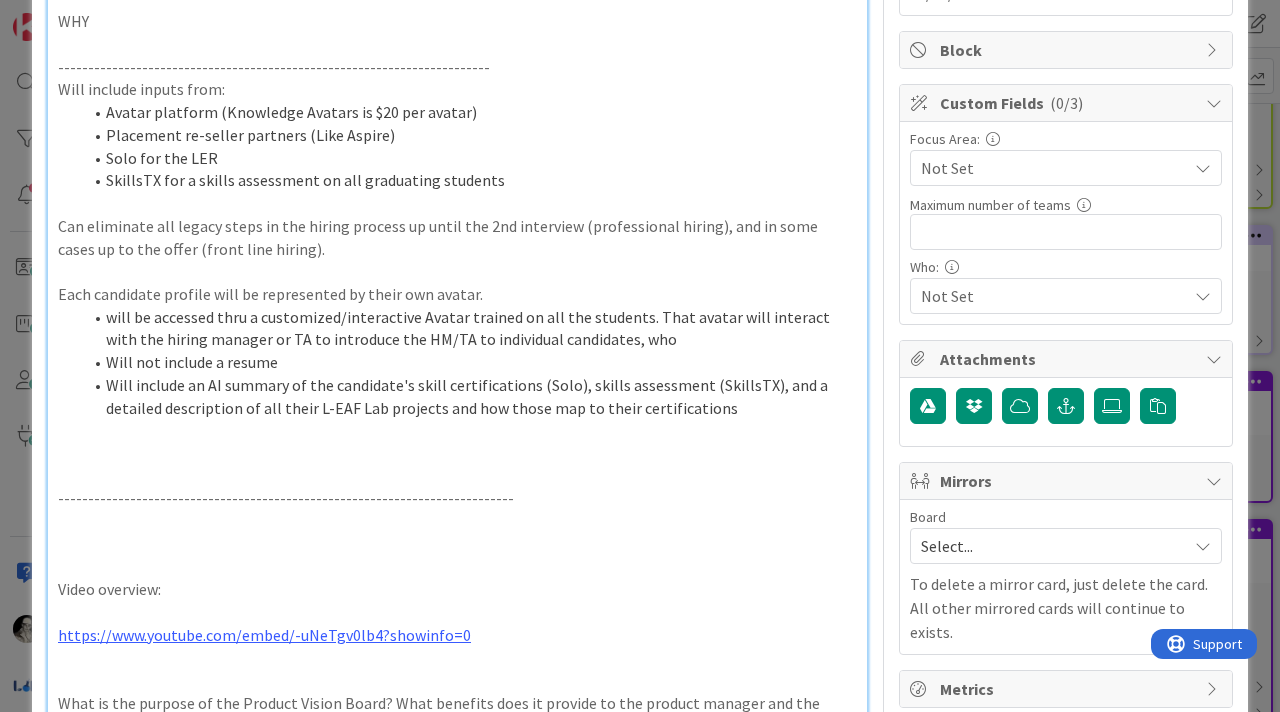 click on "Each candidate profile will be represented by their own avatar." at bounding box center (457, 294) 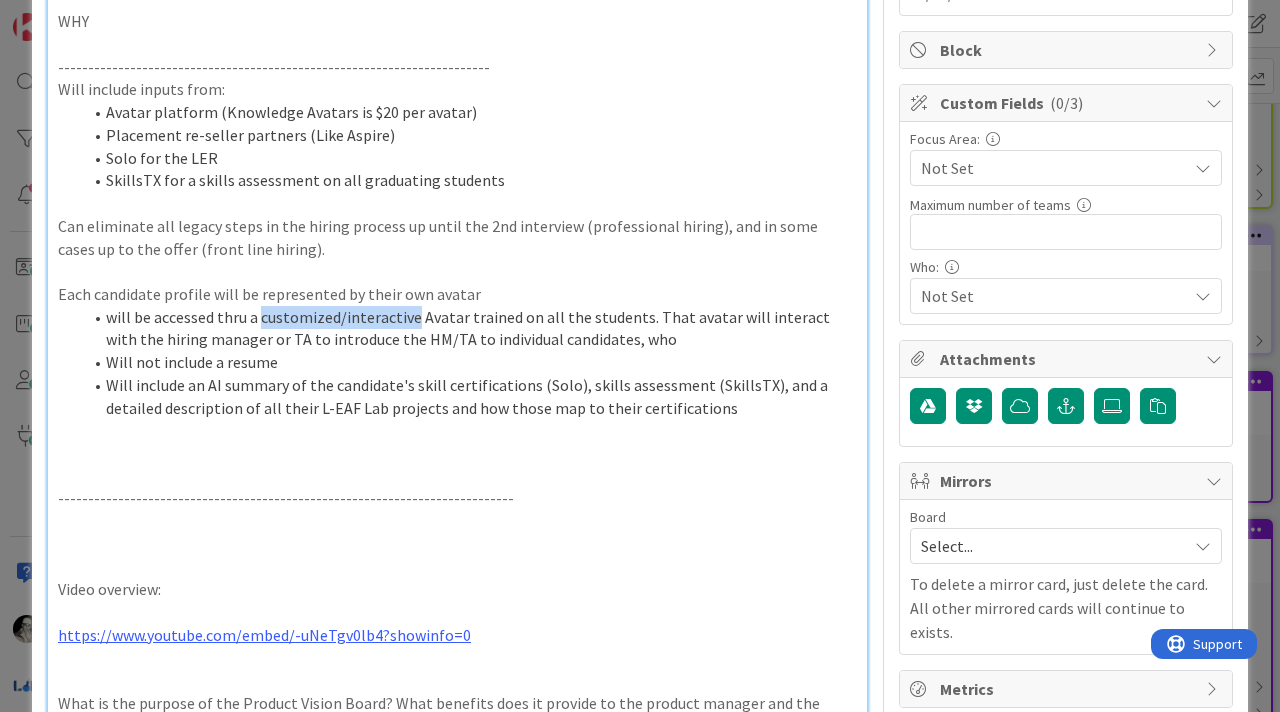 drag, startPoint x: 261, startPoint y: 319, endPoint x: 411, endPoint y: 319, distance: 150 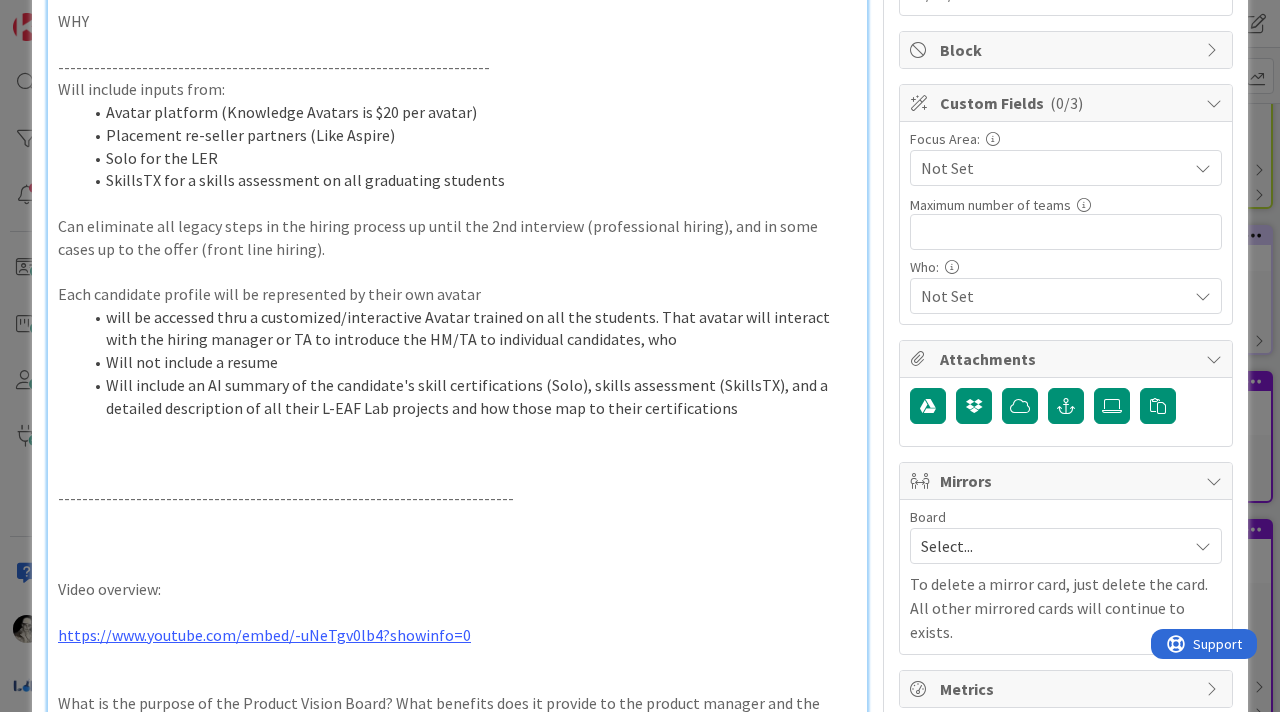 click on "Each candidate profile will be represented by their own avatar" at bounding box center (457, 294) 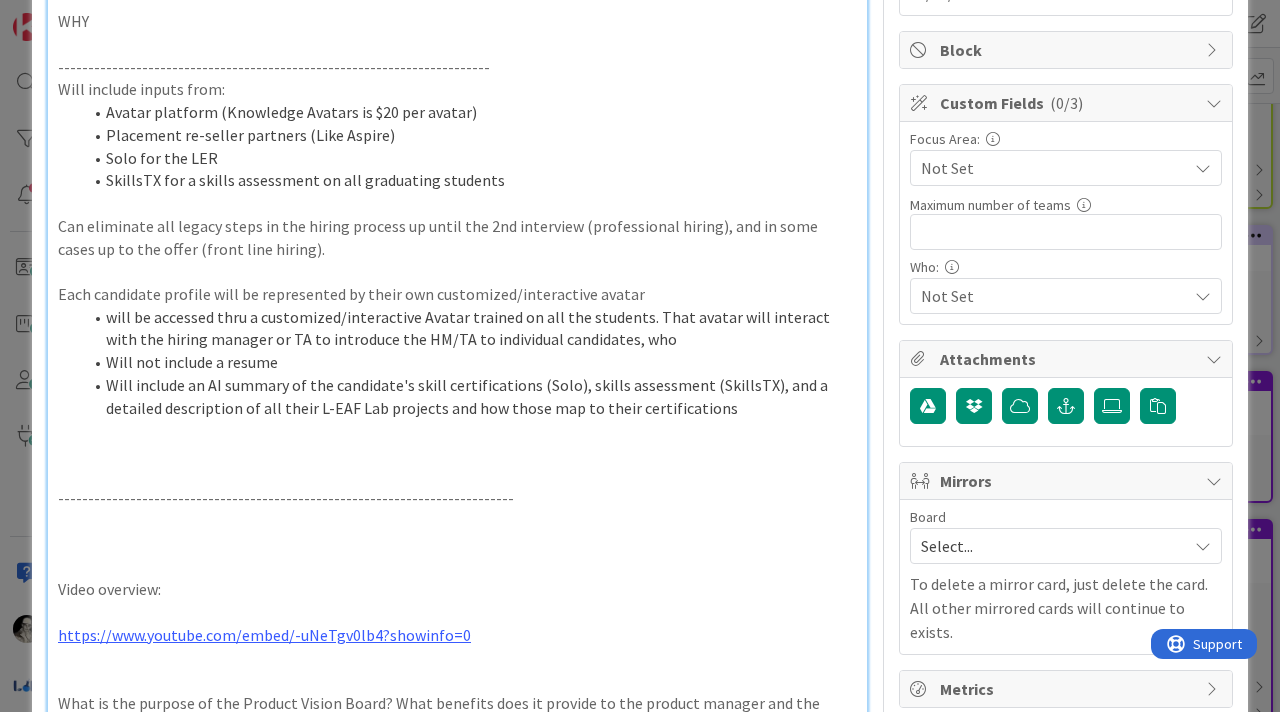 drag, startPoint x: 639, startPoint y: 340, endPoint x: 95, endPoint y: 325, distance: 544.2068 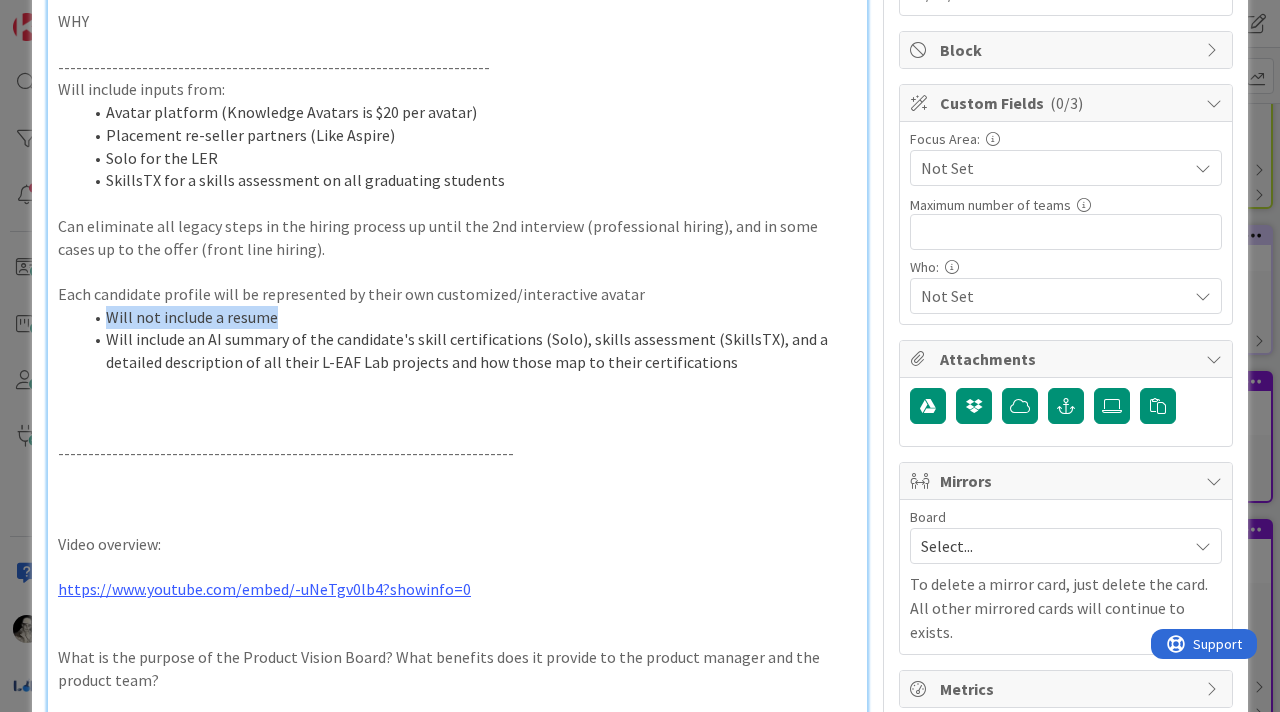 drag, startPoint x: 290, startPoint y: 317, endPoint x: 108, endPoint y: 319, distance: 182.01099 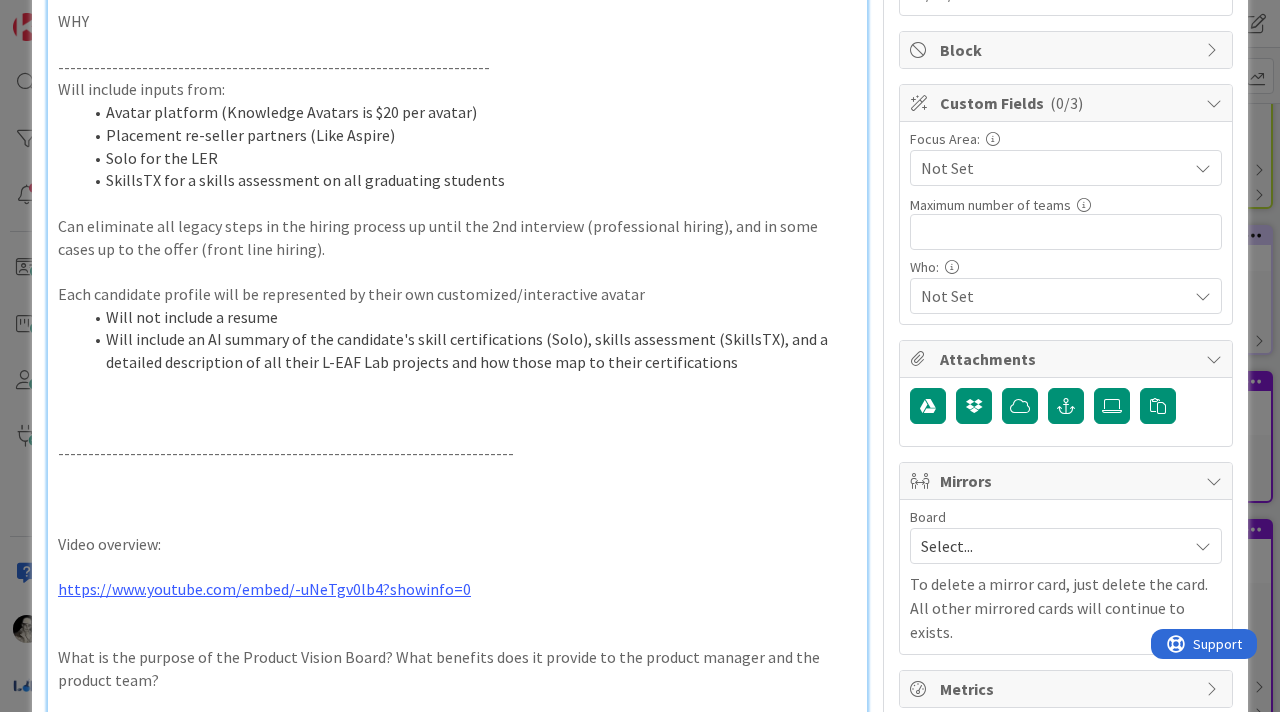 click on "Will include an AI summary of the candidate's skill certifications (Solo), skills assessment (SkillsTX), and a detailed description of all their L-EAF Lab projects and how those map to their certifications" at bounding box center (469, 350) 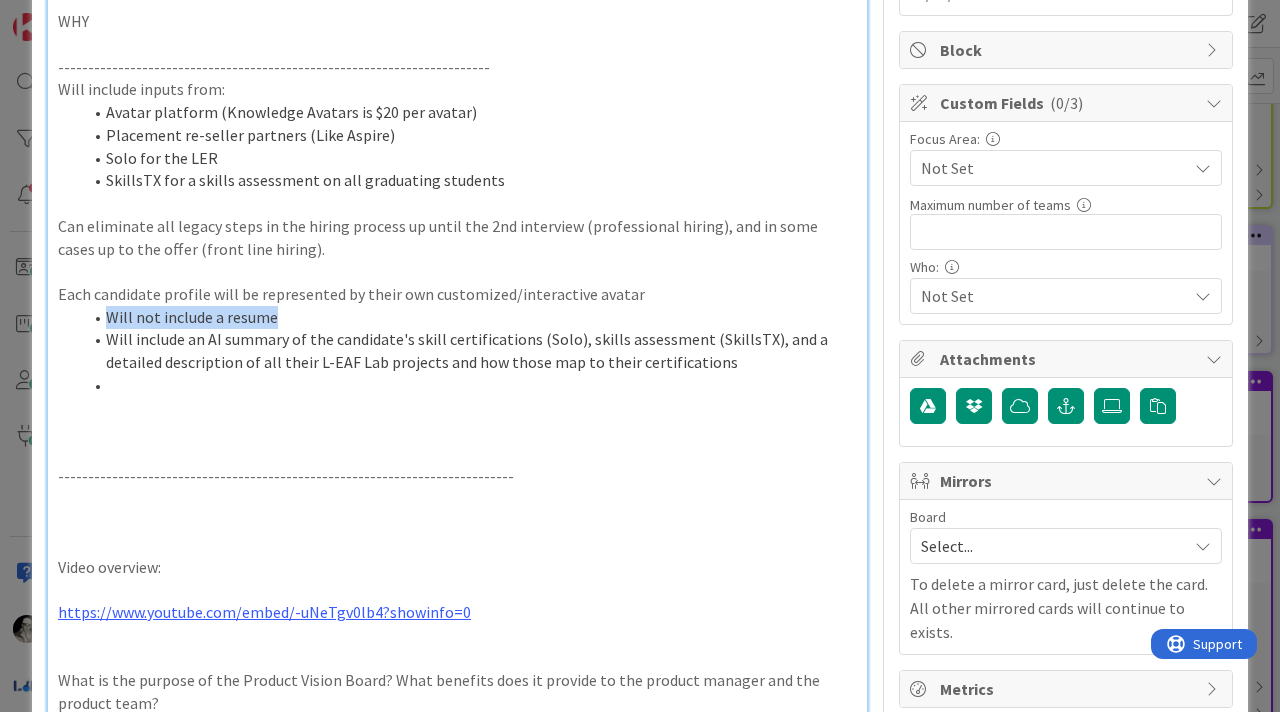 drag, startPoint x: 287, startPoint y: 318, endPoint x: 110, endPoint y: 327, distance: 177.22867 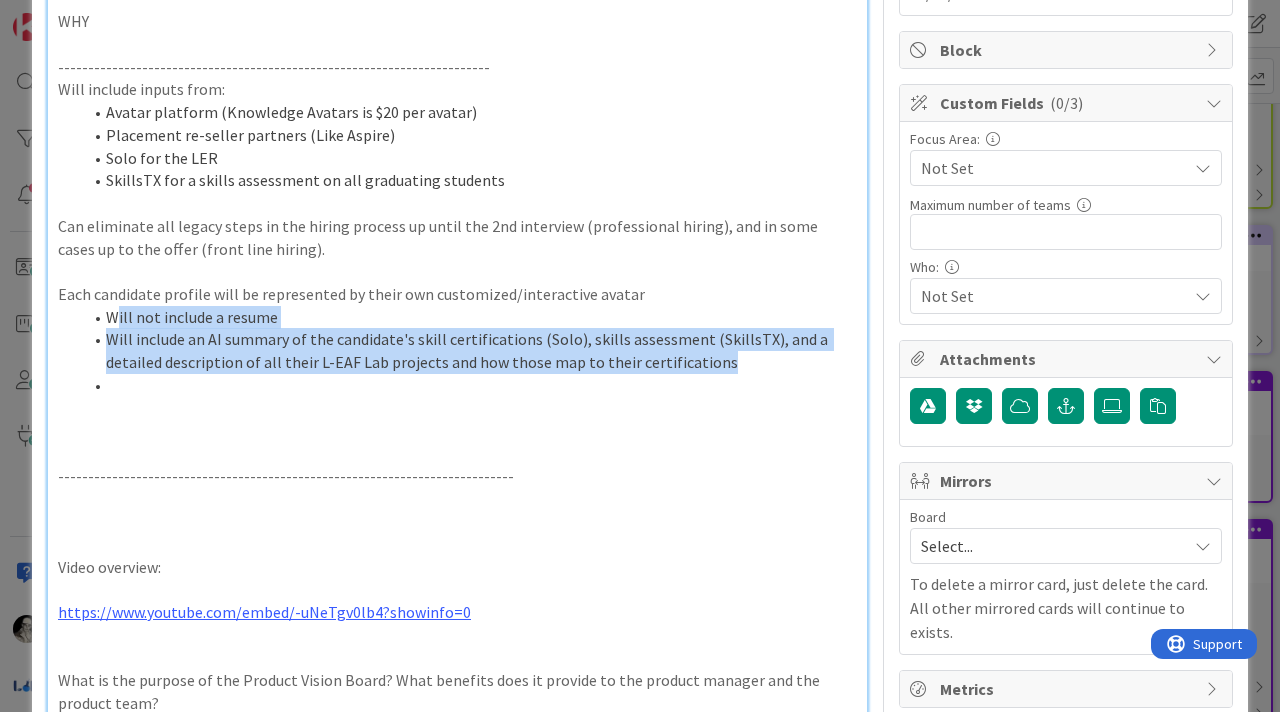 drag, startPoint x: 116, startPoint y: 318, endPoint x: 125, endPoint y: 396, distance: 78.51752 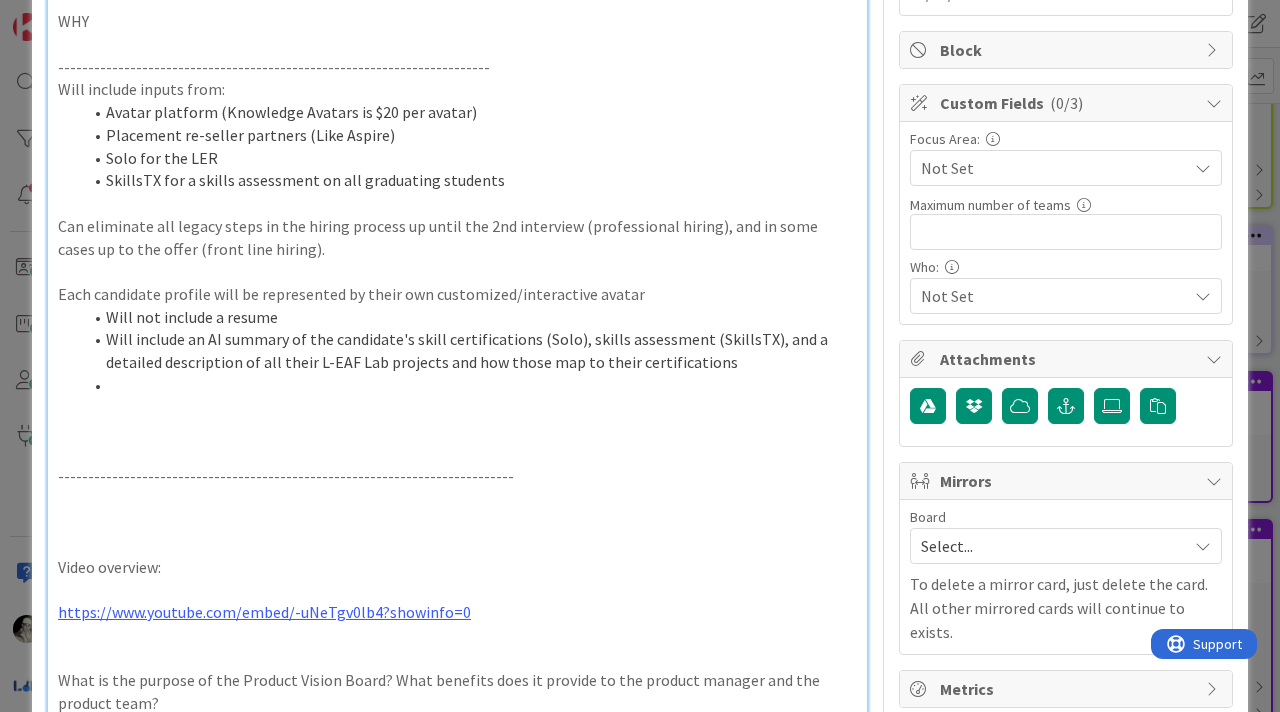 click at bounding box center [469, 385] 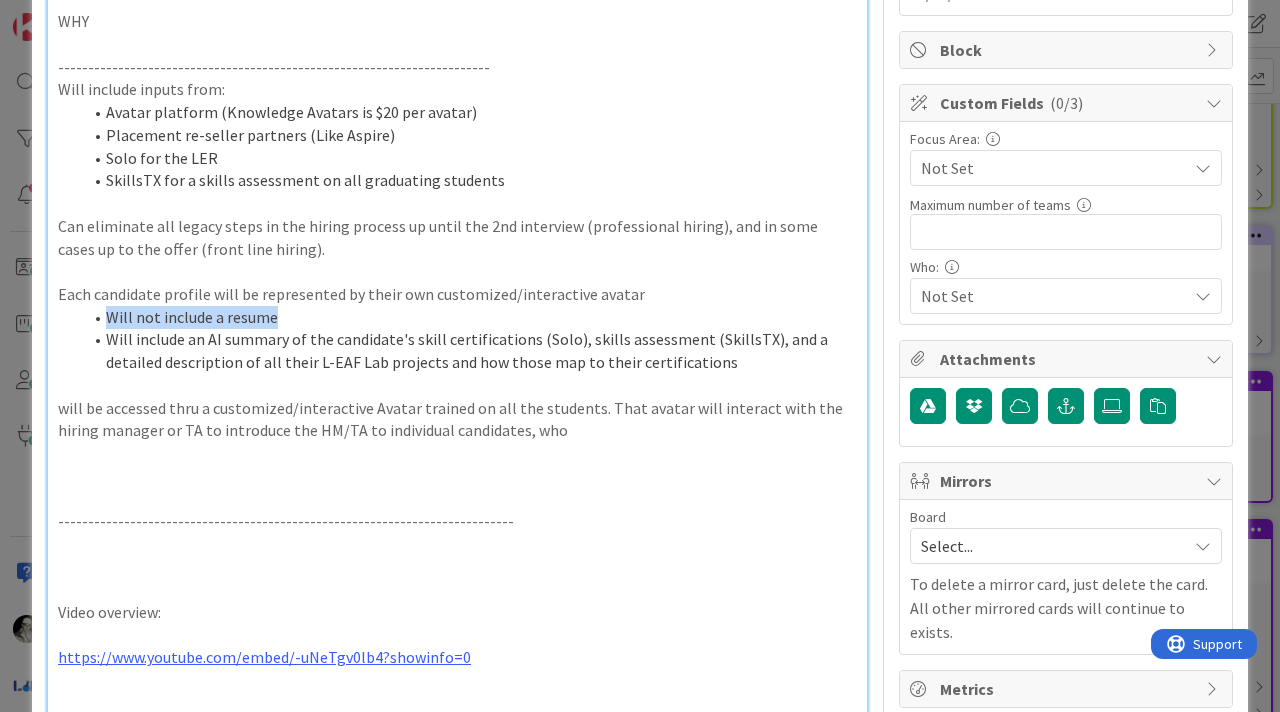 drag, startPoint x: 292, startPoint y: 313, endPoint x: 109, endPoint y: 313, distance: 183 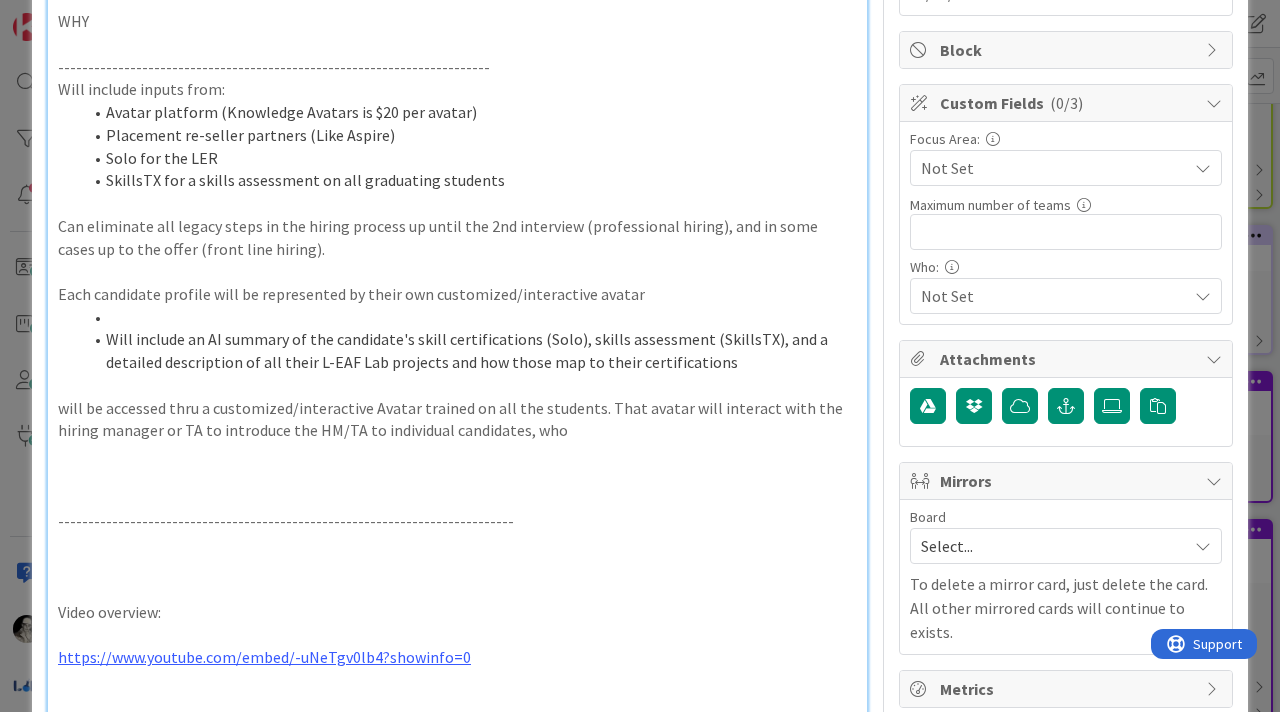 click on "Will include an AI summary of the candidate's skill certifications (Solo), skills assessment (SkillsTX), and a detailed description of all their L-EAF Lab projects and how those map to their certifications" at bounding box center (469, 350) 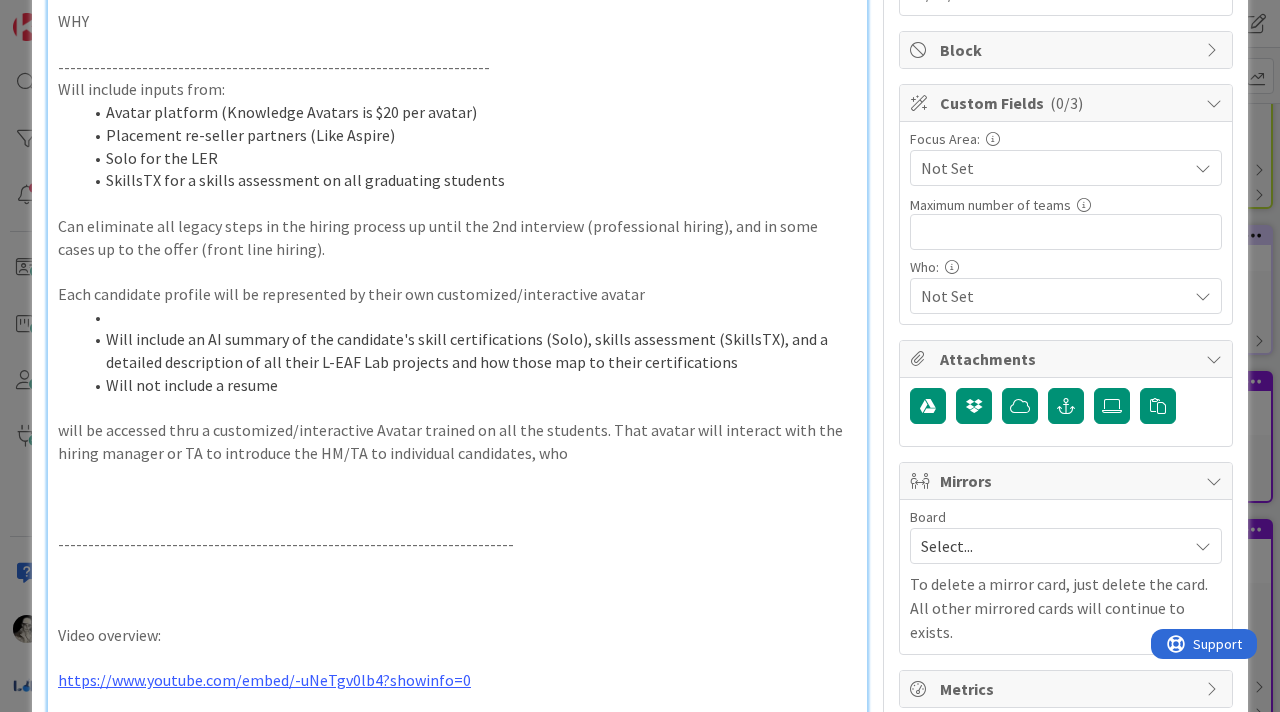 click at bounding box center (469, 317) 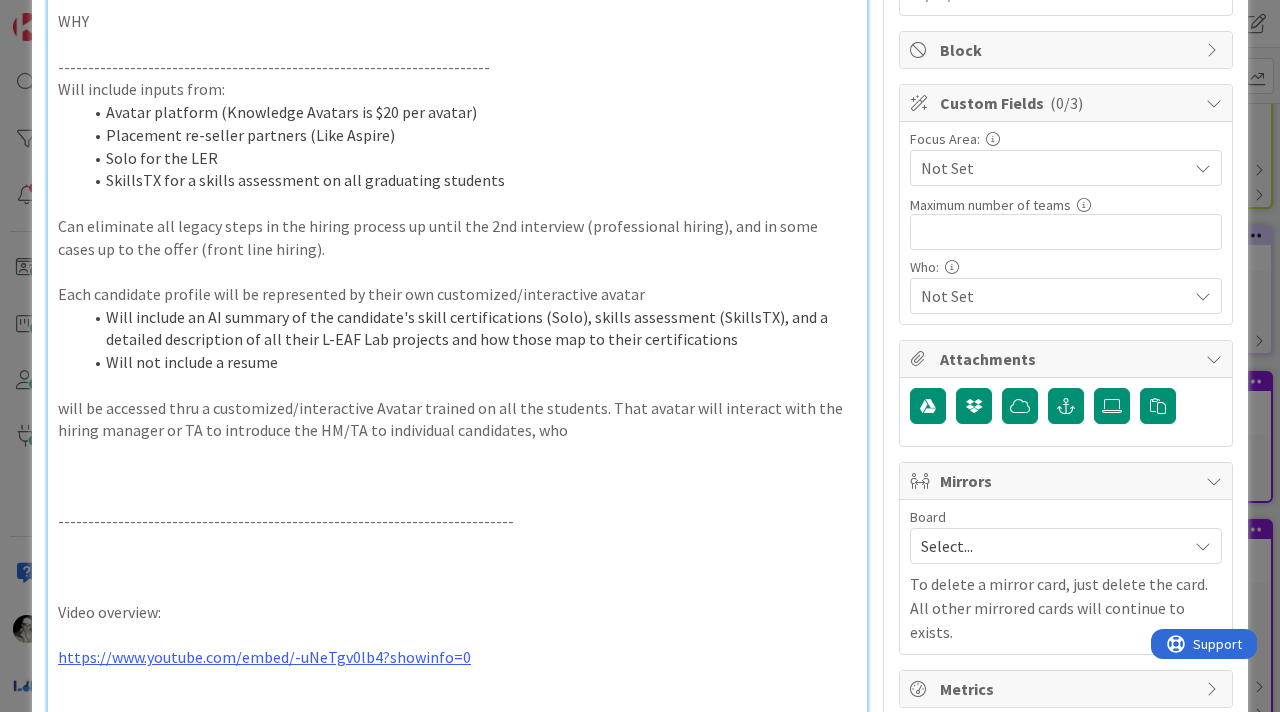 click on "Will not include a resume" at bounding box center [469, 362] 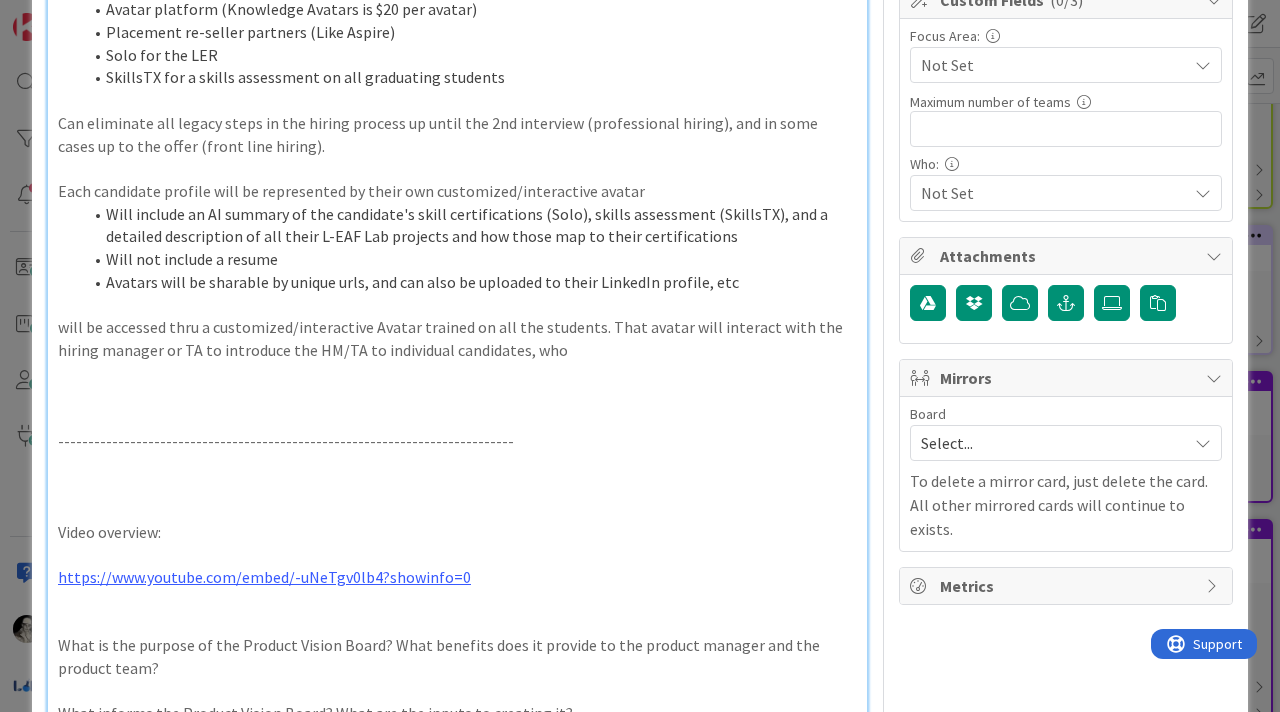 scroll, scrollTop: 460, scrollLeft: 0, axis: vertical 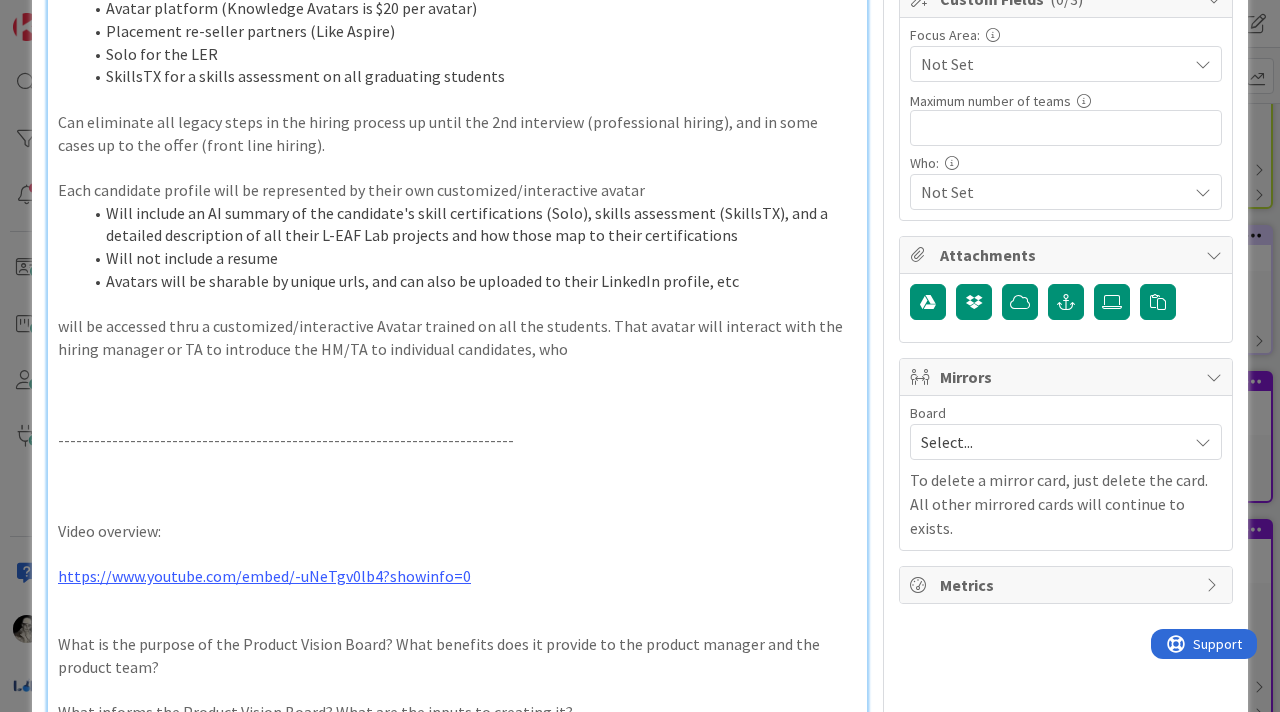 click on "Can eliminate all legacy steps in the hiring process up until the 2nd interview (professional hiring), and in some cases up to the offer (front line hiring)." at bounding box center [457, 133] 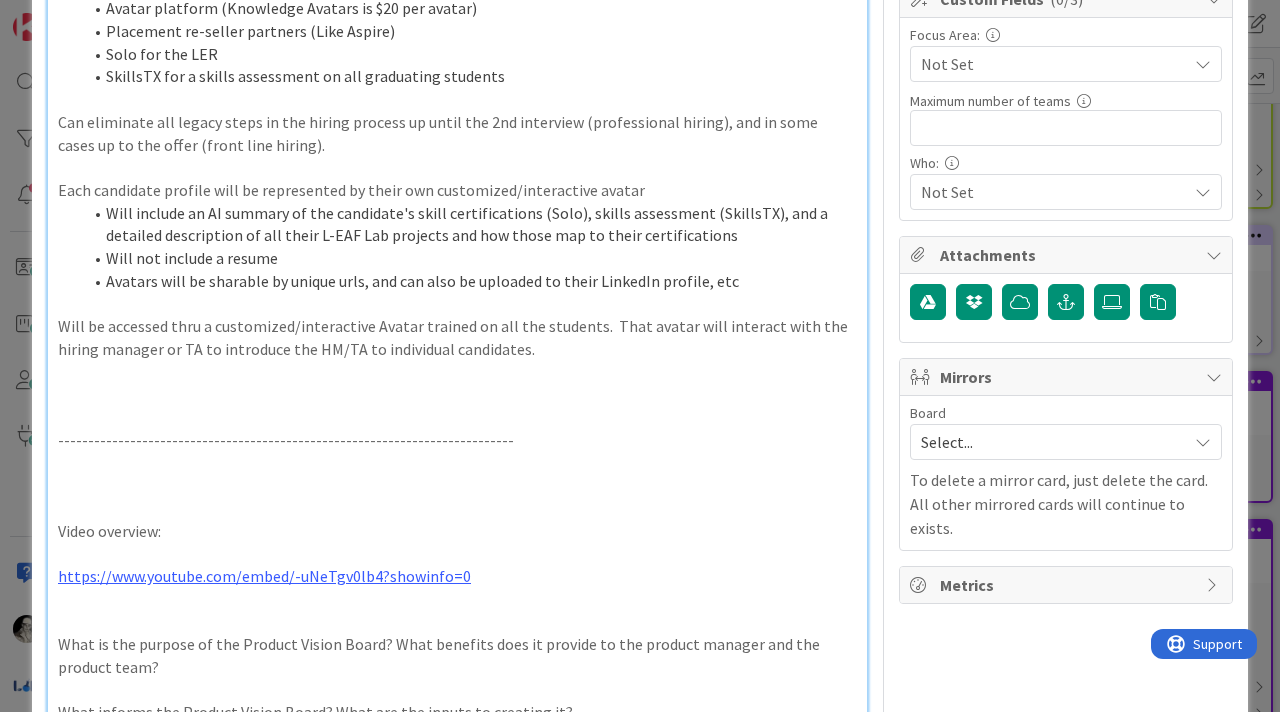 click at bounding box center [457, 394] 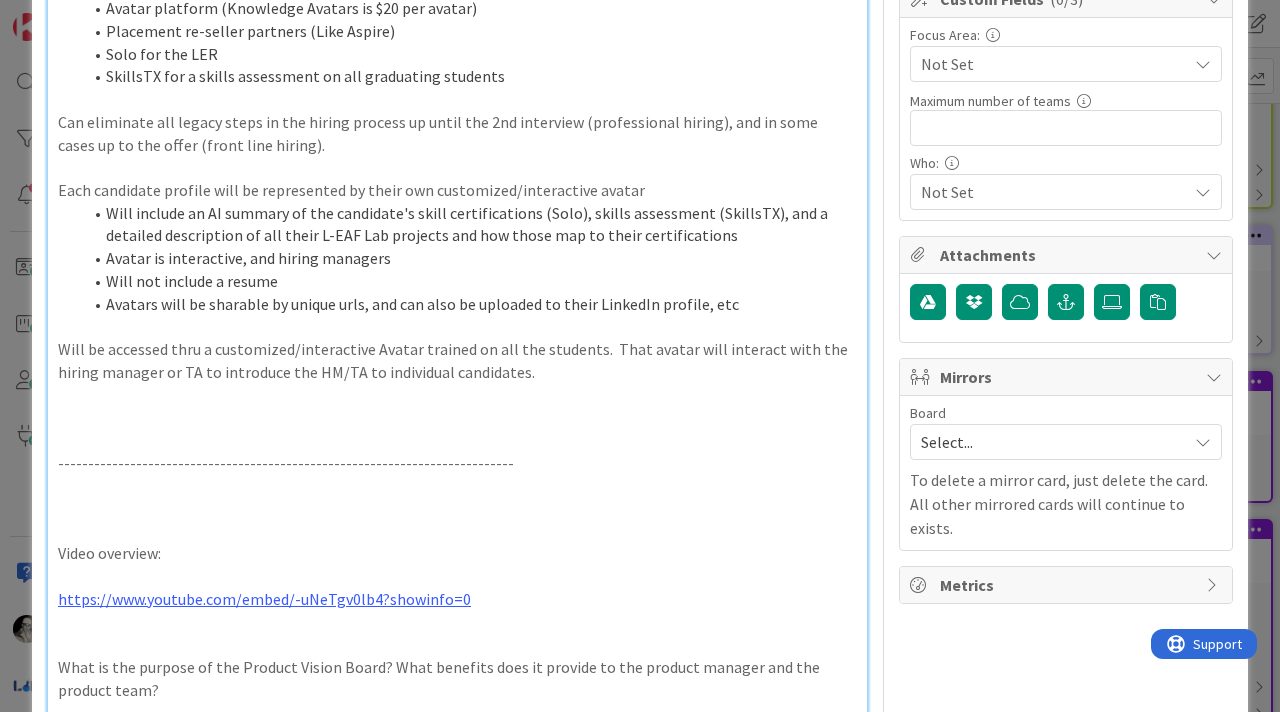 drag, startPoint x: 161, startPoint y: 267, endPoint x: 166, endPoint y: 192, distance: 75.16648 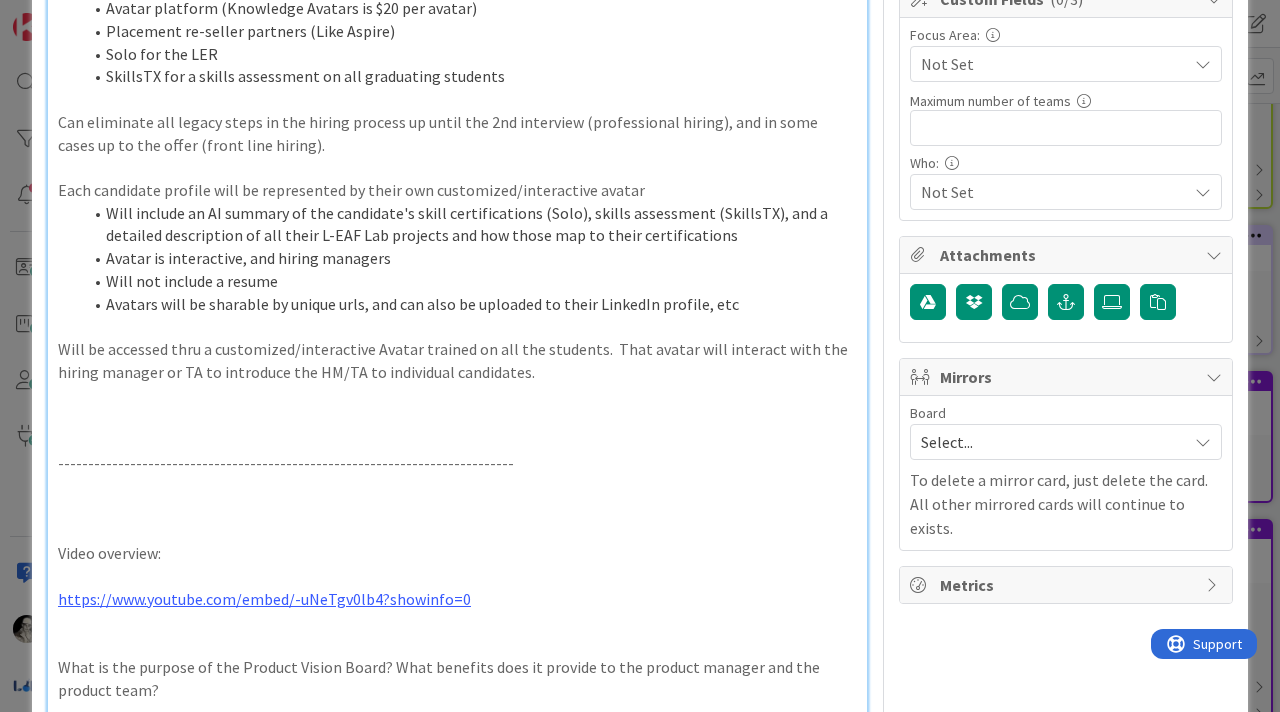 click on "Avatar is interactive, and hiring managers" at bounding box center (469, 258) 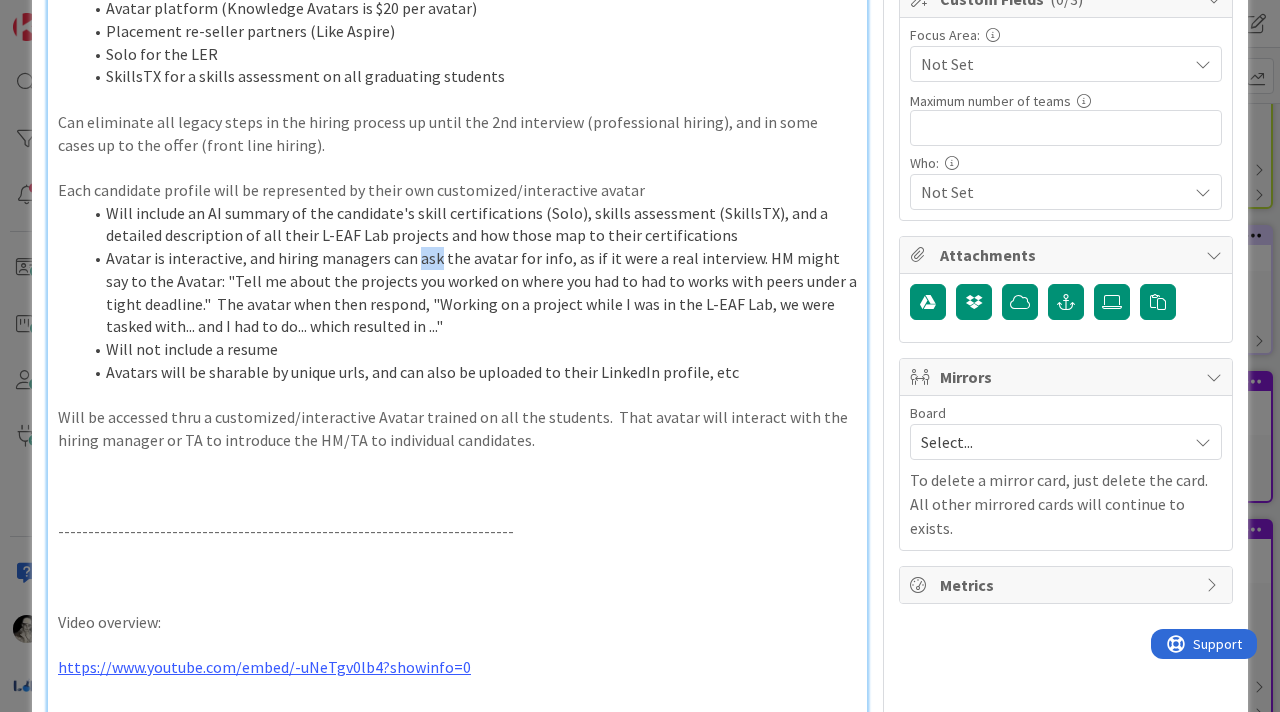 drag, startPoint x: 412, startPoint y: 259, endPoint x: 431, endPoint y: 261, distance: 19.104973 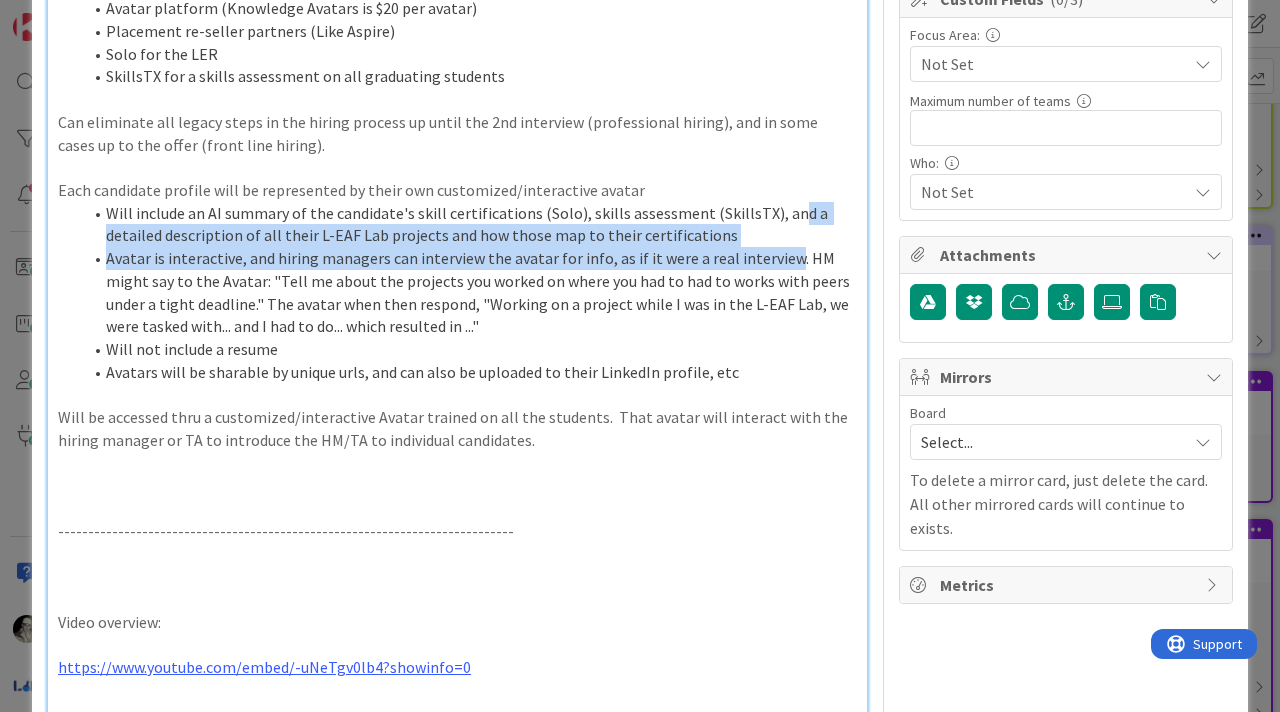 drag, startPoint x: 783, startPoint y: 261, endPoint x: 783, endPoint y: 160, distance: 101 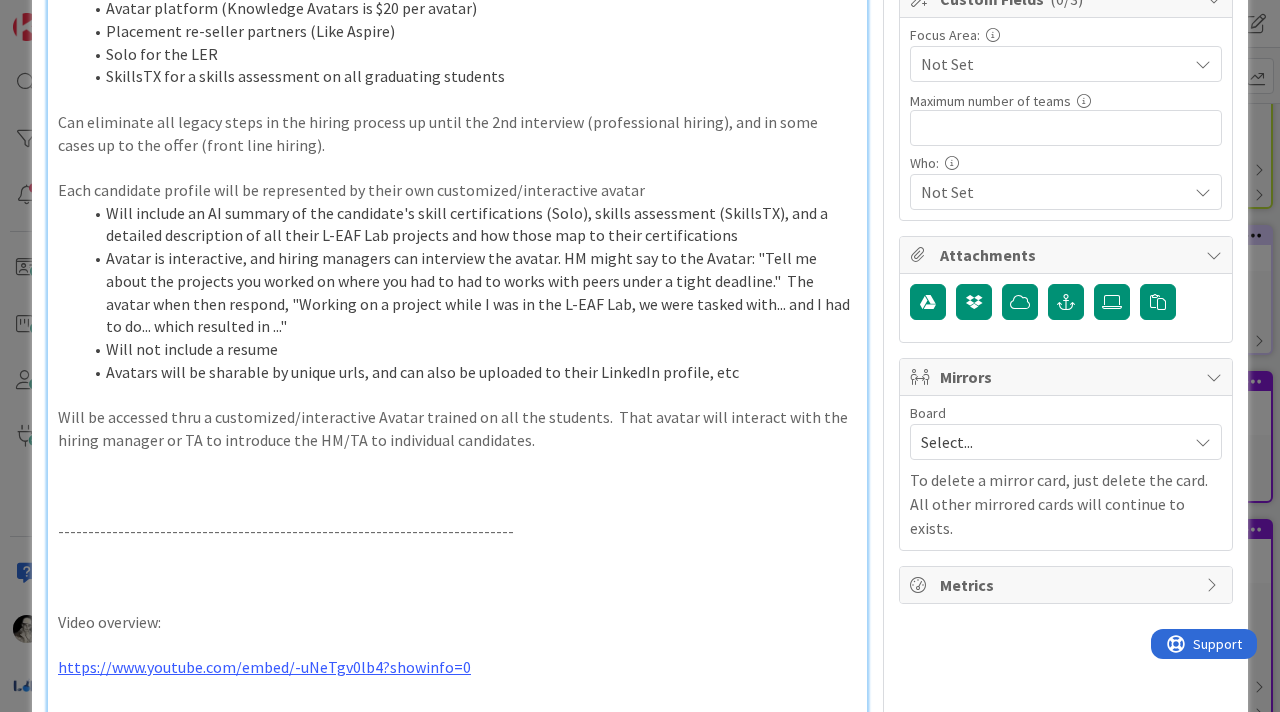 drag, startPoint x: 841, startPoint y: 284, endPoint x: 849, endPoint y: 229, distance: 55.578773 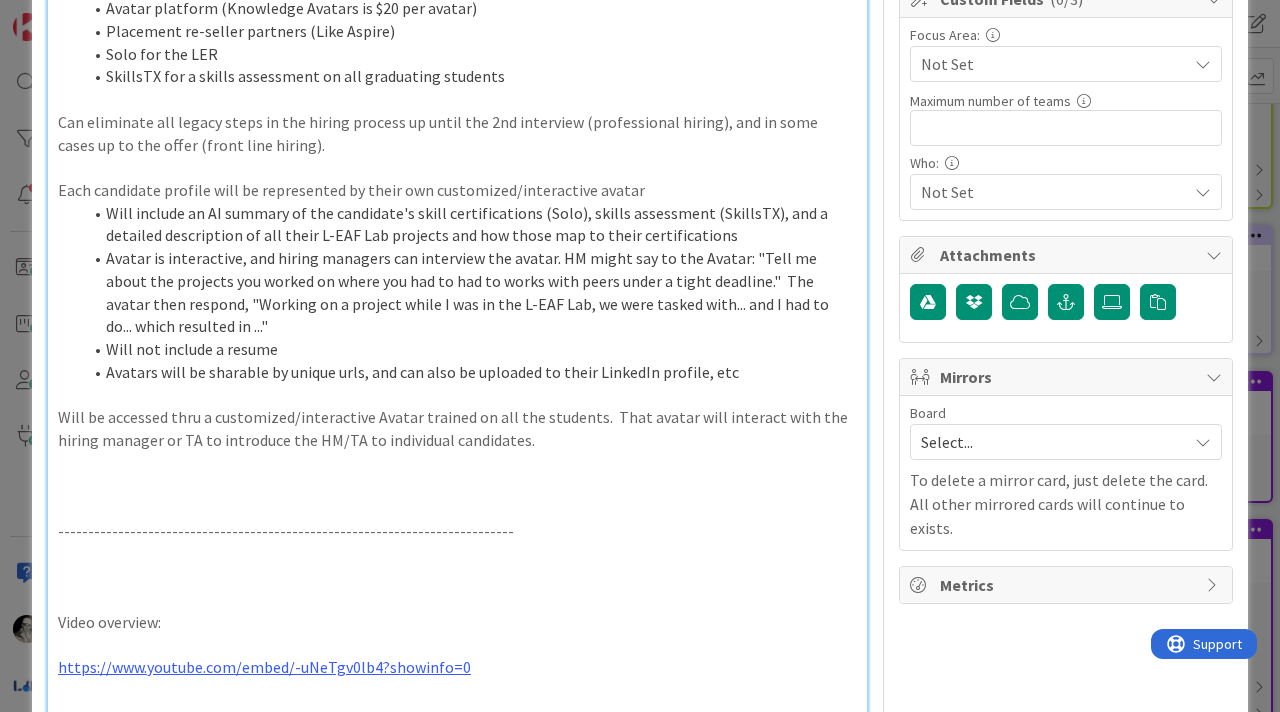 click on "Avatar is interactive, and hiring managers can interview the avatar. HM might say to the Avatar: "Tell me about the projects you worked on where you had to had to works with peers under a tight deadline."  The avatar then respond, "Working on a project while I was in the L-EAF Lab, we were tasked with... and I had to do... which resulted in ..."" at bounding box center (469, 292) 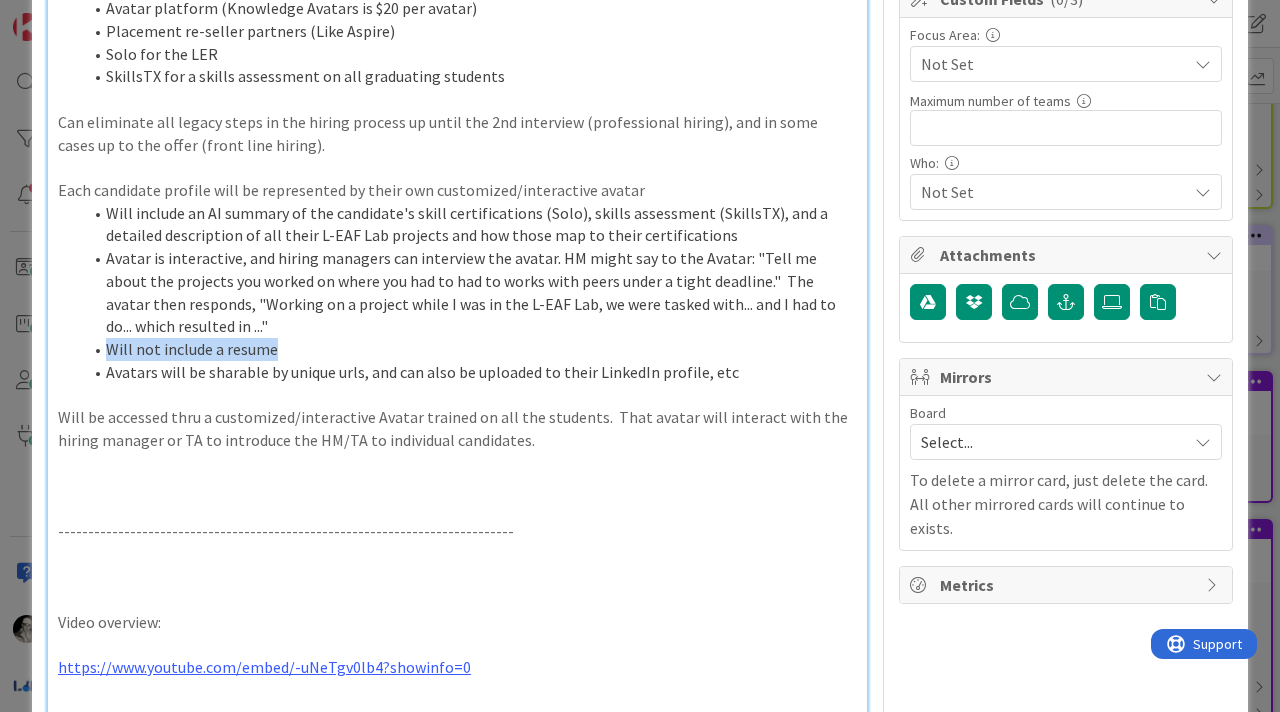 drag, startPoint x: 284, startPoint y: 350, endPoint x: 90, endPoint y: 353, distance: 194.0232 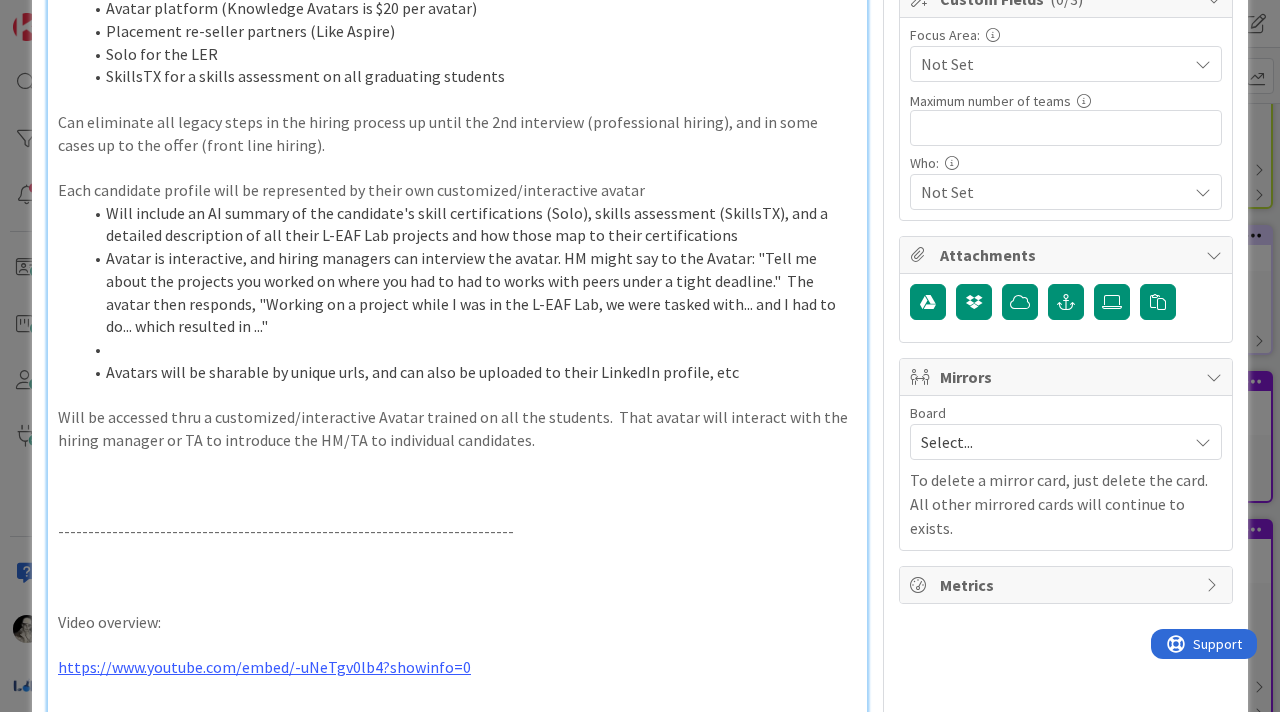 click on "Avatars will be sharable by unique urls, and can also be uploaded to their LinkedIn profile, etc" at bounding box center (469, 372) 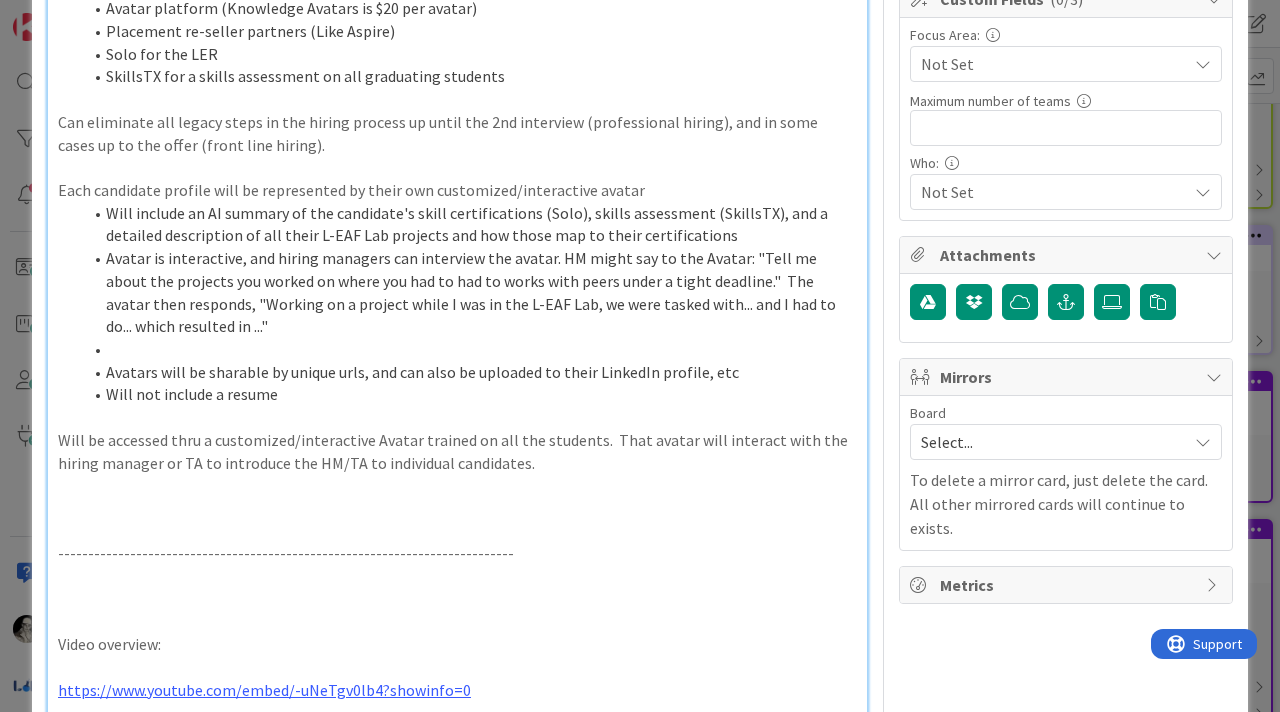 click at bounding box center [469, 349] 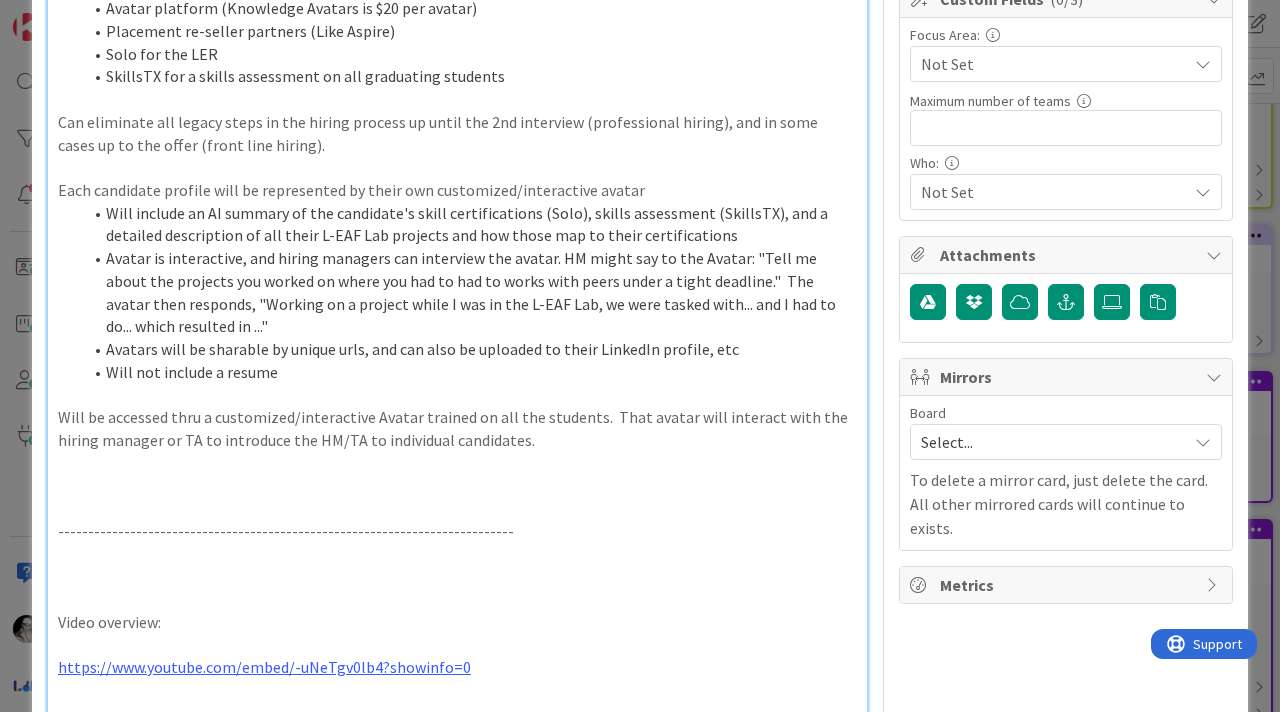 drag, startPoint x: 114, startPoint y: 373, endPoint x: 131, endPoint y: 267, distance: 107.35455 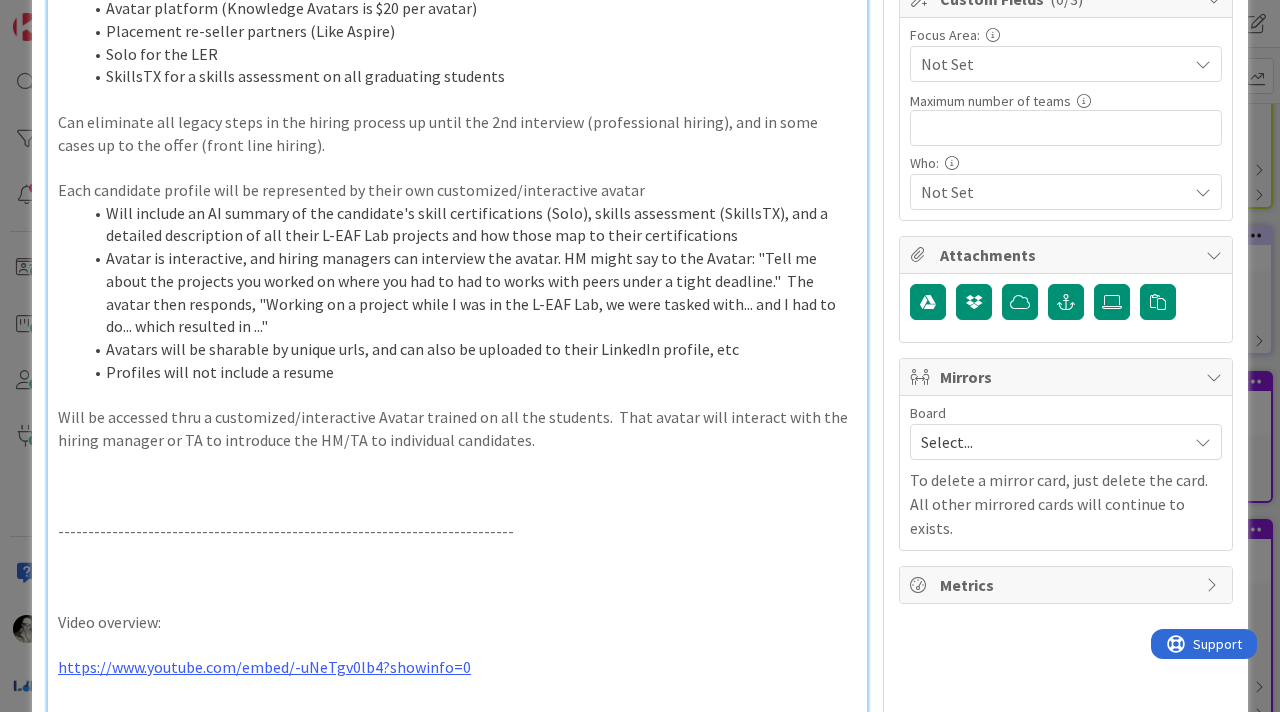 click on "Profiles will not include a resume" at bounding box center (469, 372) 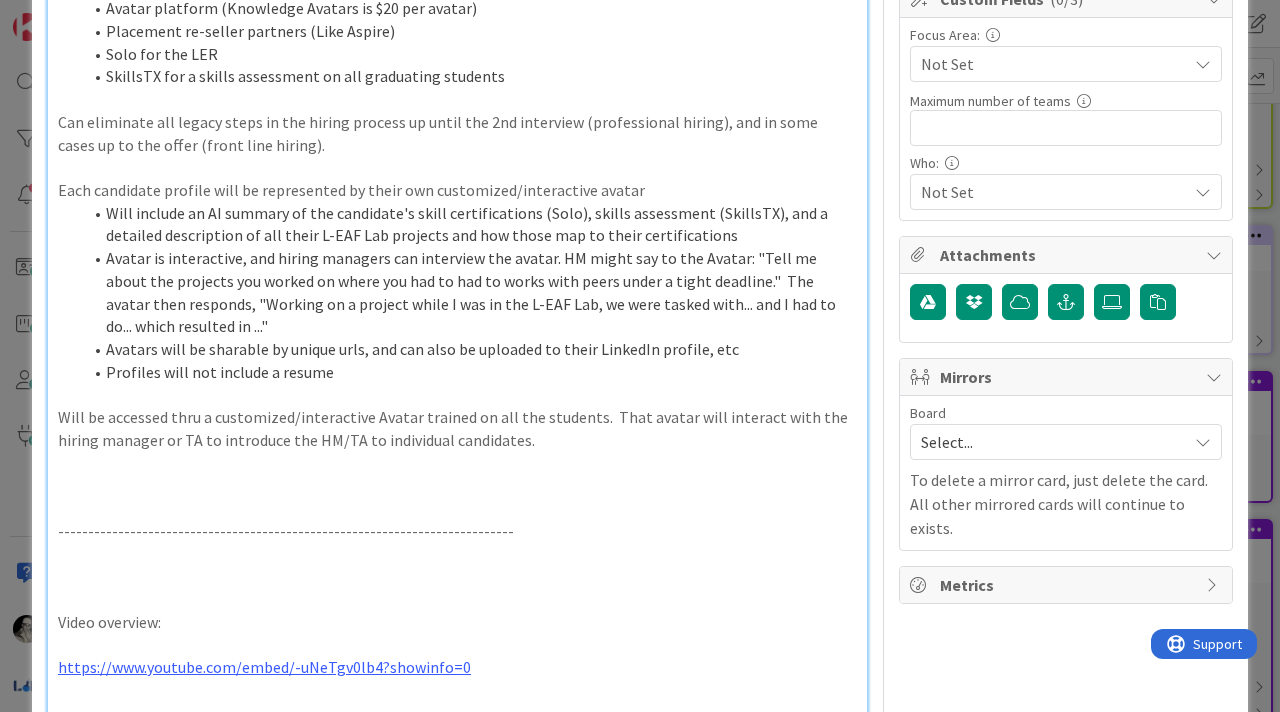 drag, startPoint x: 101, startPoint y: 421, endPoint x: 101, endPoint y: 398, distance: 23 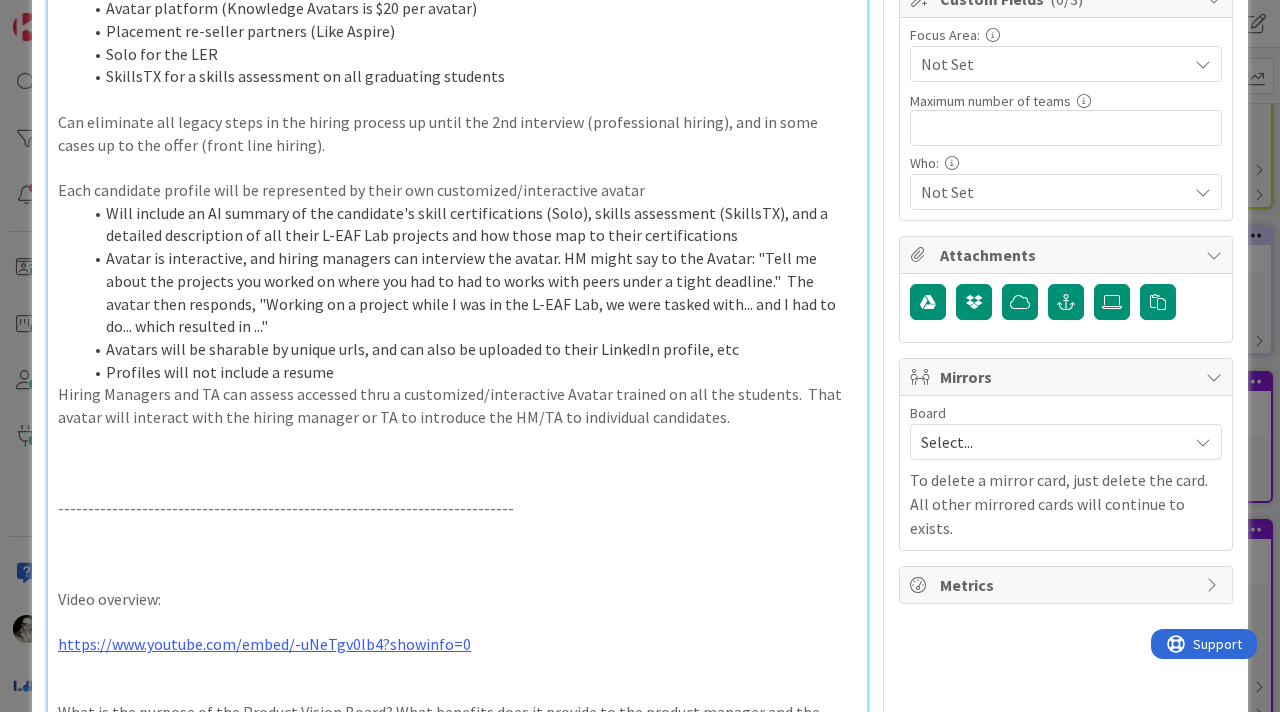 click on "Hiring Managers and TA can assess accessed thru a customized/interactive Avatar trained on all the students.  That avatar will interact with the hiring manager or TA to introduce the HM/TA to individual candidates." at bounding box center [457, 405] 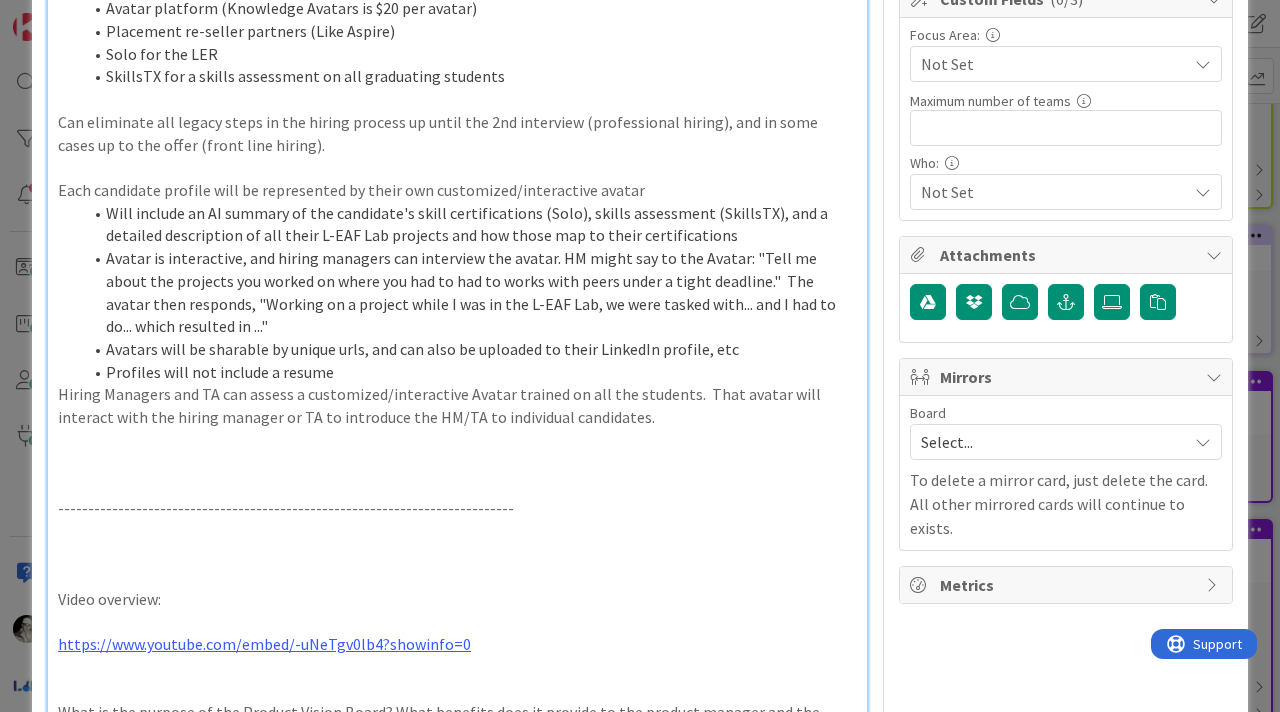 drag, startPoint x: 572, startPoint y: 415, endPoint x: 596, endPoint y: 334, distance: 84.48077 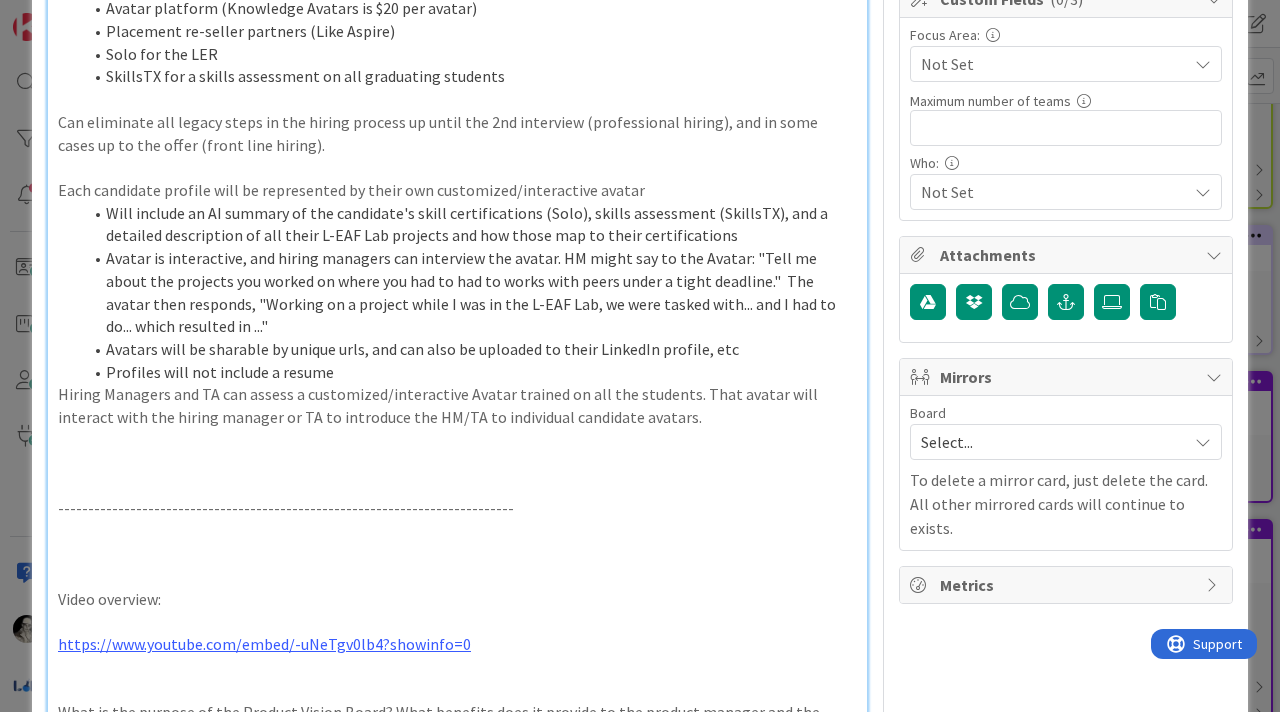 click on "Hiring Managers and TA can assess a customized/interactive Avatar trained on all the students. That avatar will interact with the hiring manager or TA to introduce the HM/TA to individual candidate avatars." at bounding box center [457, 405] 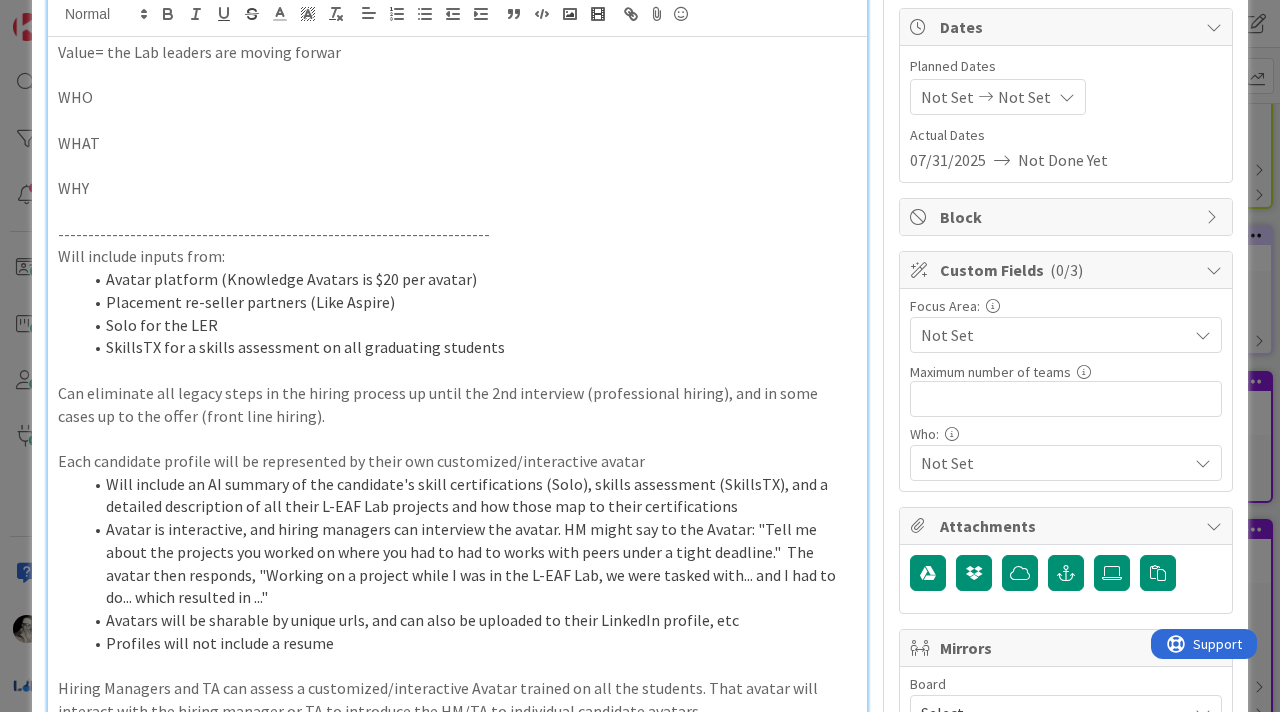 scroll, scrollTop: 0, scrollLeft: 0, axis: both 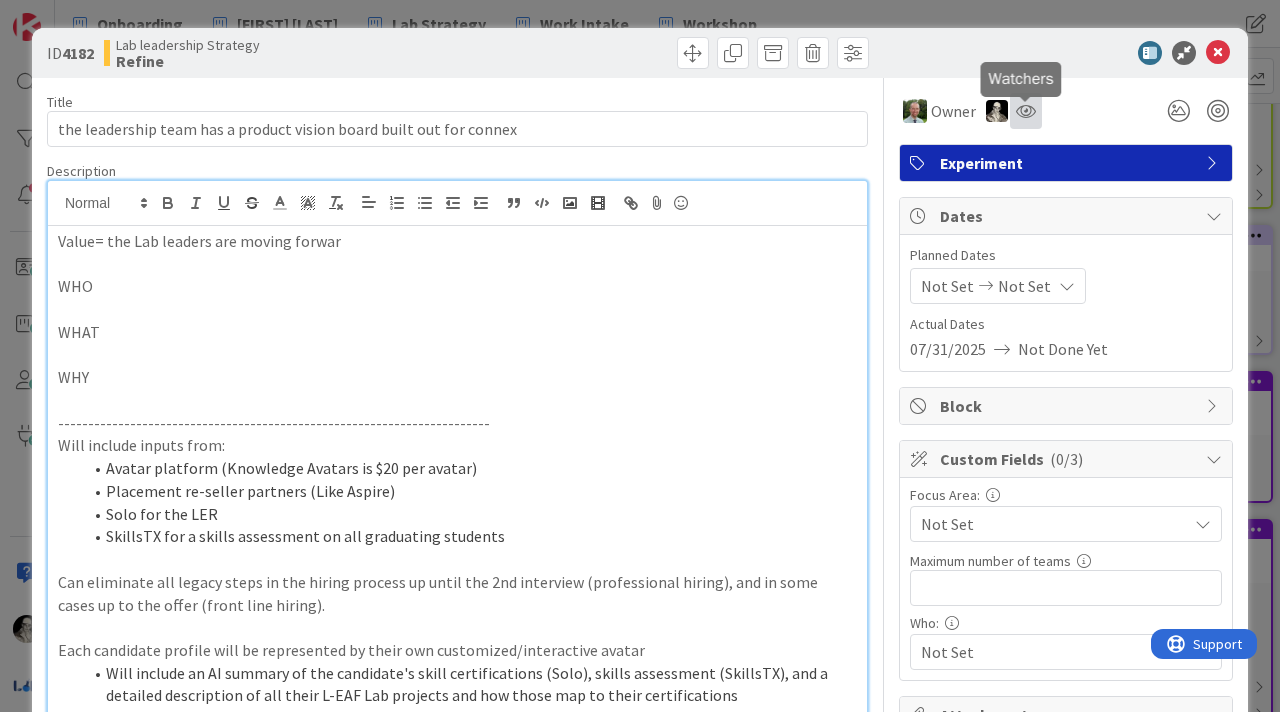 click at bounding box center (1026, 111) 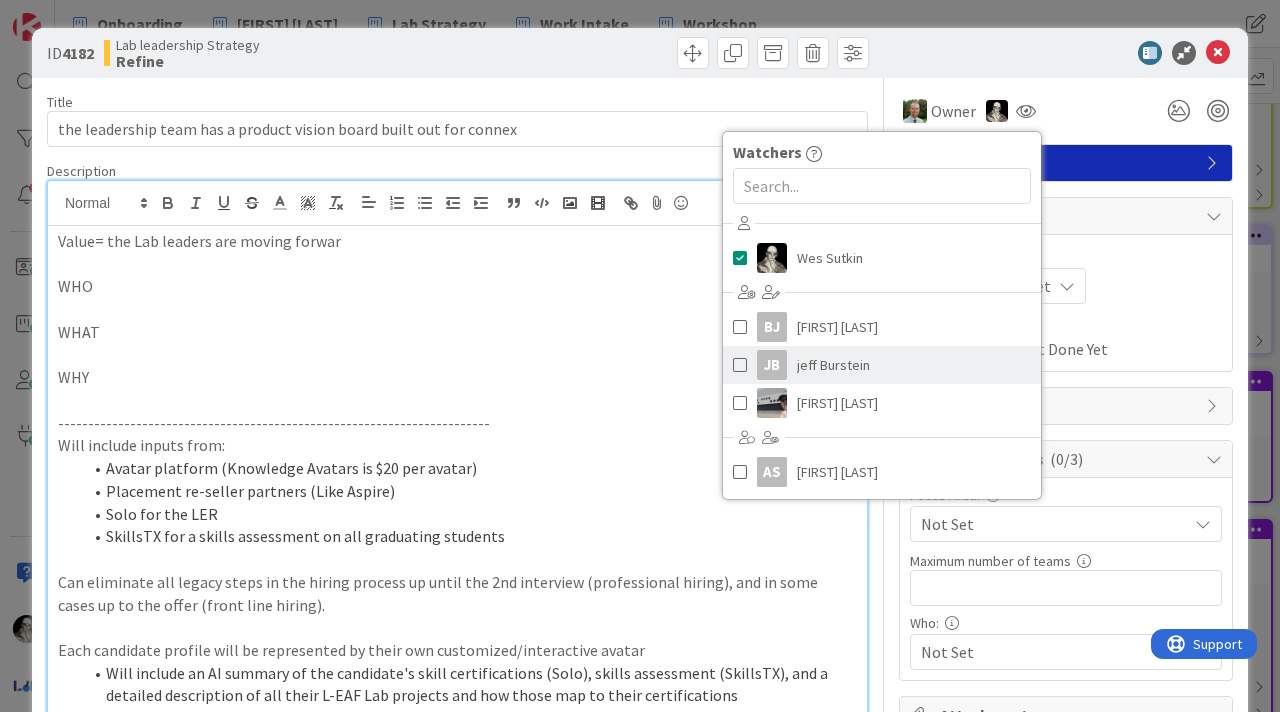 click at bounding box center [740, 365] 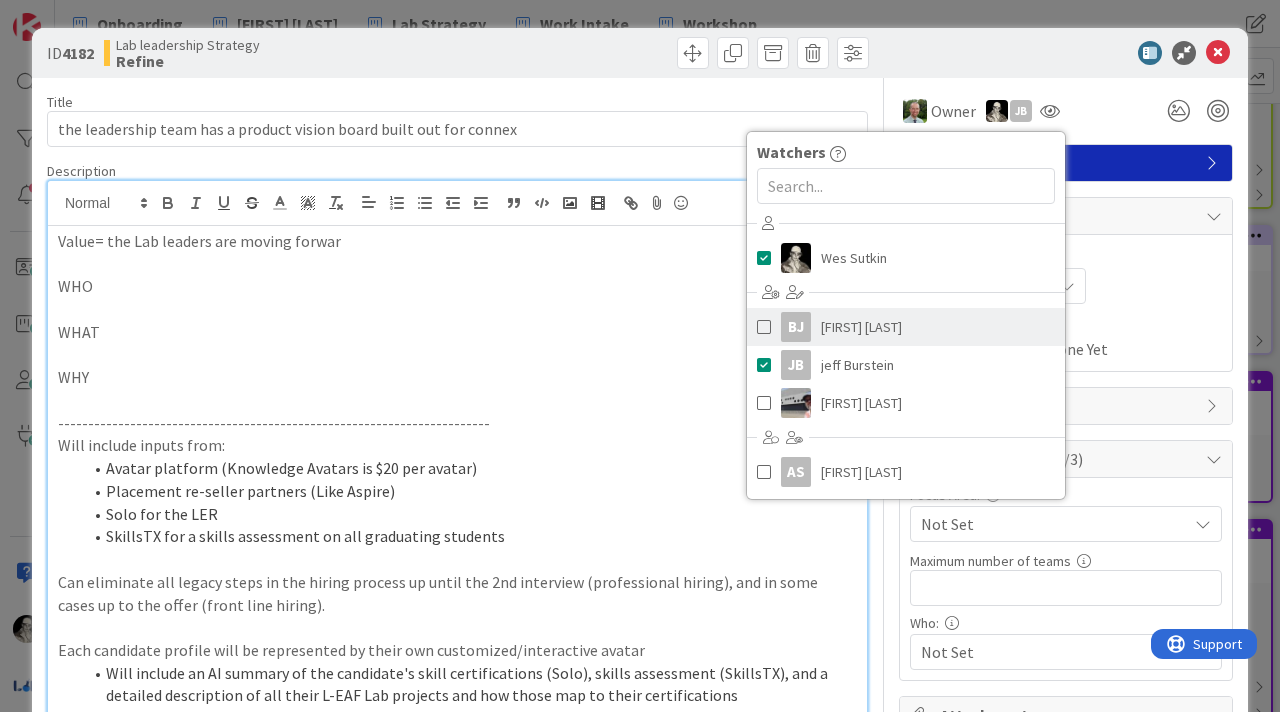 click at bounding box center (764, 327) 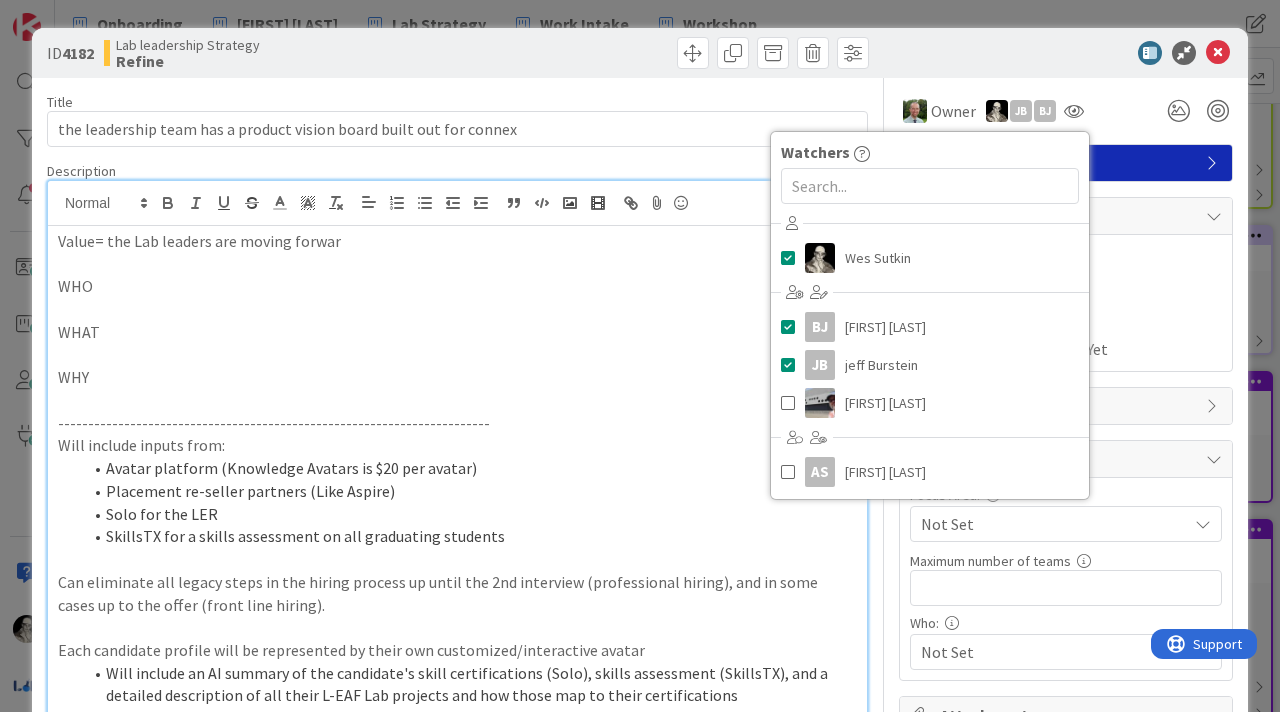 click on "Solo for the LER" at bounding box center (469, 514) 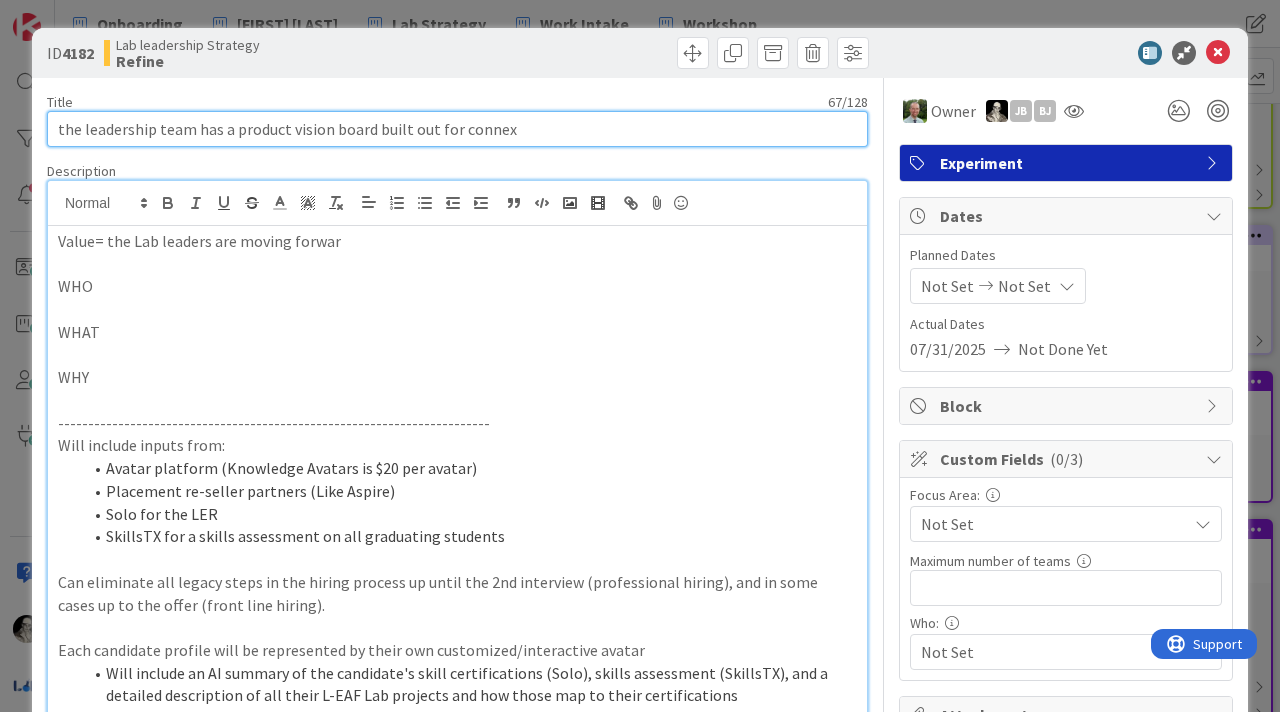click on "the leadership team has a product vision board built out for connex" at bounding box center (457, 129) 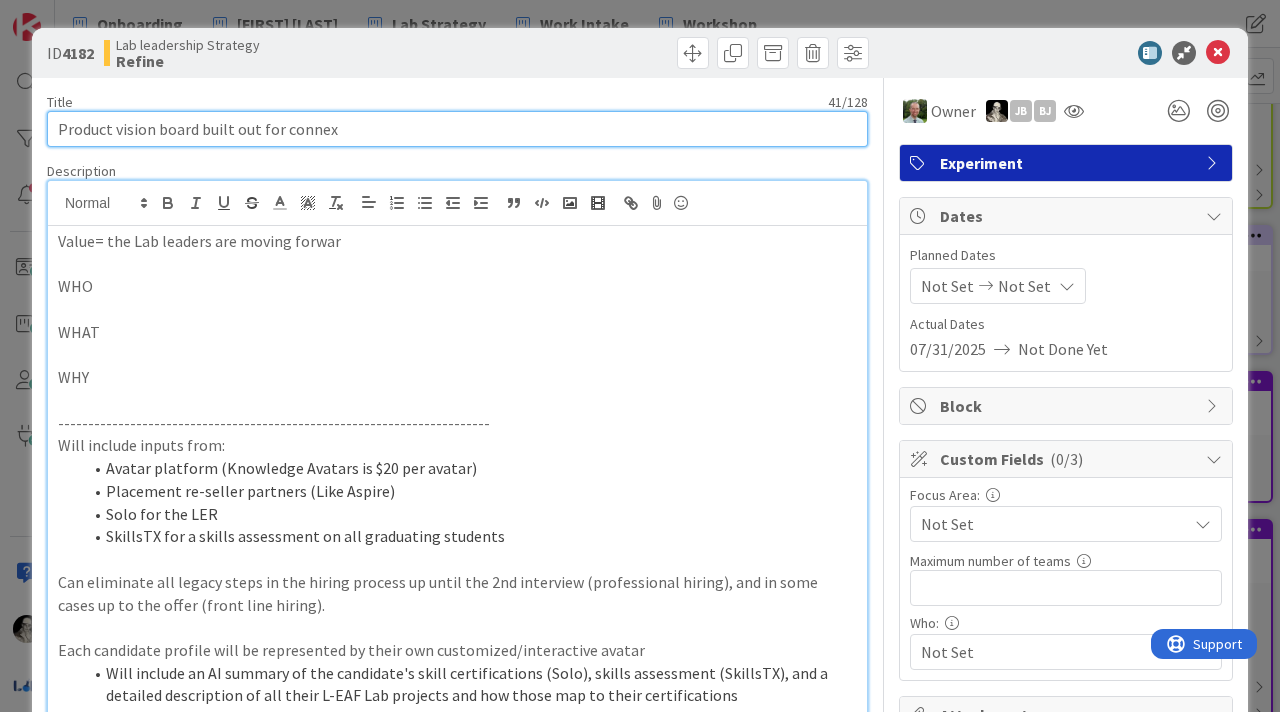 click on "Product vision board built out for connex" at bounding box center (457, 129) 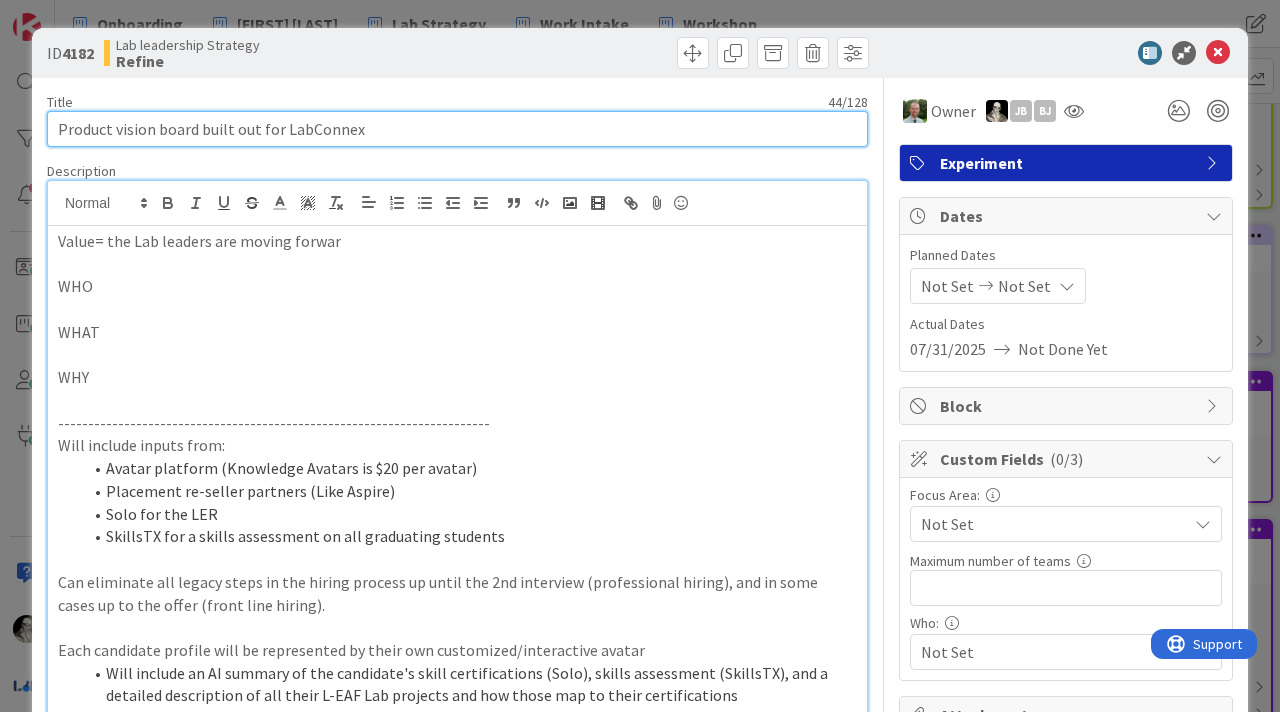 click on "Product vision board built out for LabConnex" at bounding box center (457, 129) 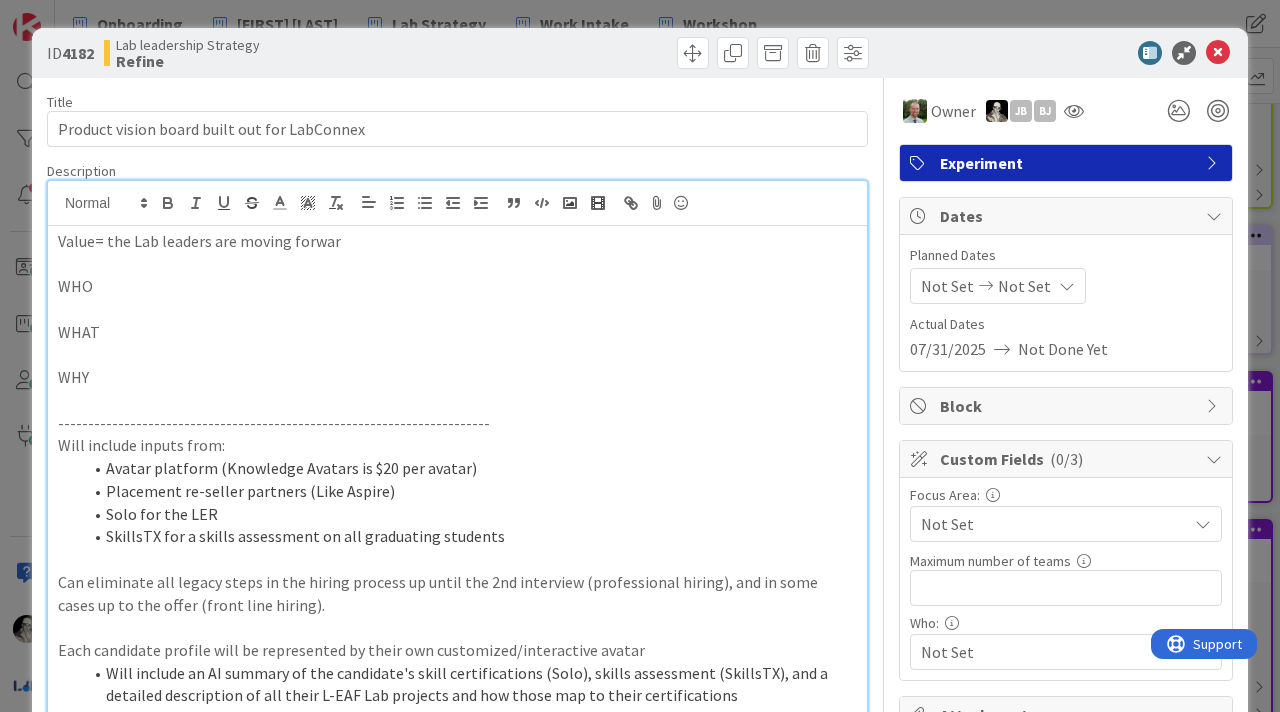 click on "Value= the Lab leaders are moving forwar" at bounding box center [457, 241] 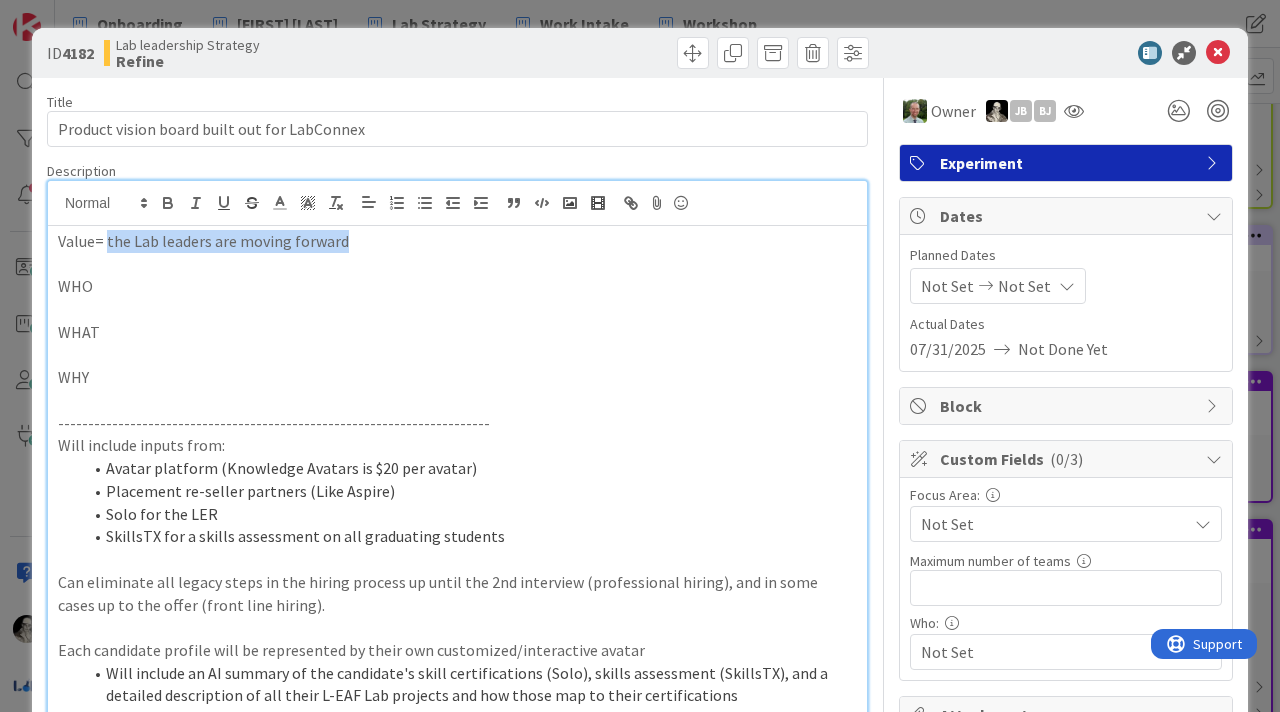 drag, startPoint x: 354, startPoint y: 248, endPoint x: 106, endPoint y: 246, distance: 248.00807 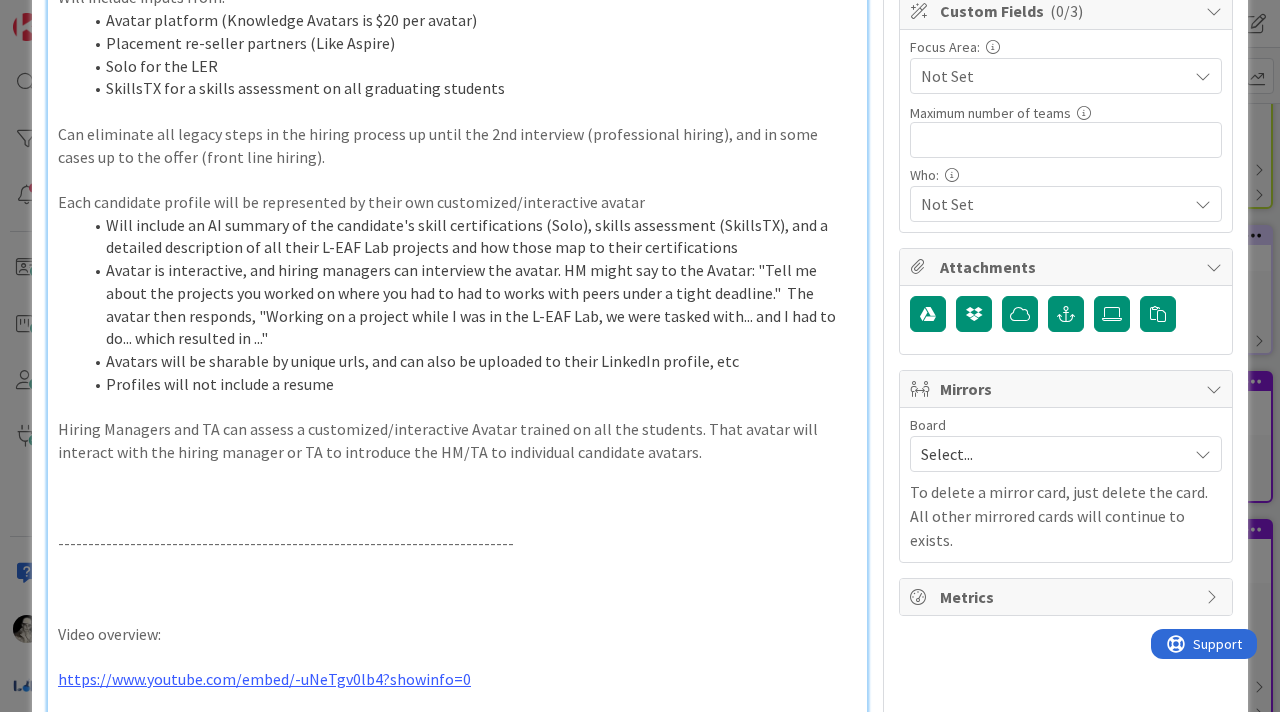 scroll, scrollTop: 423, scrollLeft: 0, axis: vertical 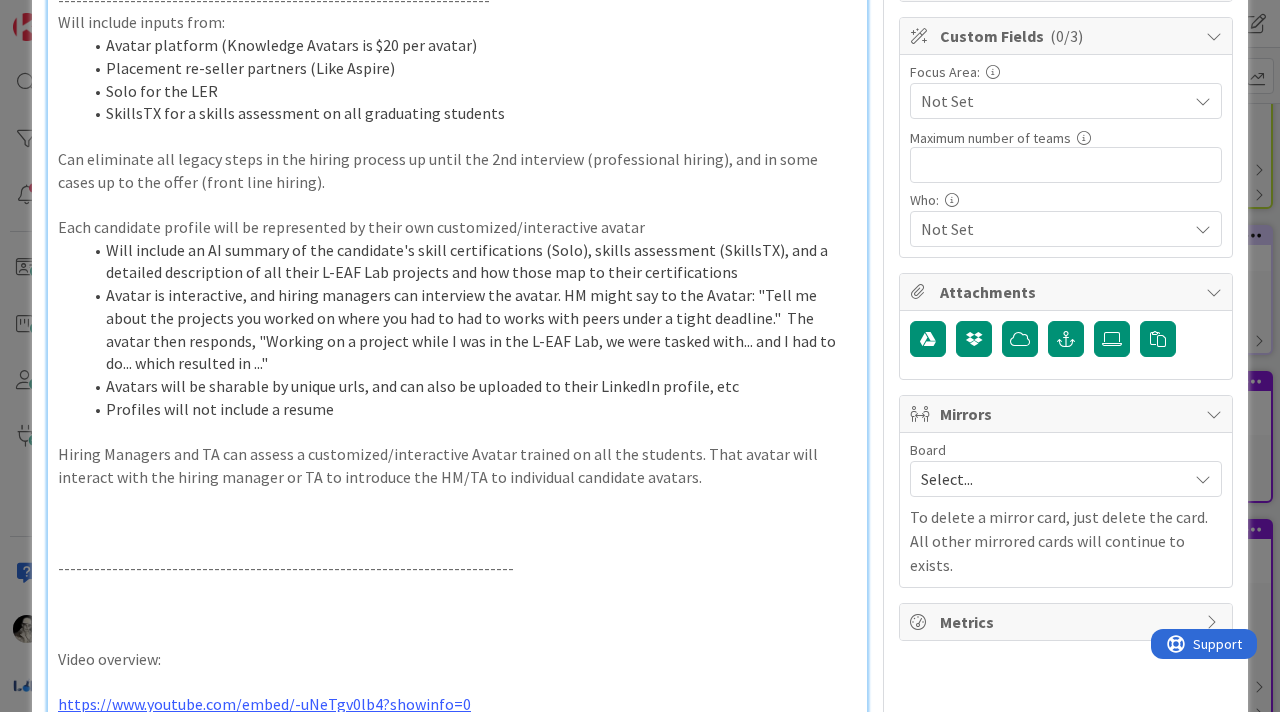 click on "Will include an AI summary of the candidate's skill certifications (Solo), skills assessment (SkillsTX), and a detailed description of all their L-EAF Lab projects and how those map to their certifications" at bounding box center [469, 261] 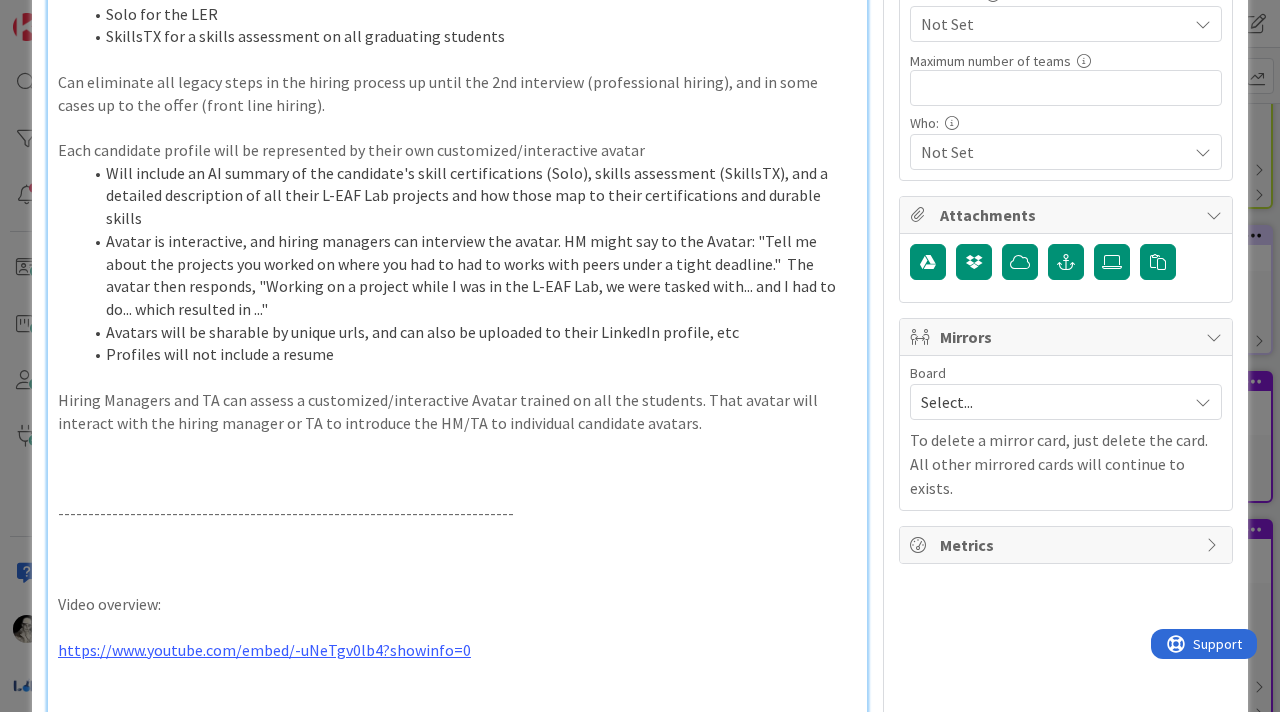 scroll, scrollTop: 507, scrollLeft: 0, axis: vertical 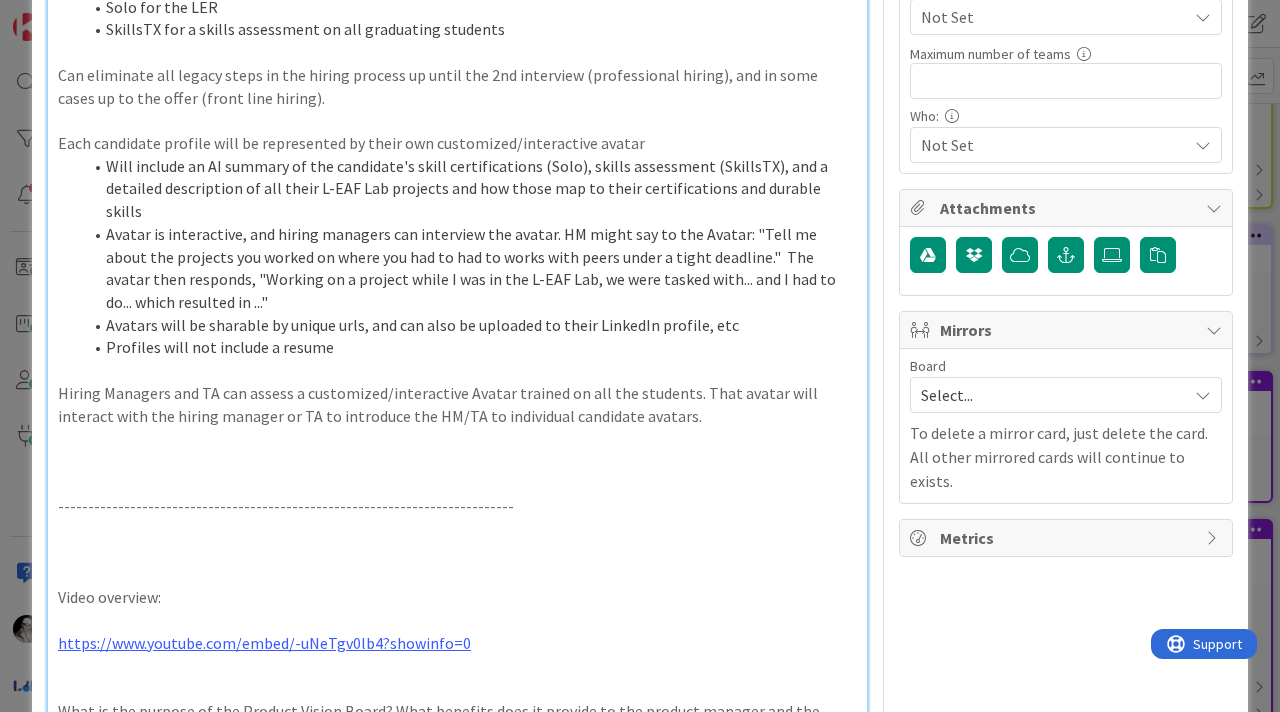 click on "Avatar is interactive, and hiring managers can interview the avatar. HM might say to the Avatar: "Tell me about the projects you worked on where you had to had to works with peers under a tight deadline."  The avatar then responds, "Working on a project while I was in the L-EAF Lab, we were tasked with... and I had to do... which resulted in ..."" at bounding box center (469, 268) 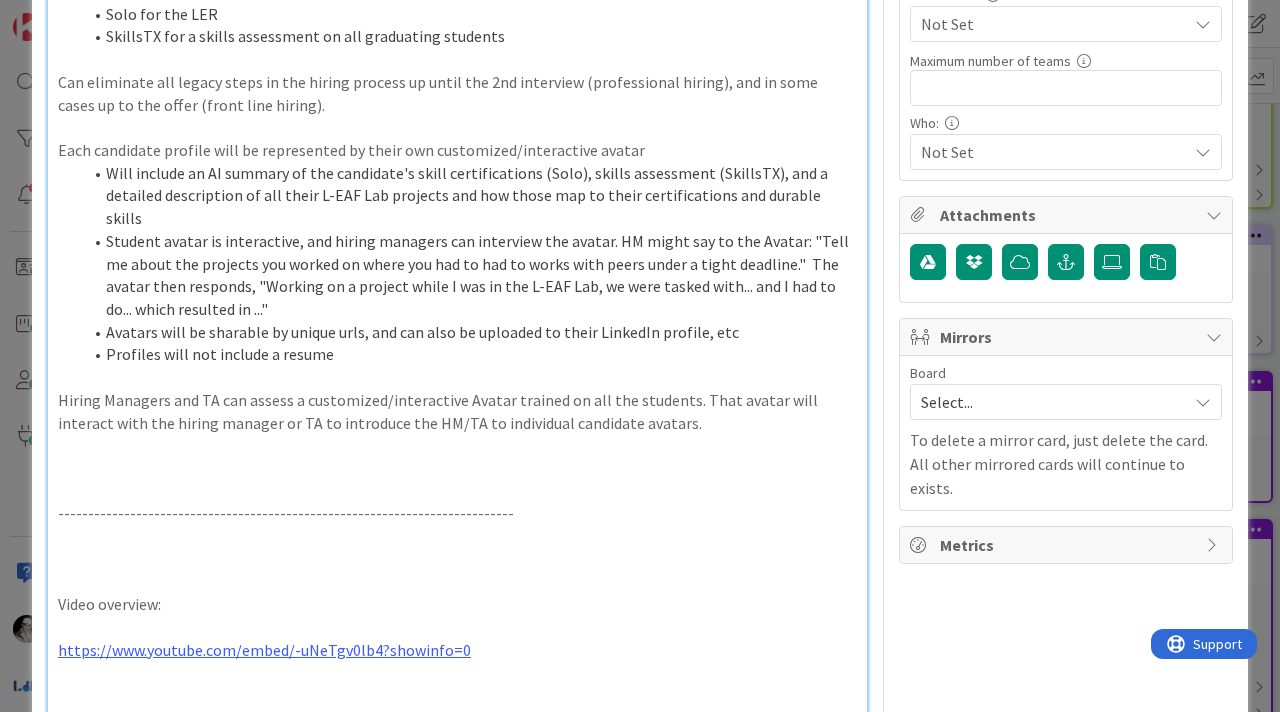 scroll, scrollTop: 501, scrollLeft: 0, axis: vertical 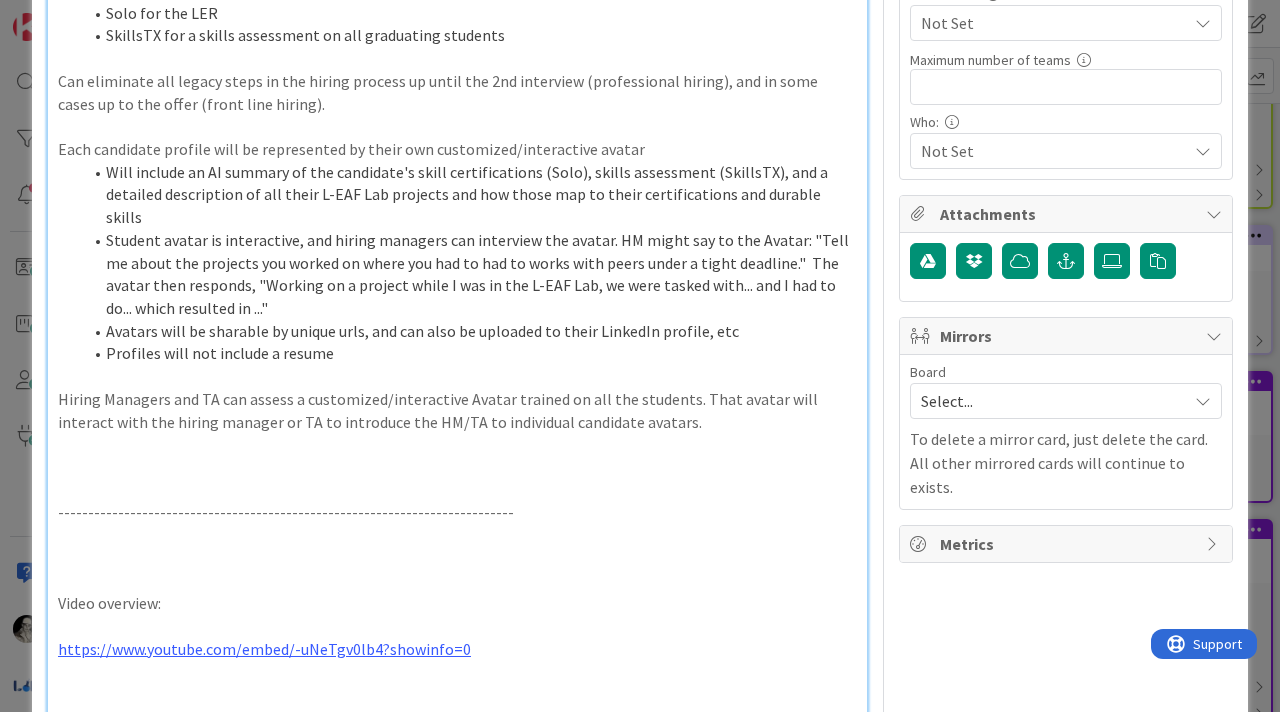 click on "Each candidate profile will be represented by their own customized/interactive avatar" at bounding box center [457, 149] 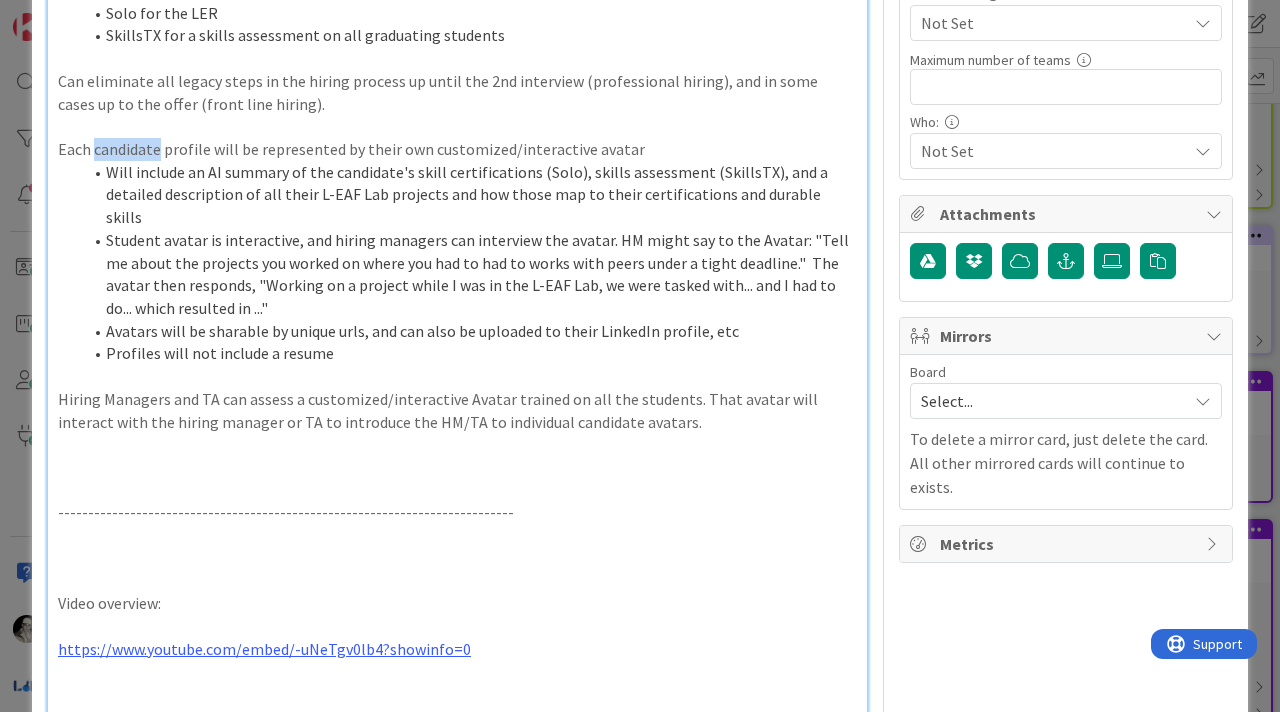 click on "Each candidate profile will be represented by their own customized/interactive avatar" at bounding box center [457, 149] 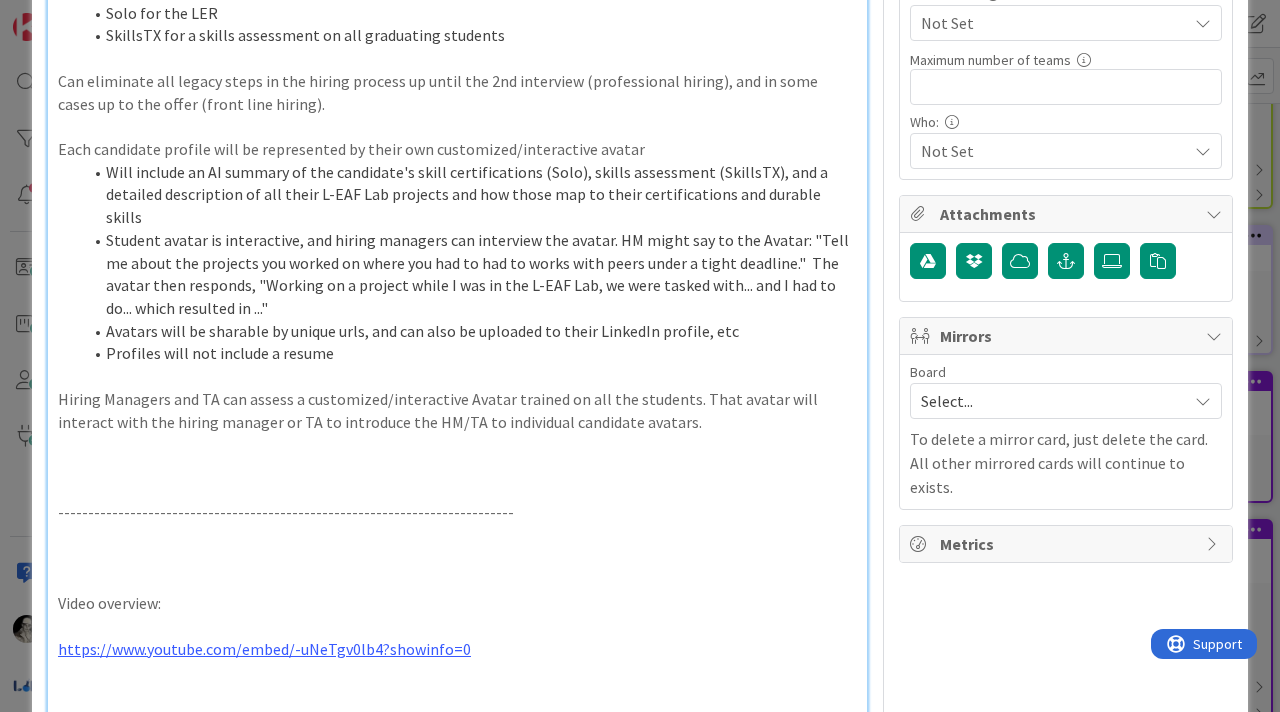 click on "Will include an AI summary of the candidate's skill certifications (Solo), skills assessment (SkillsTX), and a detailed description of all their L-EAF Lab projects and how those map to their certifications and durable skills" at bounding box center [469, 195] 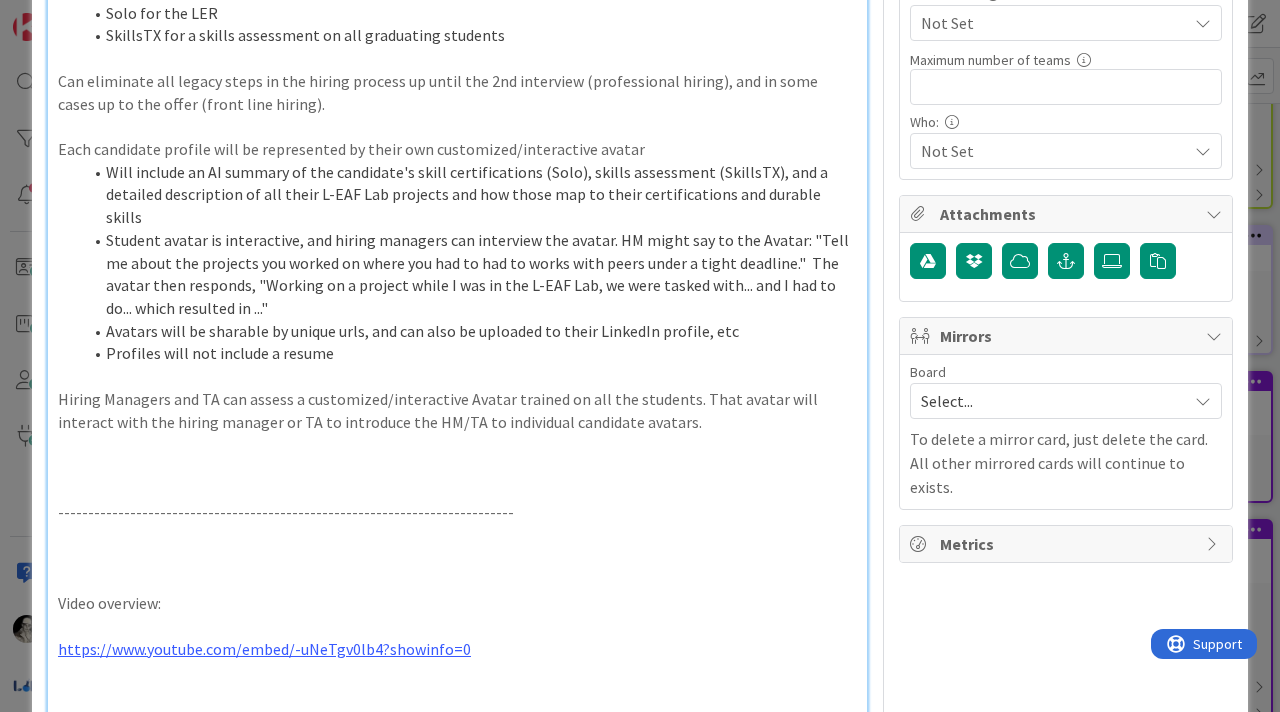 click on "Student avatar is interactive, and hiring managers can interview the avatar. HM might say to the Avatar: "Tell me about the projects you worked on where you had to had to works with peers under a tight deadline."  The avatar then responds, "Working on a project while I was in the L-EAF Lab, we were tasked with... and I had to do... which resulted in ..."" at bounding box center (469, 274) 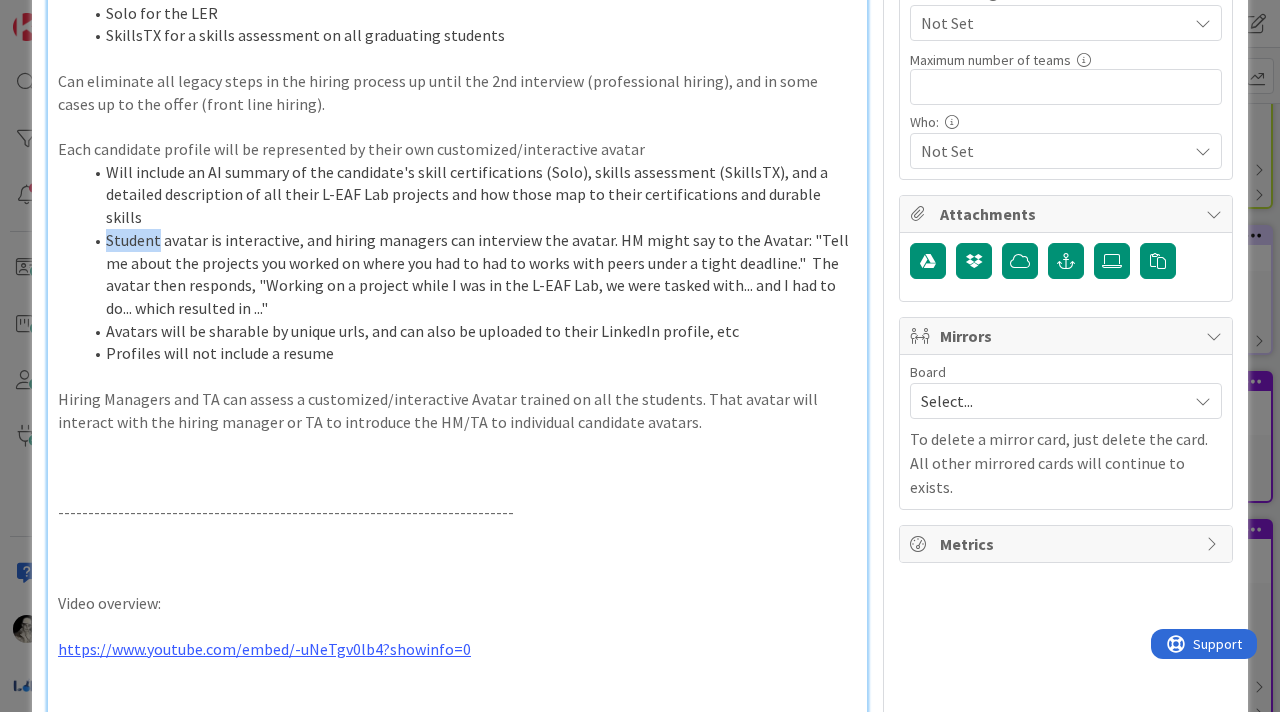 click on "Student avatar is interactive, and hiring managers can interview the avatar. HM might say to the Avatar: "Tell me about the projects you worked on where you had to had to works with peers under a tight deadline."  The avatar then responds, "Working on a project while I was in the L-EAF Lab, we were tasked with... and I had to do... which resulted in ..."" at bounding box center [469, 274] 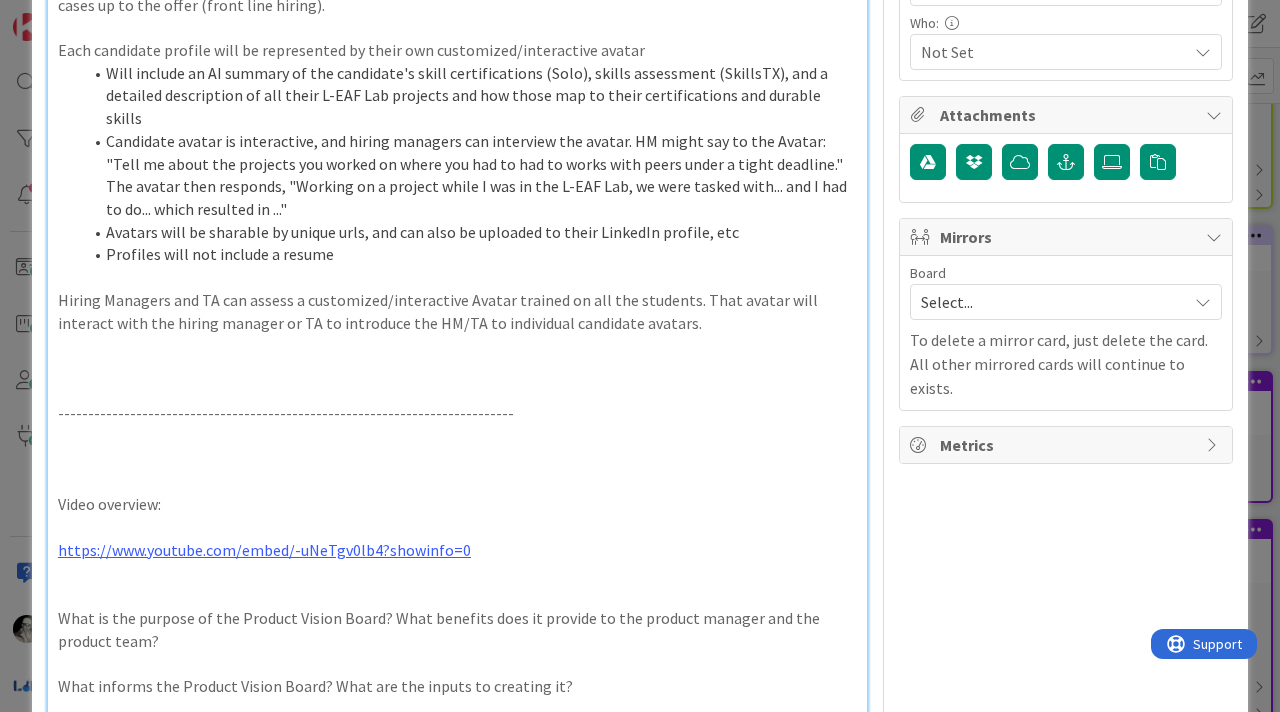 scroll, scrollTop: 586, scrollLeft: 0, axis: vertical 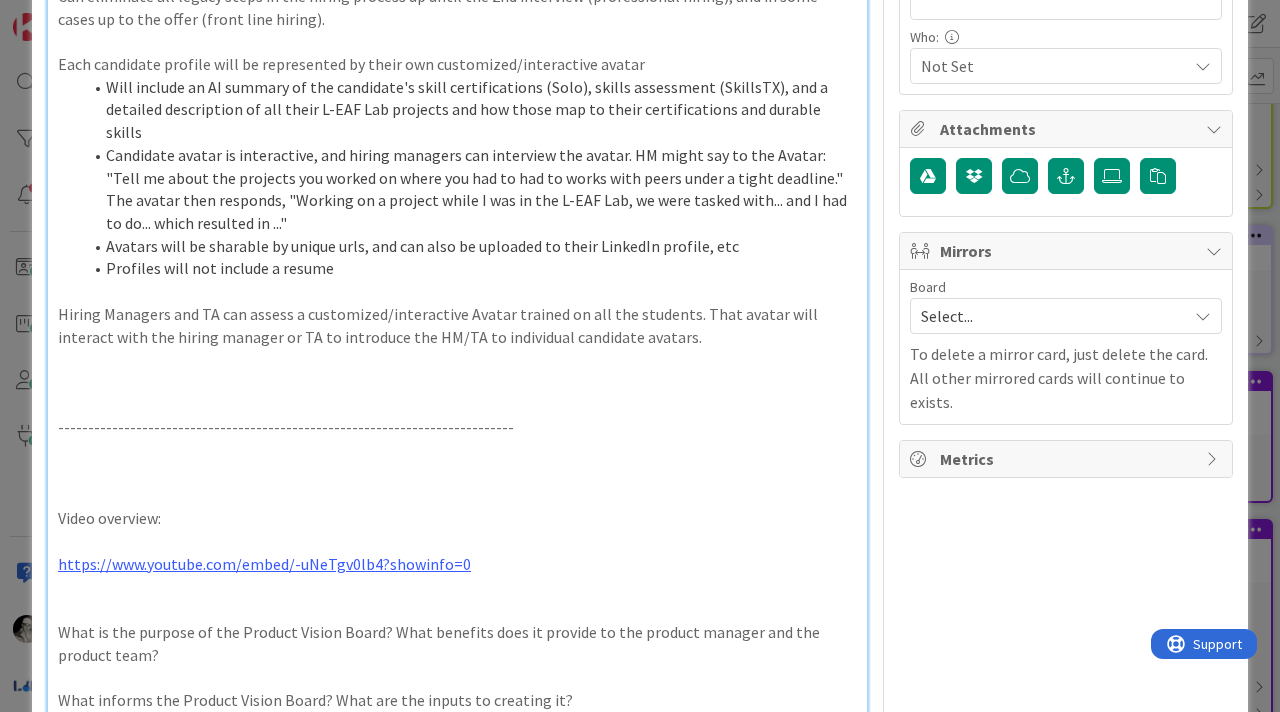 click on "Candidate avatar is interactive, and hiring managers can interview the avatar. HM might say to the Avatar: "Tell me about the projects you worked on where you had to had to works with peers under a tight deadline." The avatar then responds, "Working on a project while I was in the L-EAF Lab, we were tasked with... and I had to do... which resulted in ..."" at bounding box center (469, 189) 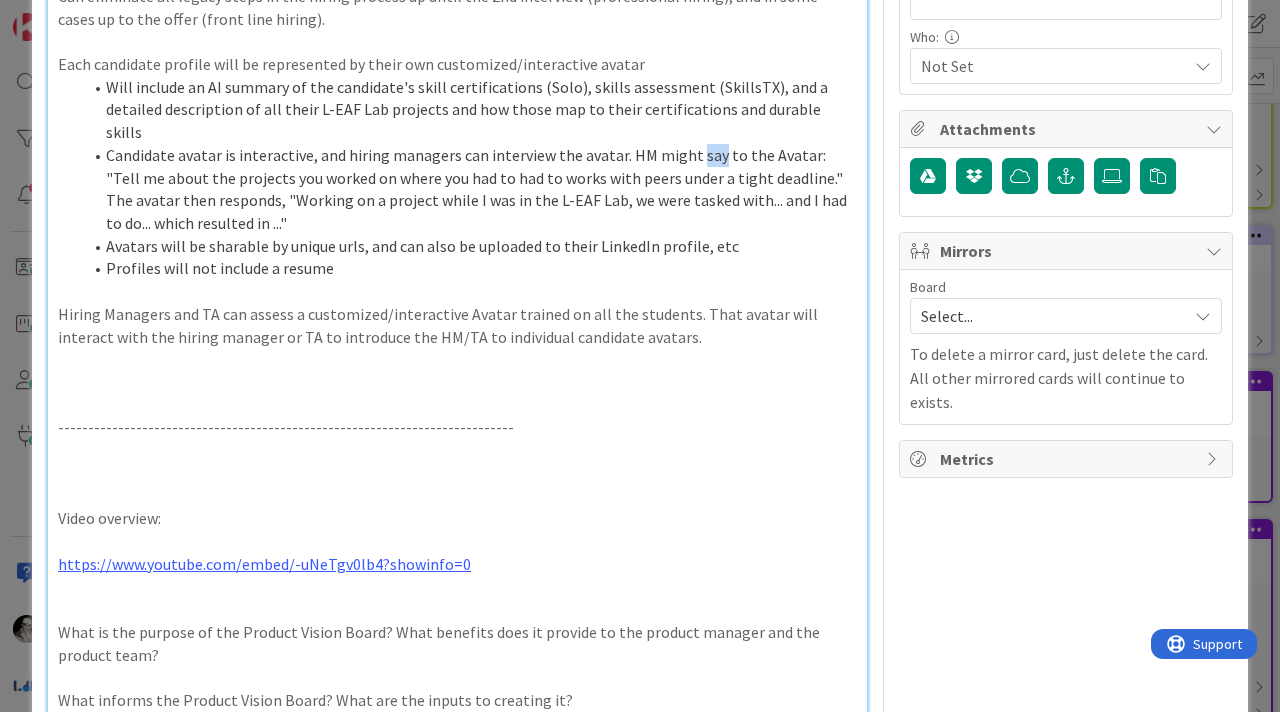 click on "Candidate avatar is interactive, and hiring managers can interview the avatar. HM might say to the Avatar: "Tell me about the projects you worked on where you had to had to works with peers under a tight deadline." The avatar then responds, "Working on a project while I was in the L-EAF Lab, we were tasked with... and I had to do... which resulted in ..."" at bounding box center [469, 189] 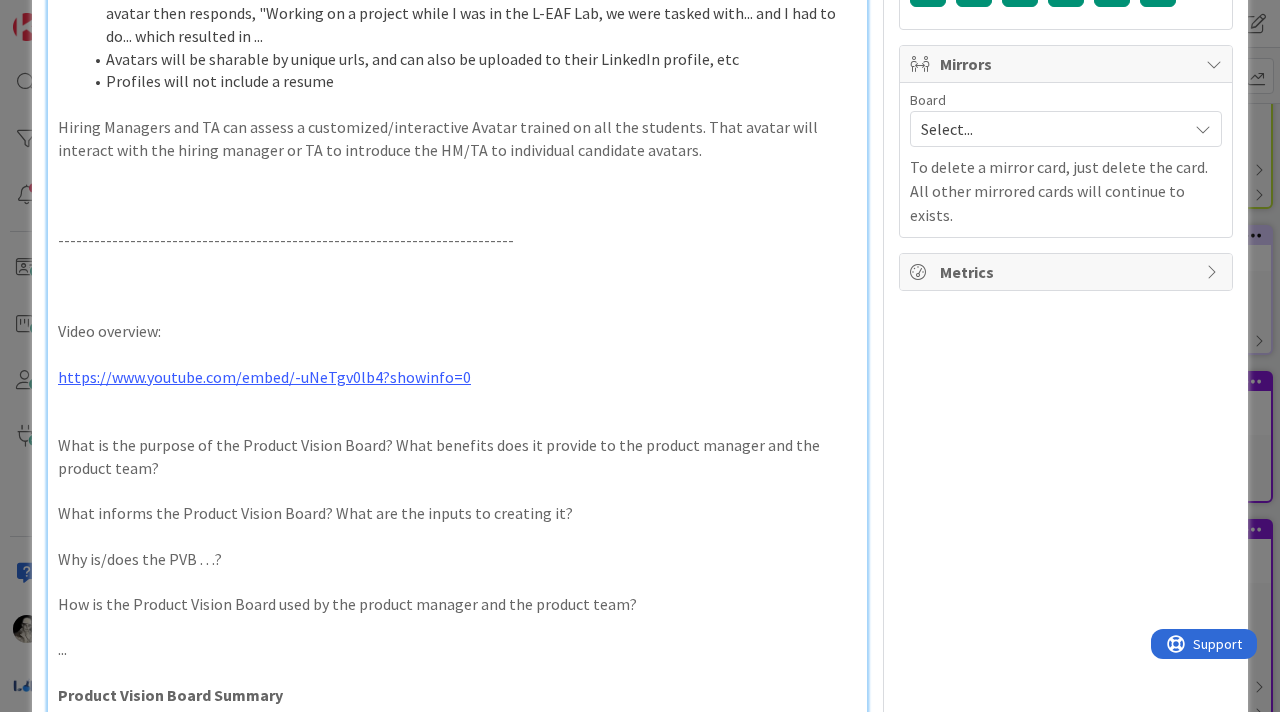 scroll, scrollTop: 780, scrollLeft: 0, axis: vertical 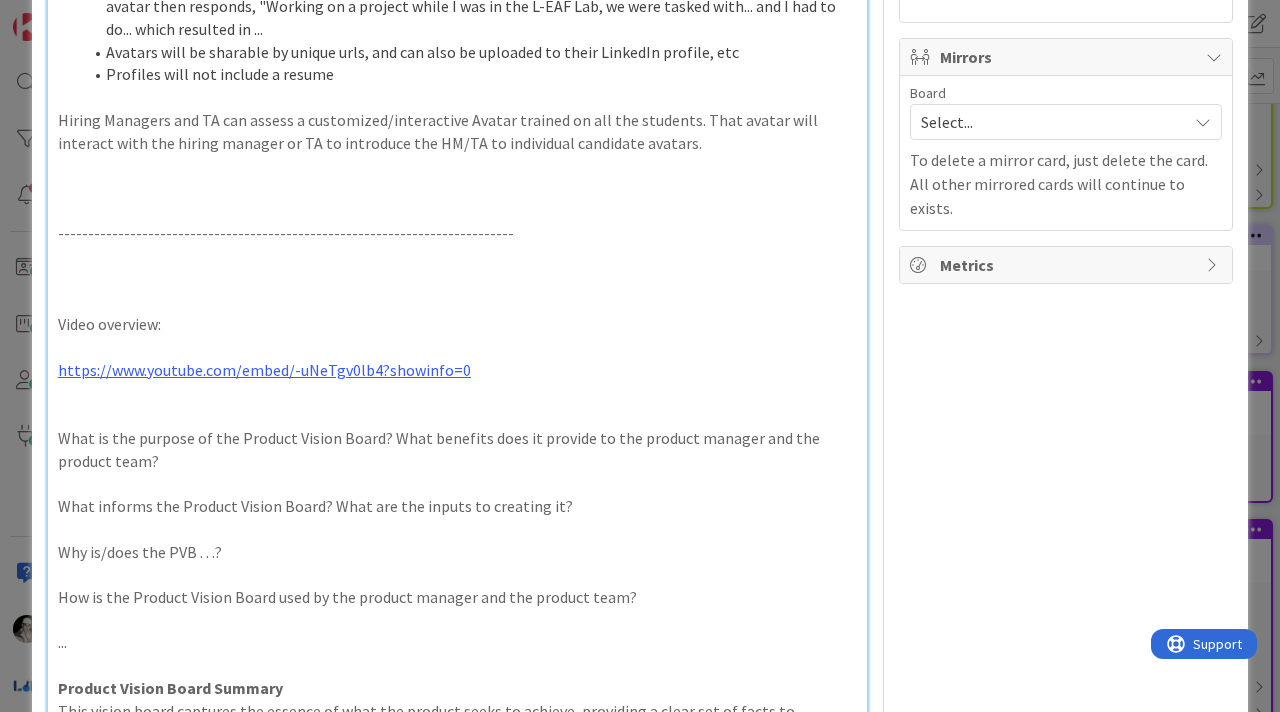 click on "Avatars will be sharable by unique urls, and can also be uploaded to their LinkedIn profile, etc" at bounding box center [469, 52] 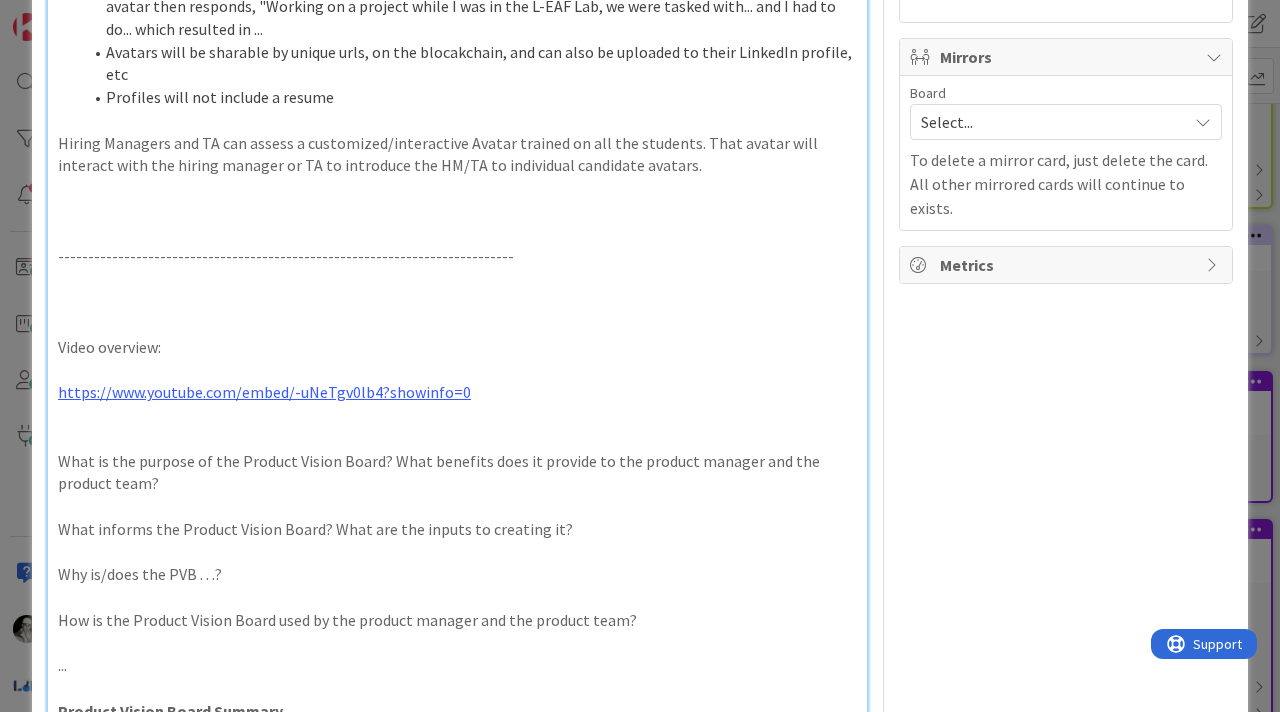 click on "Avatars will be sharable by unique urls, on the blocakchain, and can also be uploaded to their LinkedIn profile, etc" at bounding box center [469, 63] 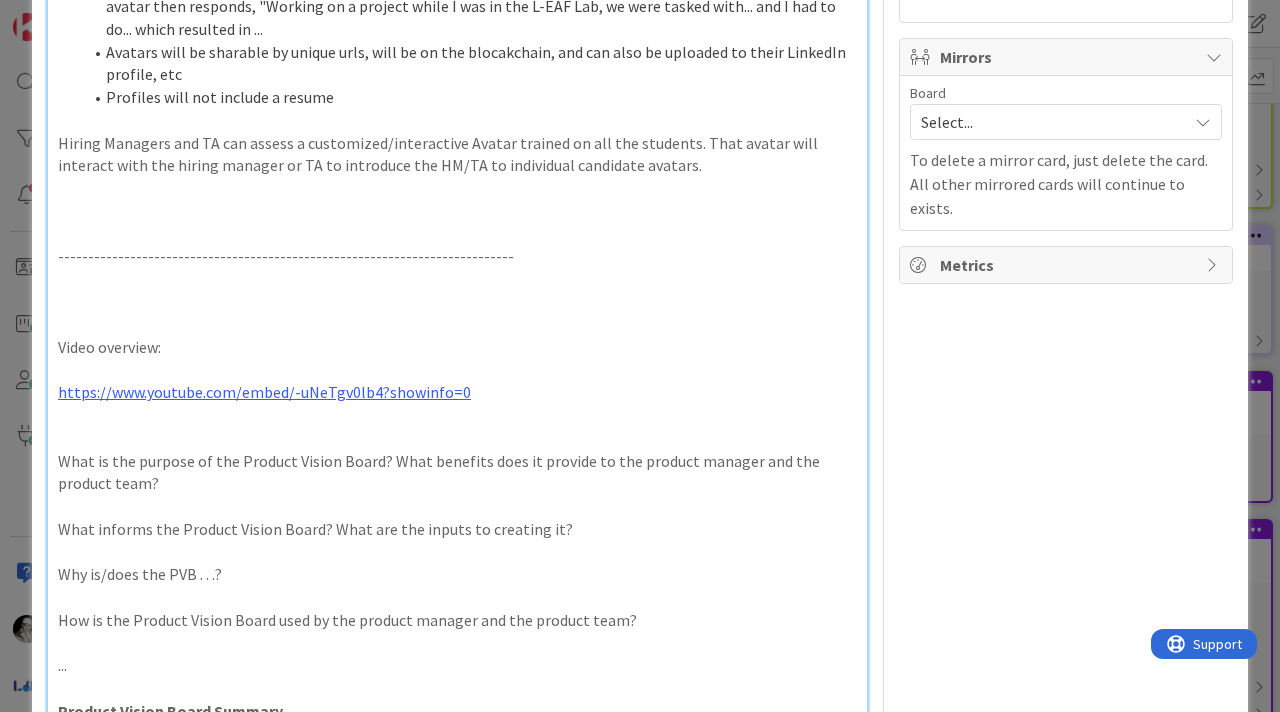 click on "Avatars will be sharable by unique urls, will be on the blocakchain, and can also be uploaded to their LinkedIn profile, etc" at bounding box center (469, 63) 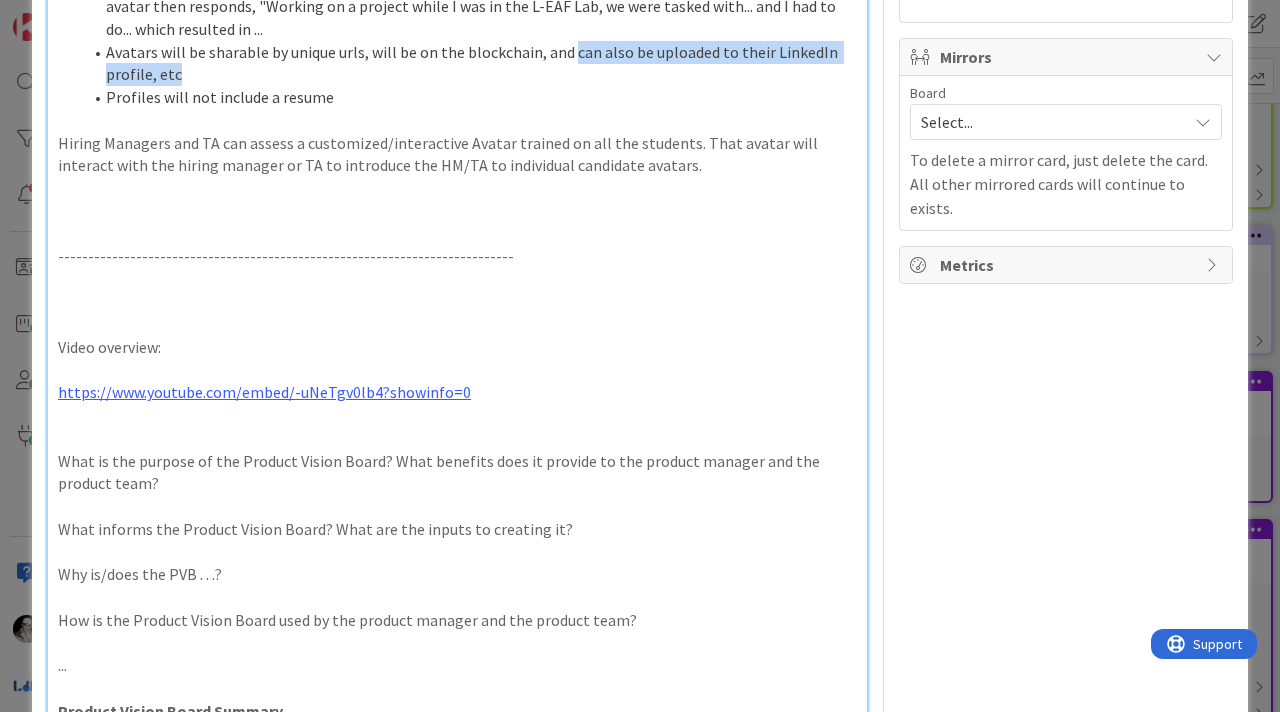 drag, startPoint x: 560, startPoint y: 49, endPoint x: 571, endPoint y: 28, distance: 23.70654 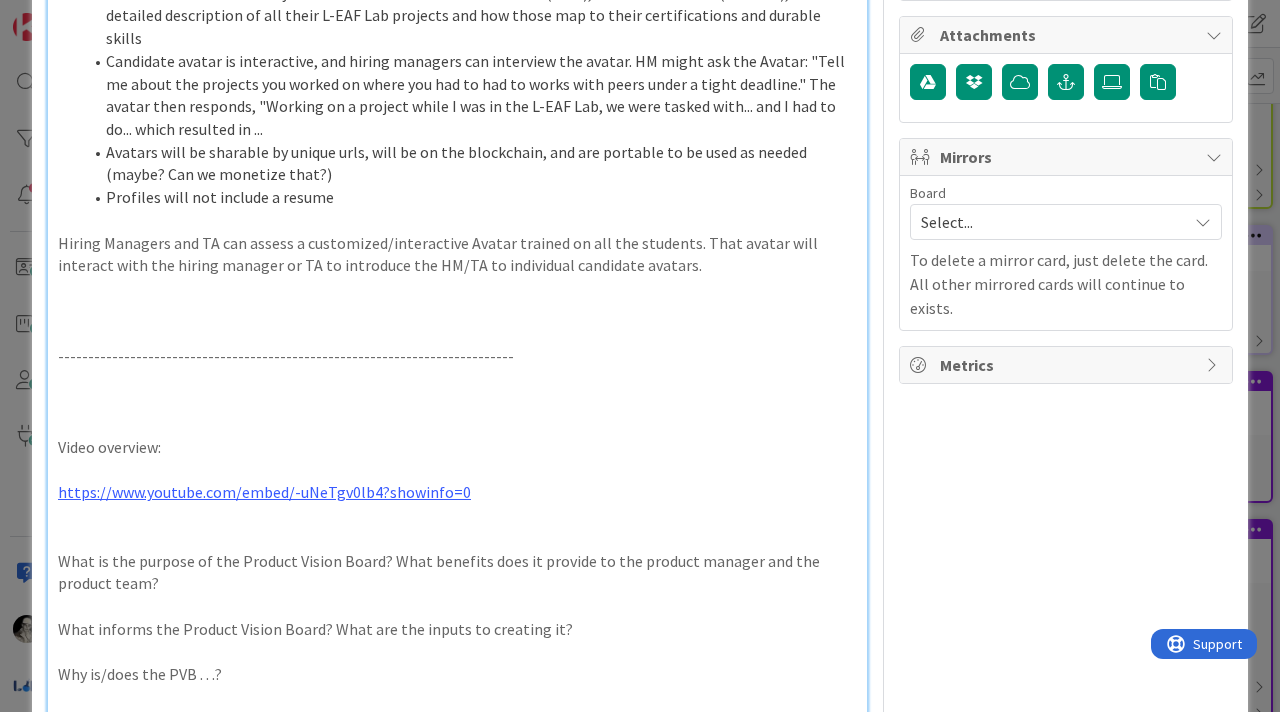 scroll, scrollTop: 670, scrollLeft: 0, axis: vertical 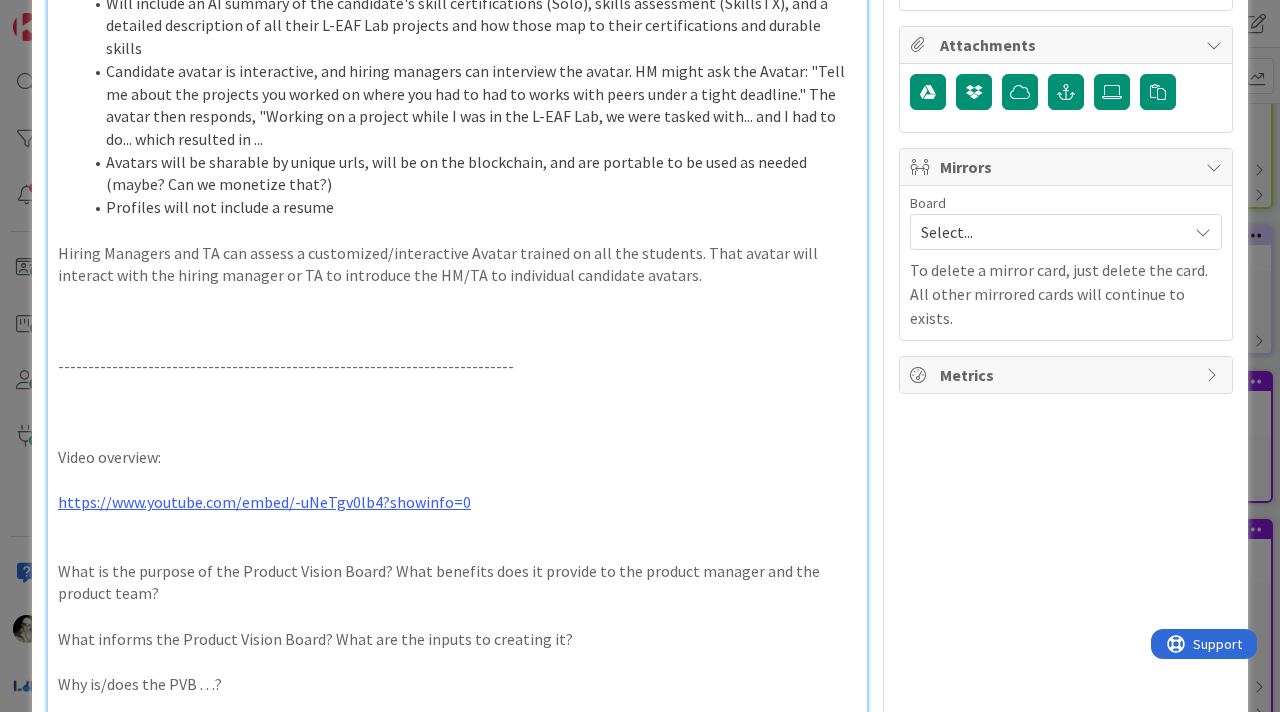 click on "Avatars will be sharable by unique urls, will be on the blockchain, and are portable to be used as needed (maybe? Can we monetize that?)" at bounding box center [469, 173] 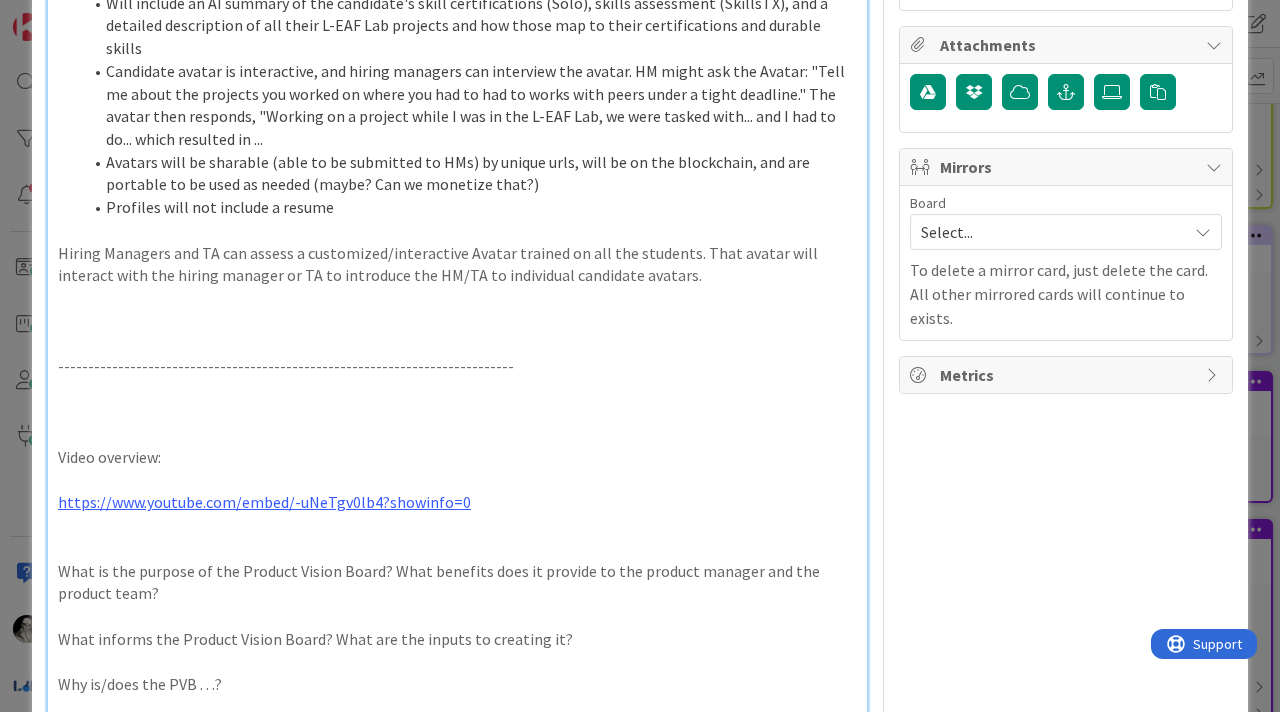 click on "Avatars will be sharable (able to be submitted to HMs) by unique urls, will be on the blockchain, and are portable to be used as needed (maybe? Can we monetize that?)" at bounding box center (469, 173) 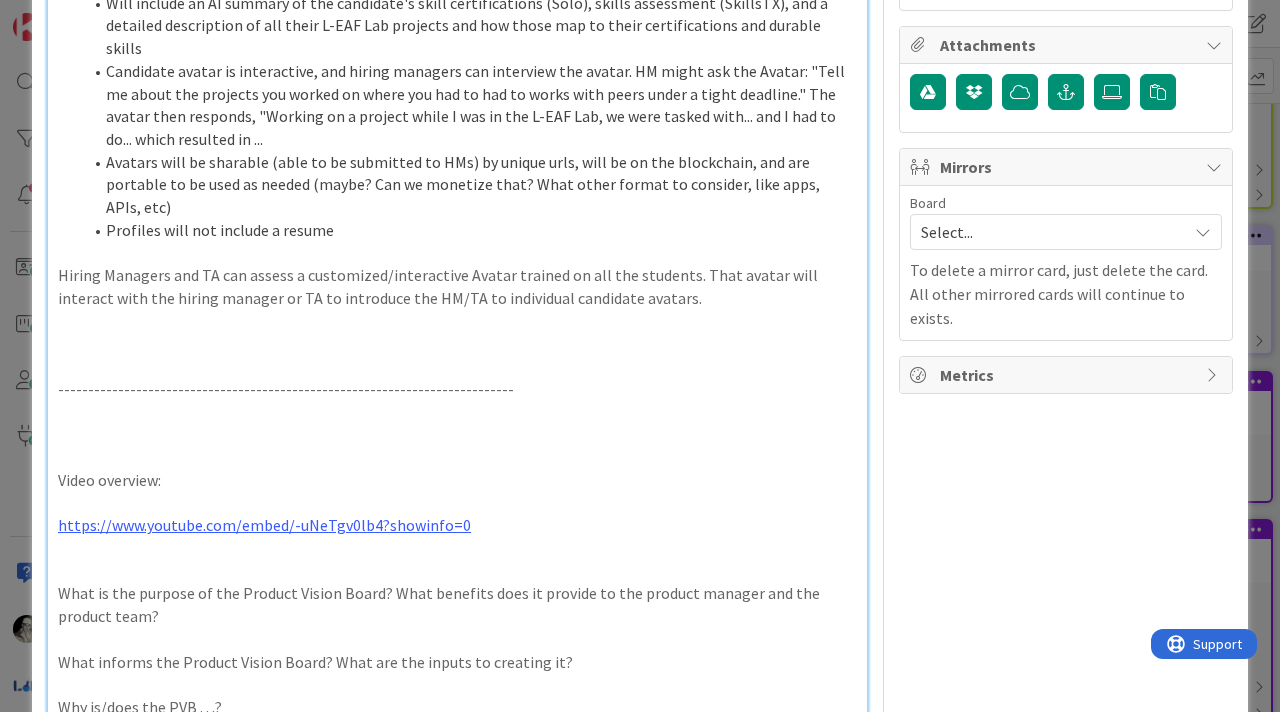 click on "Avatars will be sharable (able to be submitted to HMs) by unique urls, will be on the blockchain, and are portable to be used as needed (maybe? Can we monetize that? What other format to consider, like apps, APIs, etc)" at bounding box center [469, 185] 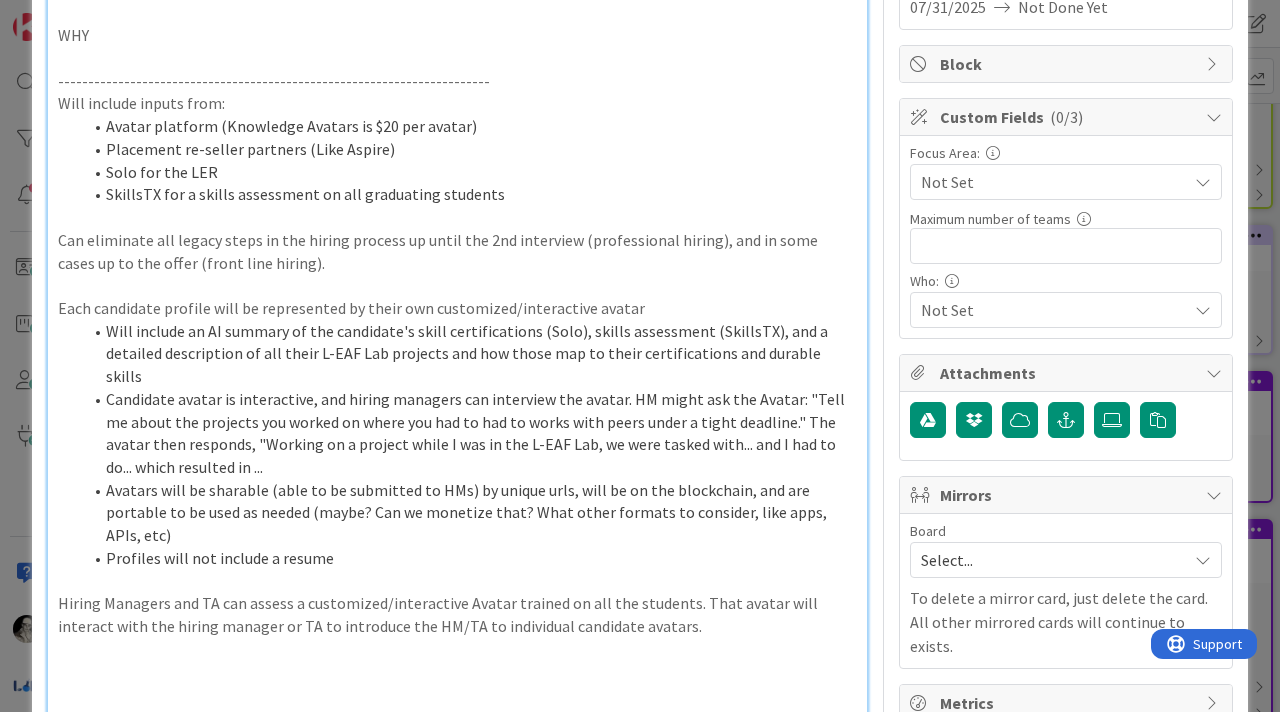 scroll, scrollTop: 356, scrollLeft: 0, axis: vertical 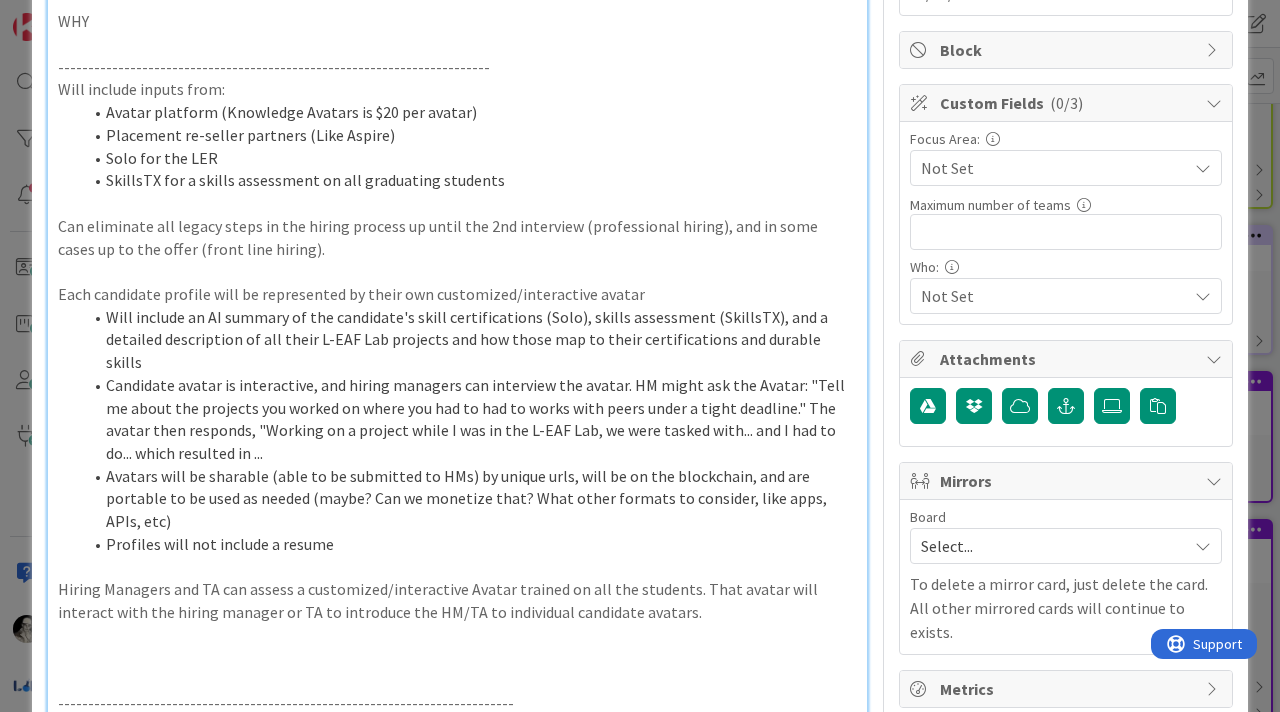 click on "Will include inputs from:" at bounding box center [457, 89] 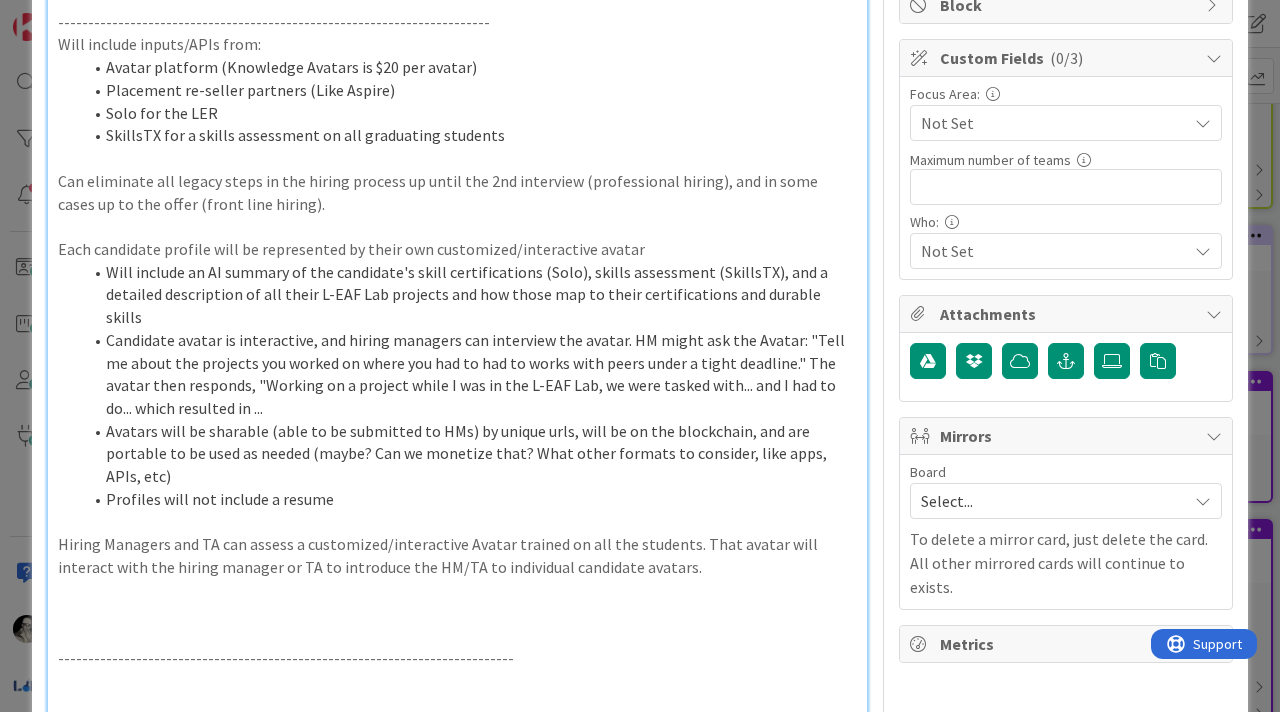scroll, scrollTop: 404, scrollLeft: 0, axis: vertical 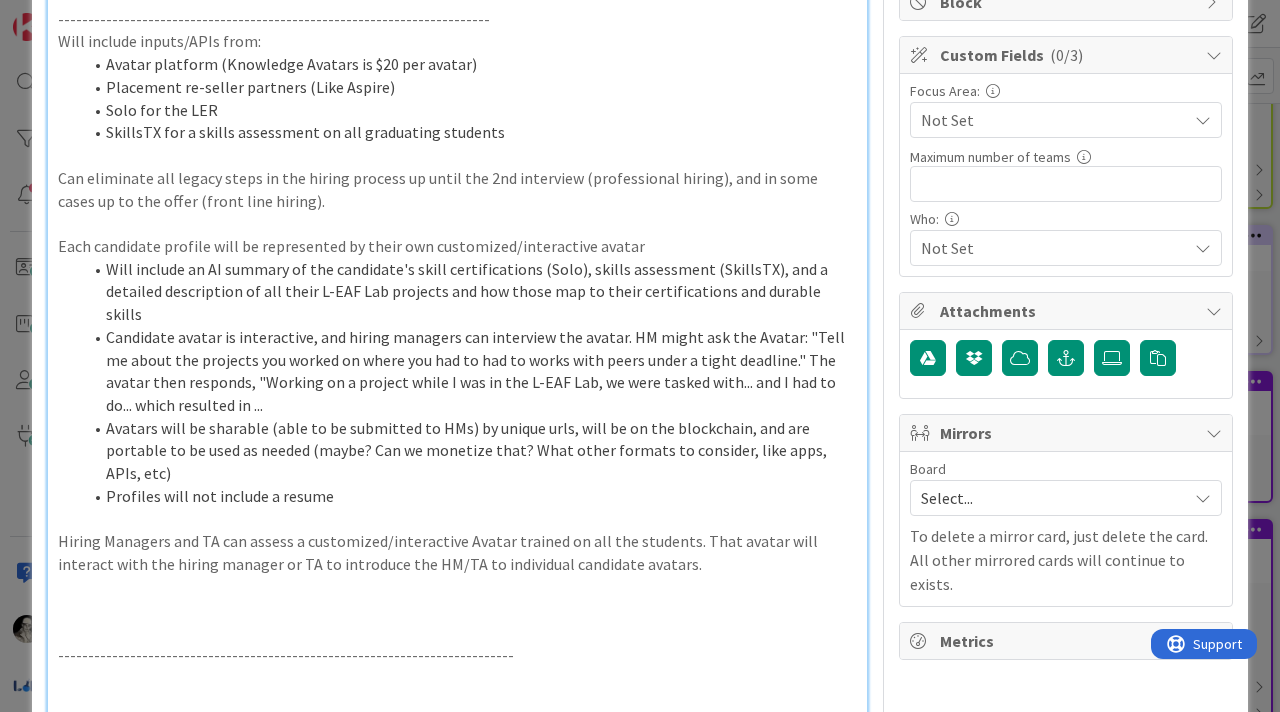 drag, startPoint x: 641, startPoint y: 522, endPoint x: 52, endPoint y: 35, distance: 764.2578 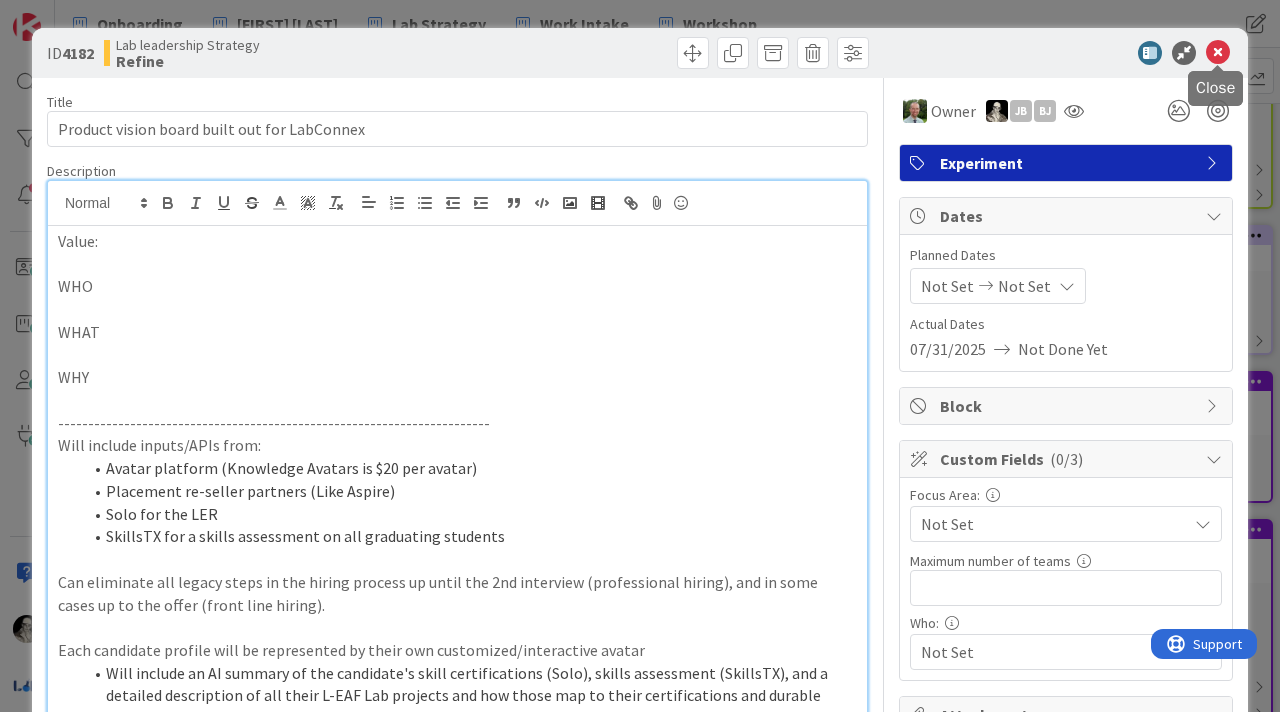 click at bounding box center [1218, 53] 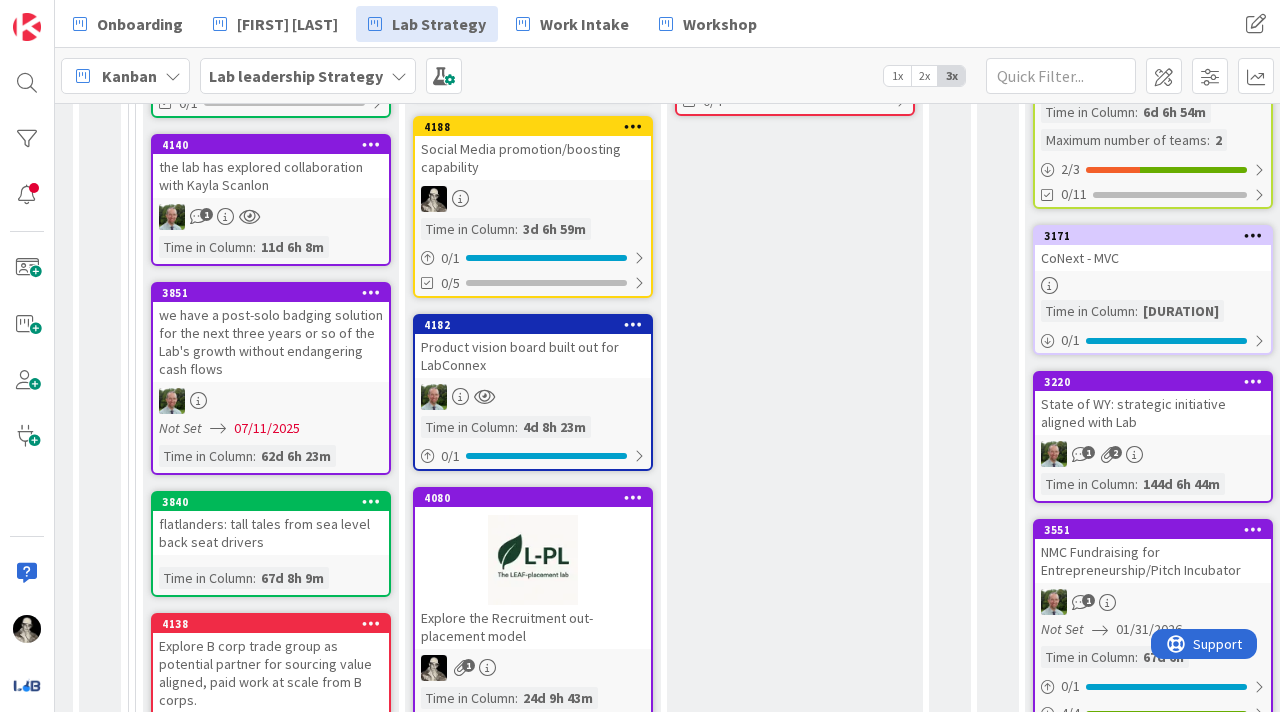 scroll, scrollTop: 0, scrollLeft: 0, axis: both 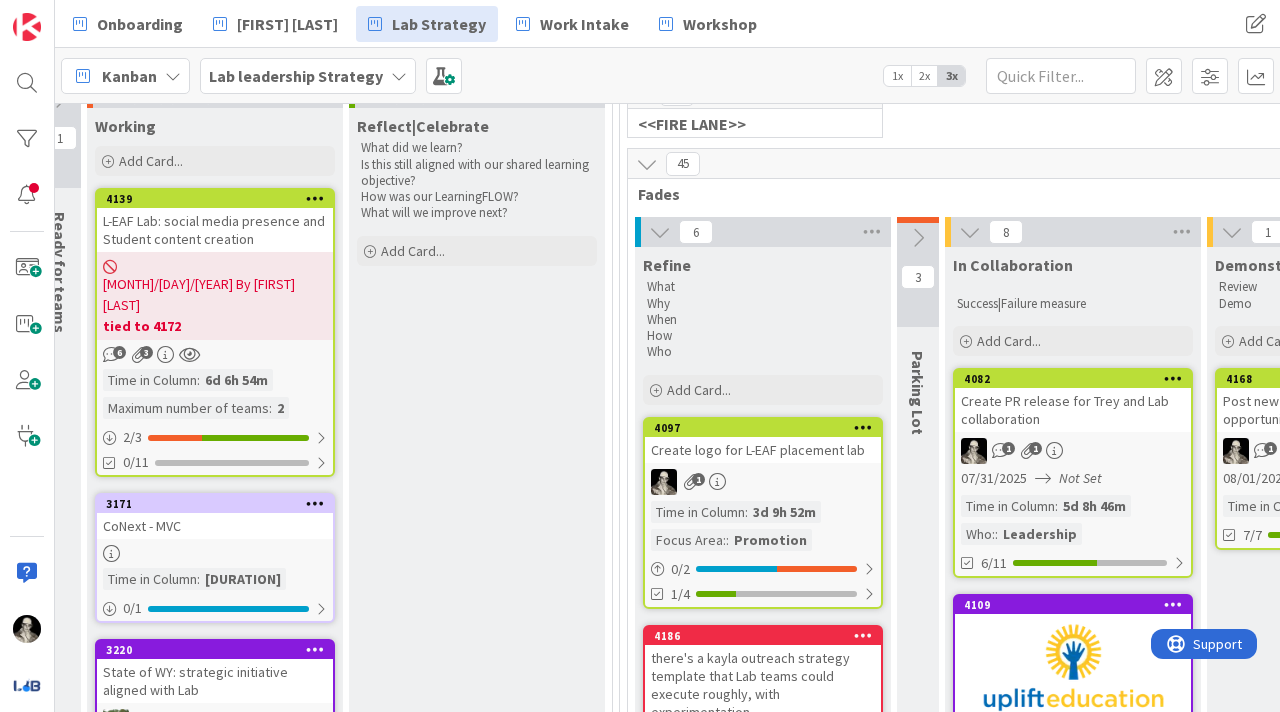 click on "CoNext - MVC" at bounding box center (215, 526) 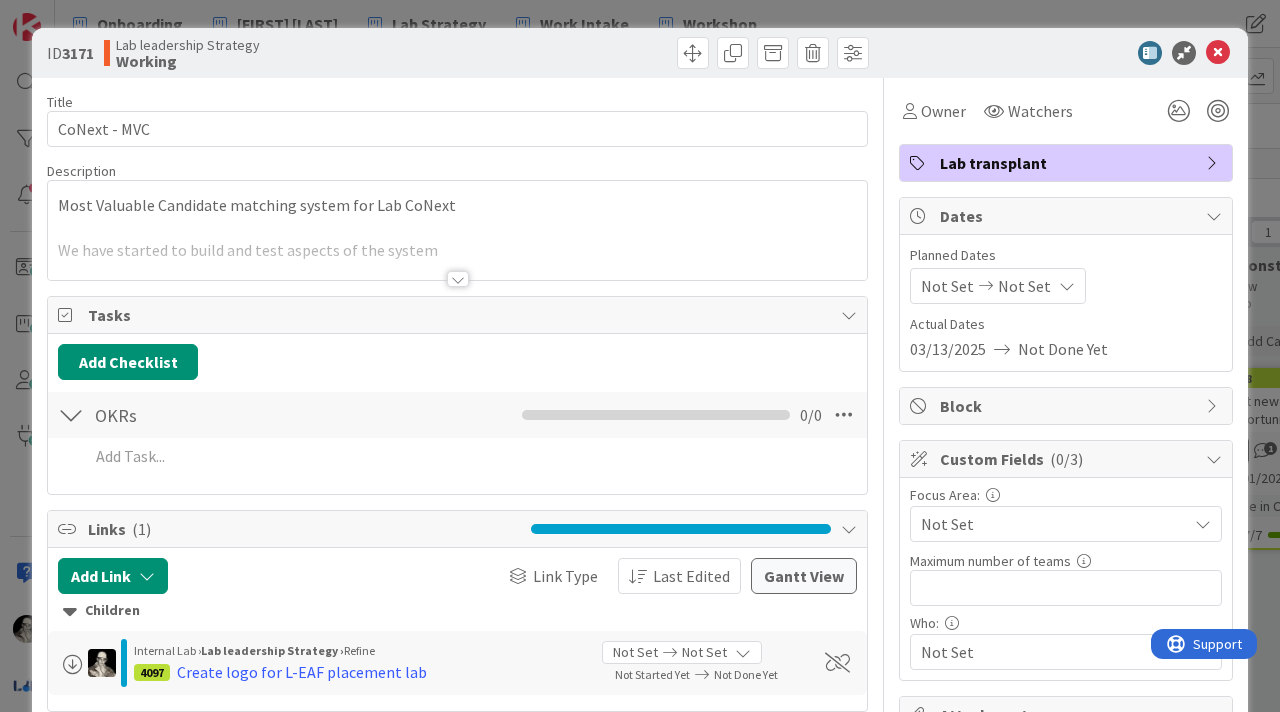 scroll, scrollTop: 0, scrollLeft: 0, axis: both 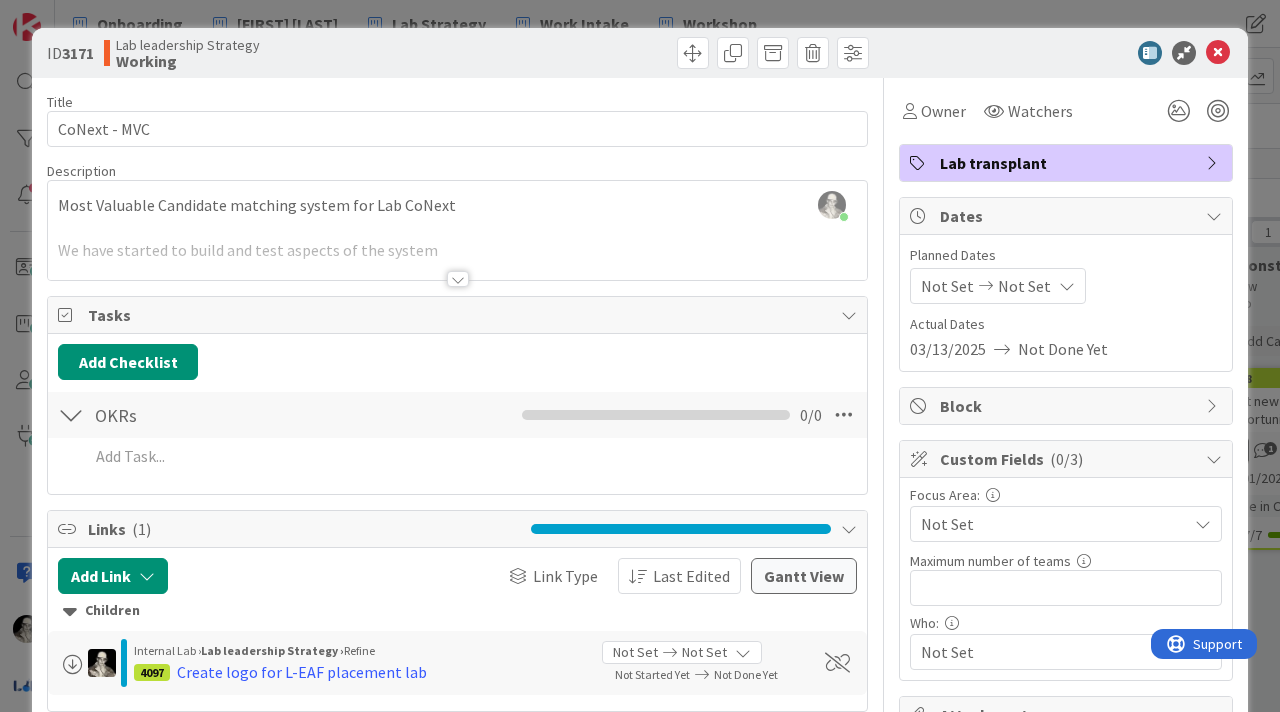 click at bounding box center [458, 279] 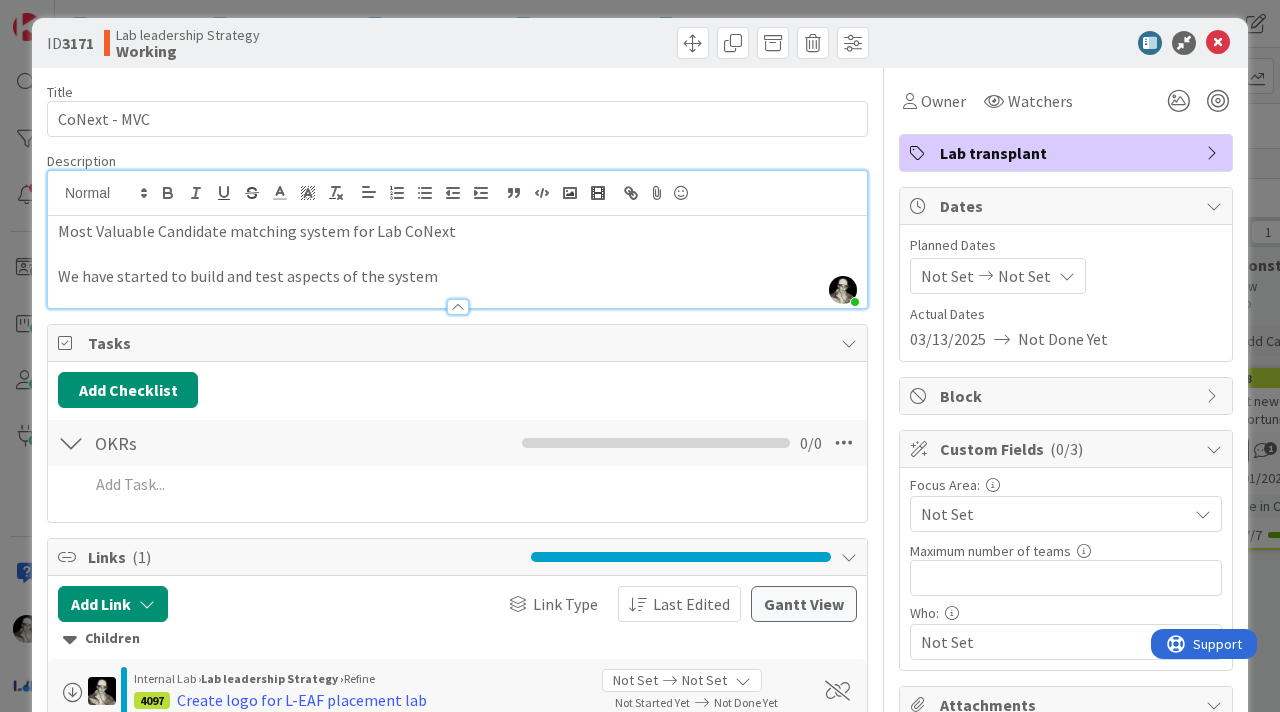 scroll, scrollTop: 0, scrollLeft: 0, axis: both 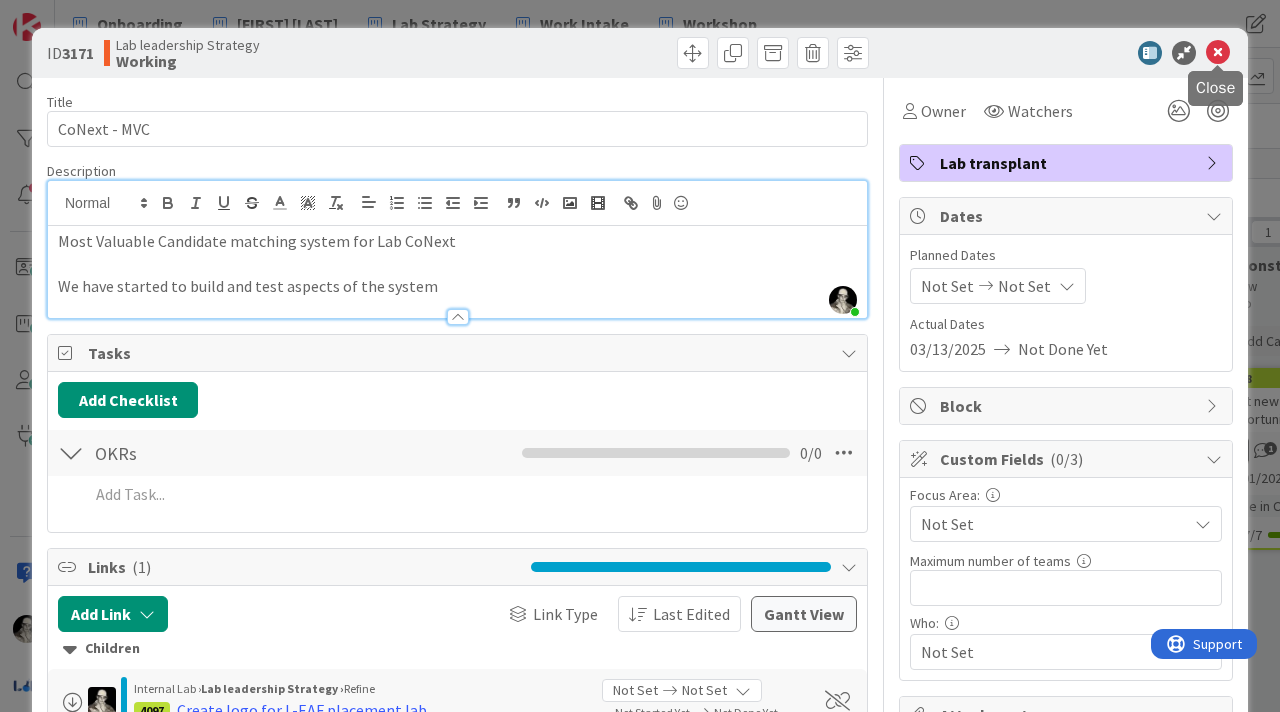click at bounding box center (1218, 53) 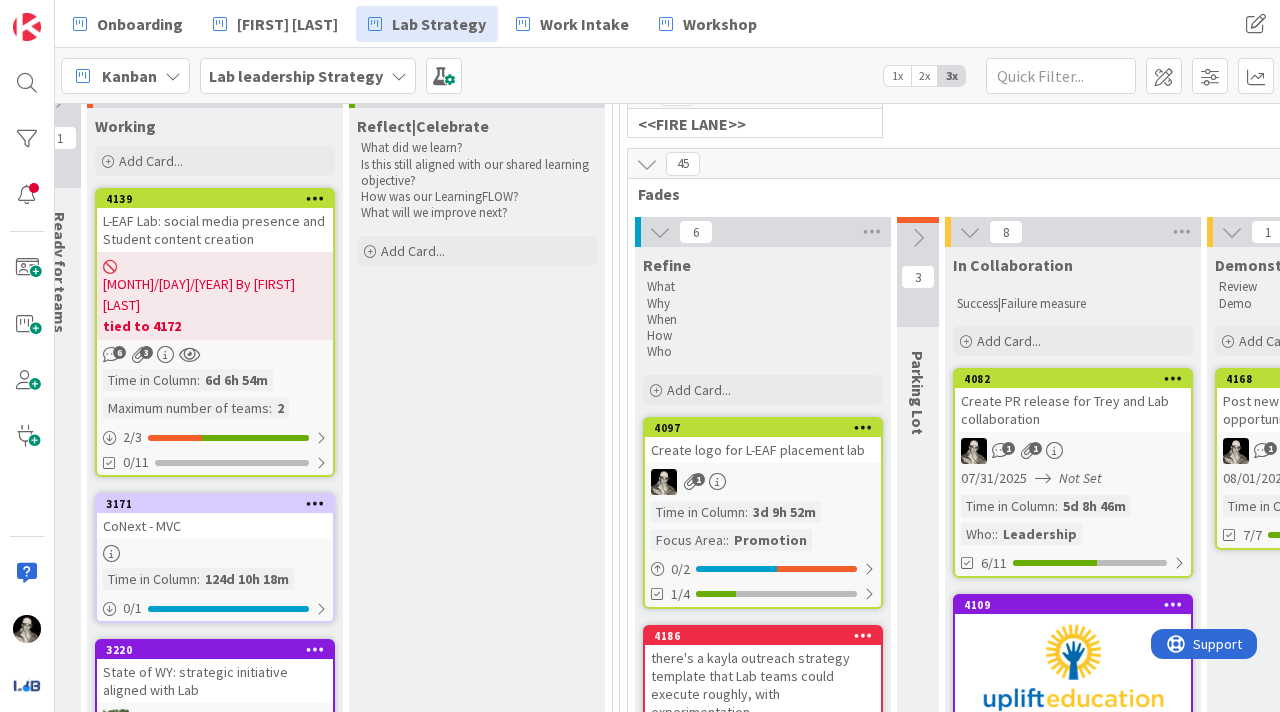 scroll, scrollTop: 0, scrollLeft: 0, axis: both 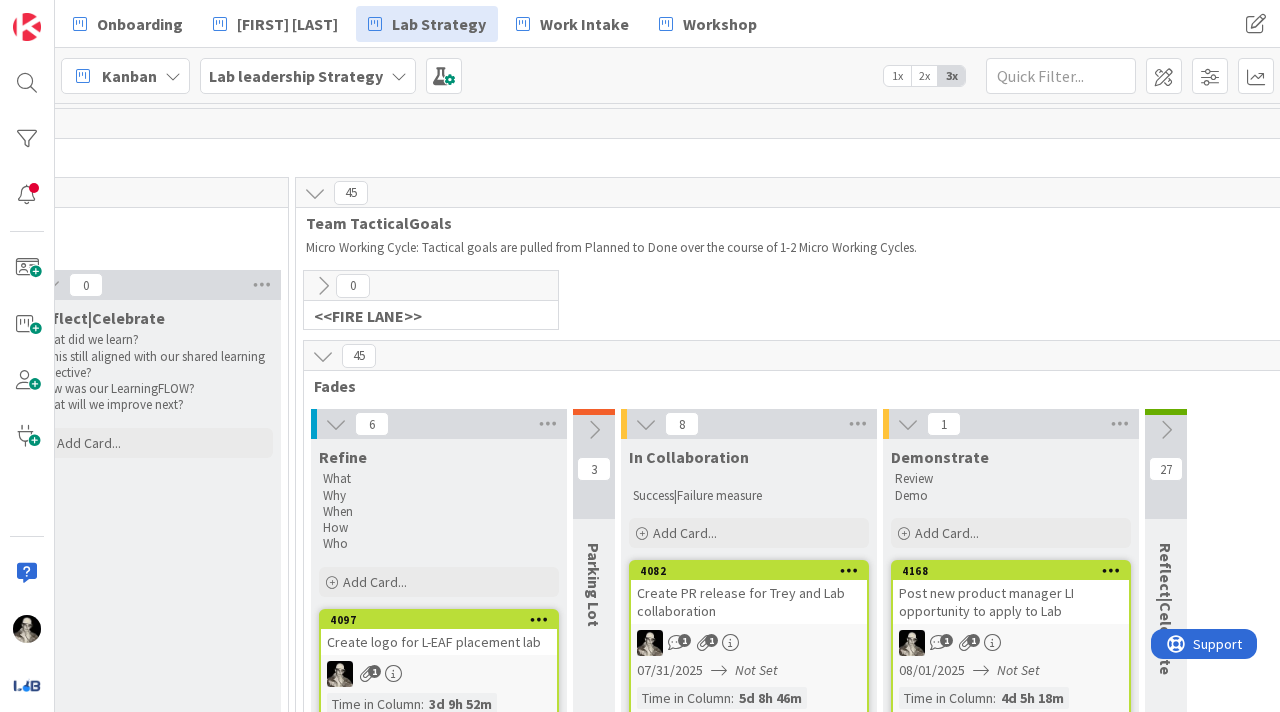click at bounding box center (323, 286) 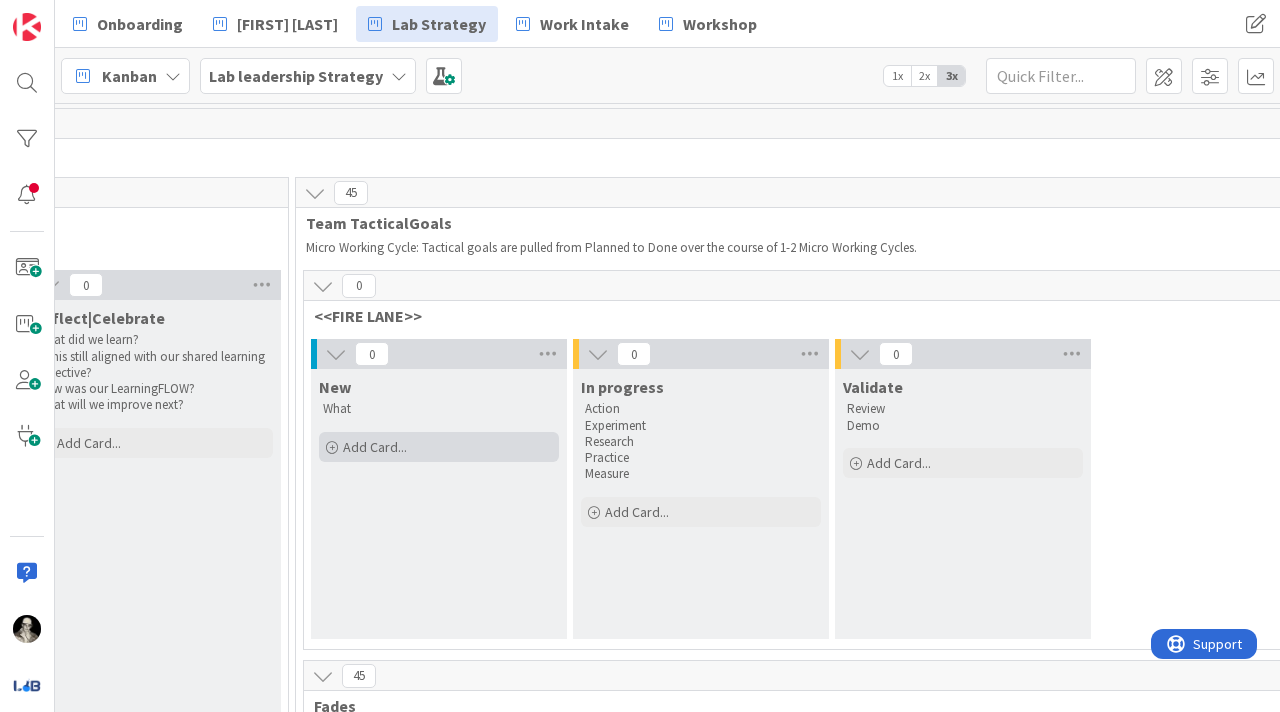click on "Add Card..." at bounding box center [375, 447] 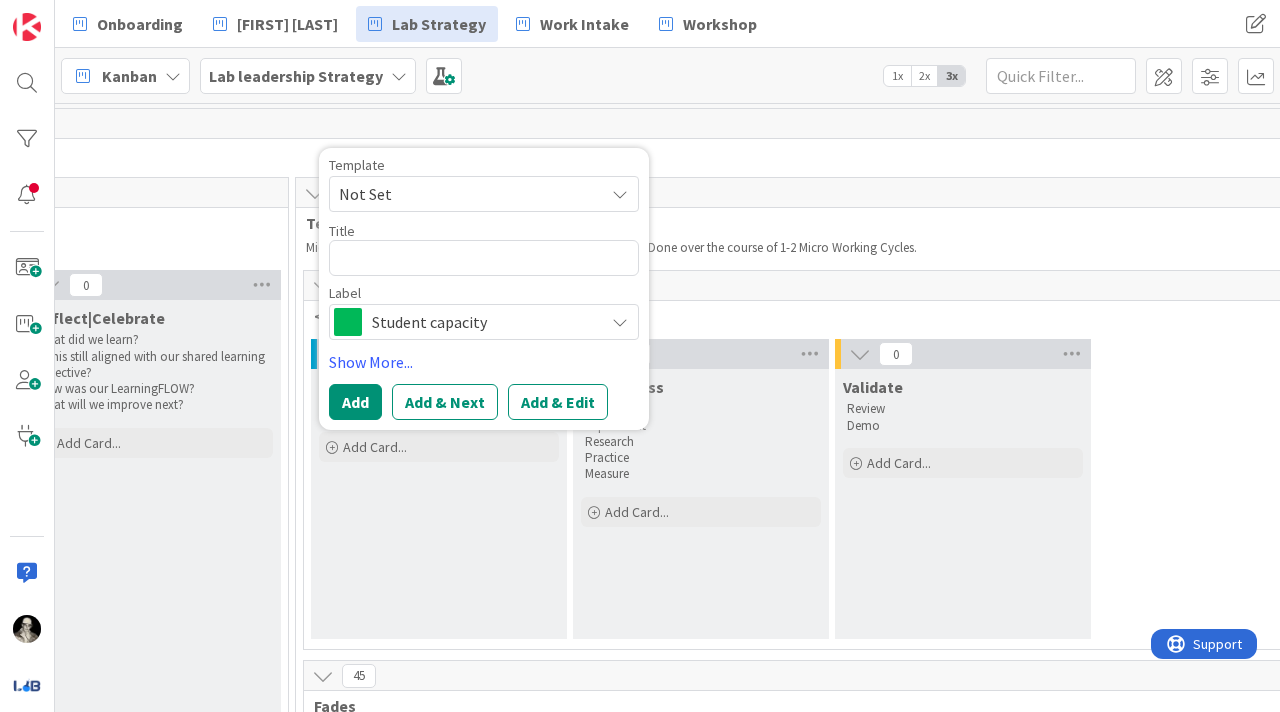click on "Experiment" at bounding box center (701, 426) 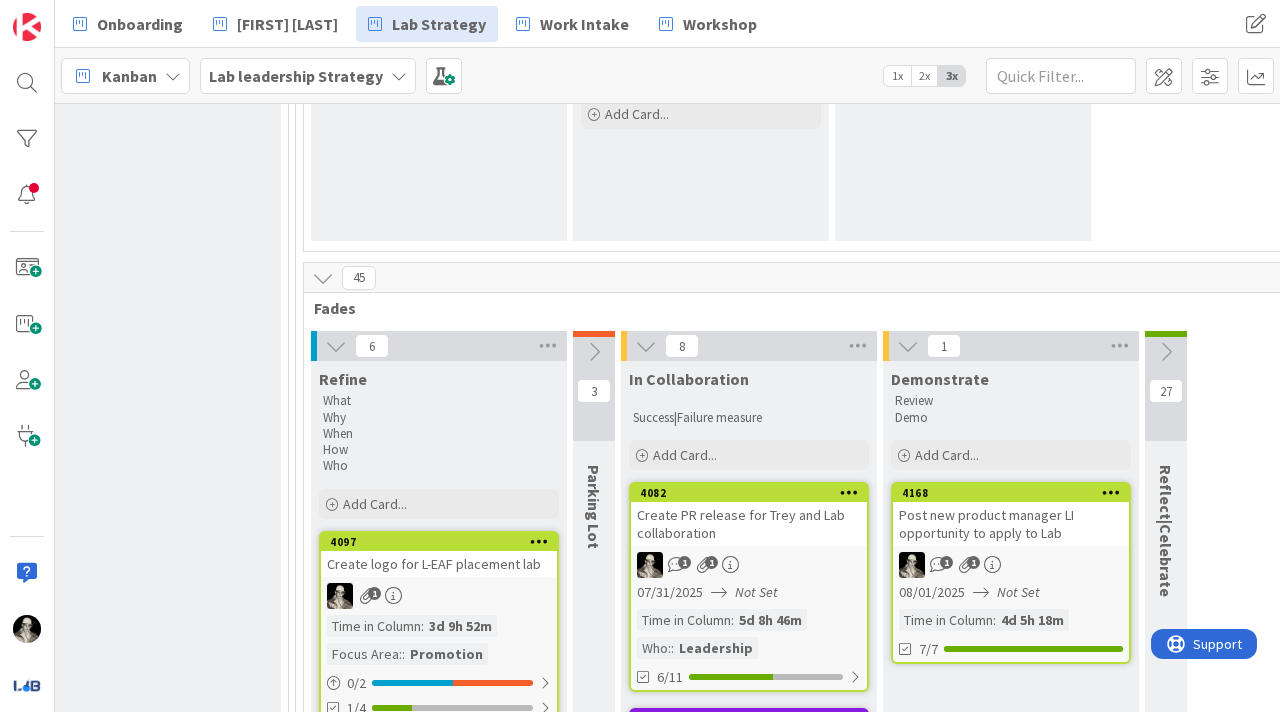 scroll, scrollTop: 410, scrollLeft: 2833, axis: both 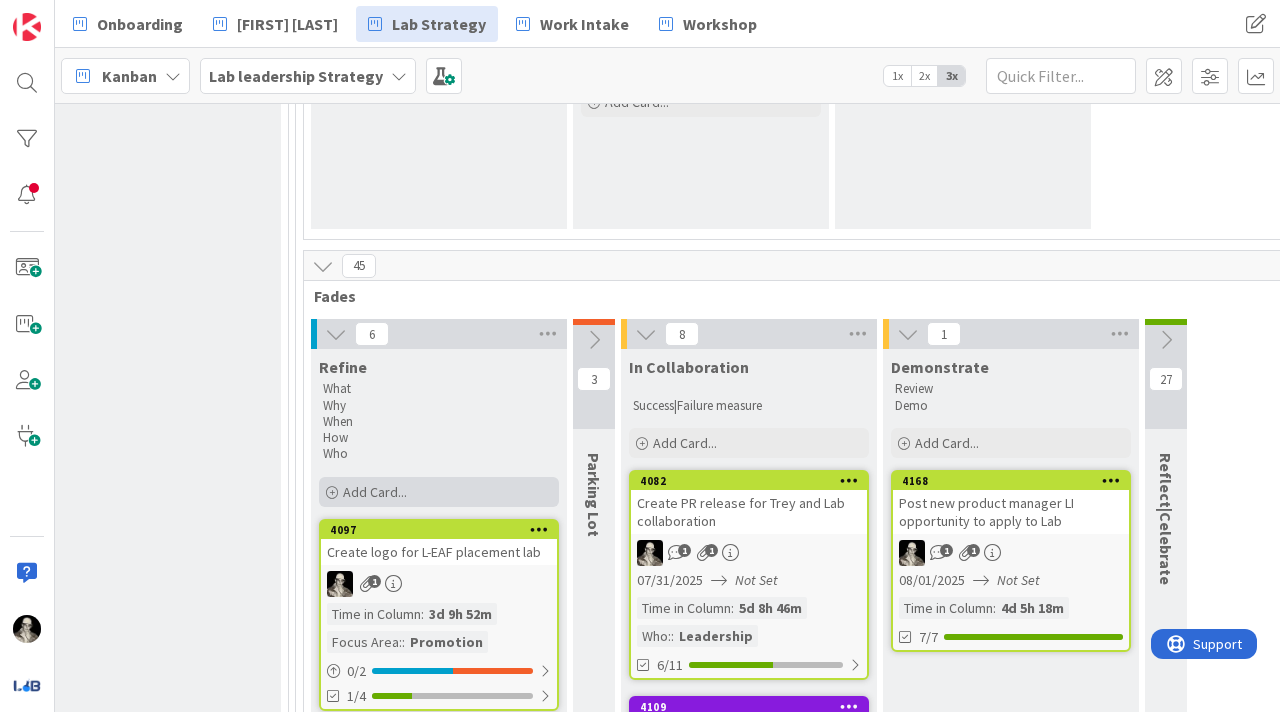 click on "Add Card..." at bounding box center [375, 492] 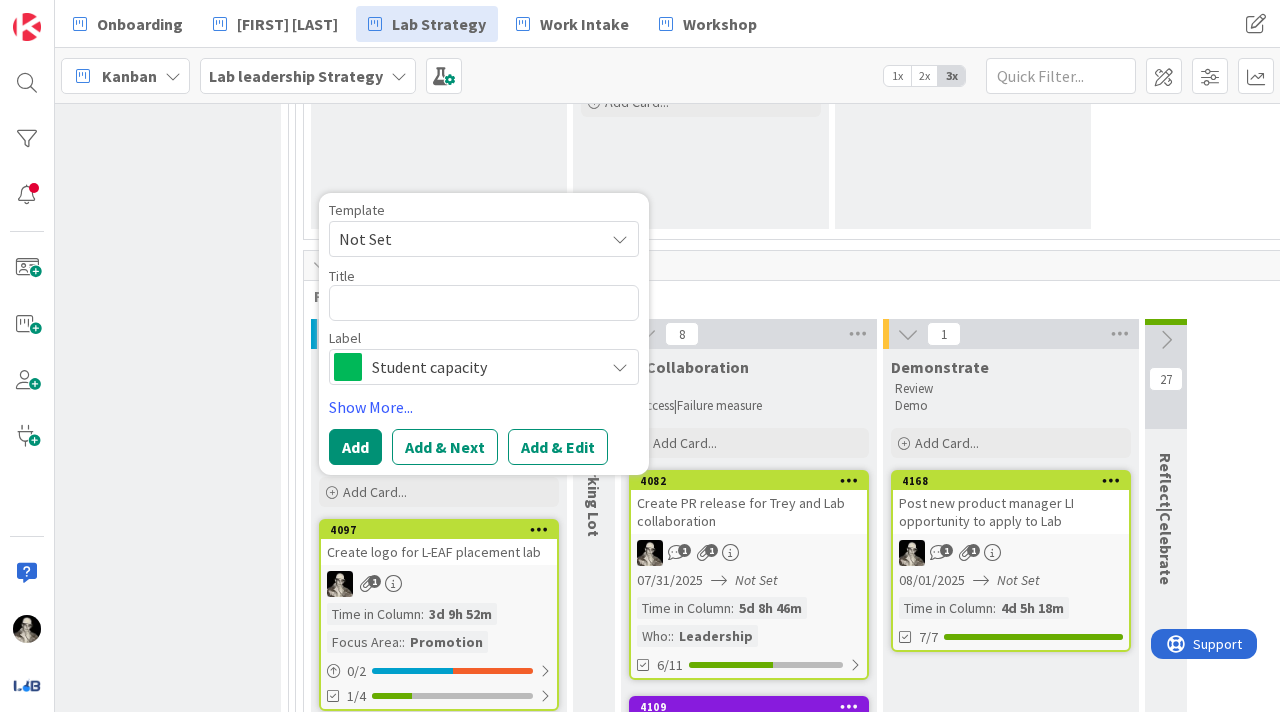 click at bounding box center (620, 367) 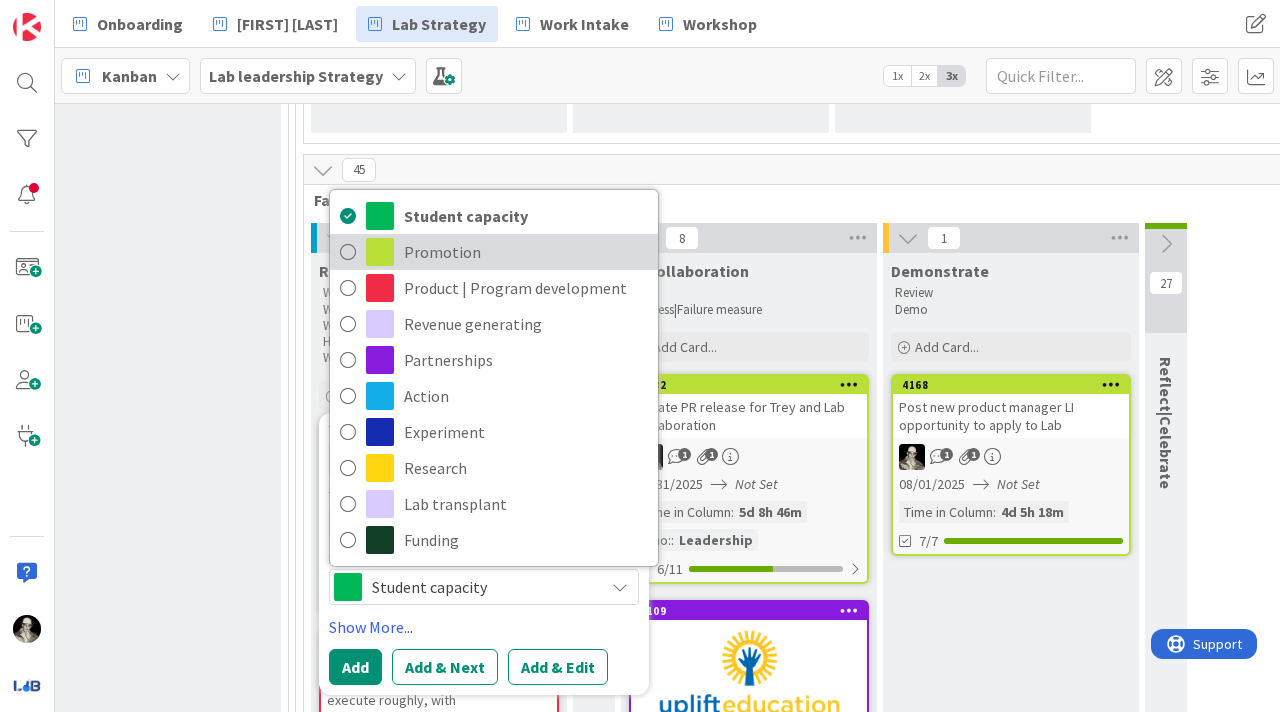 scroll, scrollTop: 509, scrollLeft: 2832, axis: both 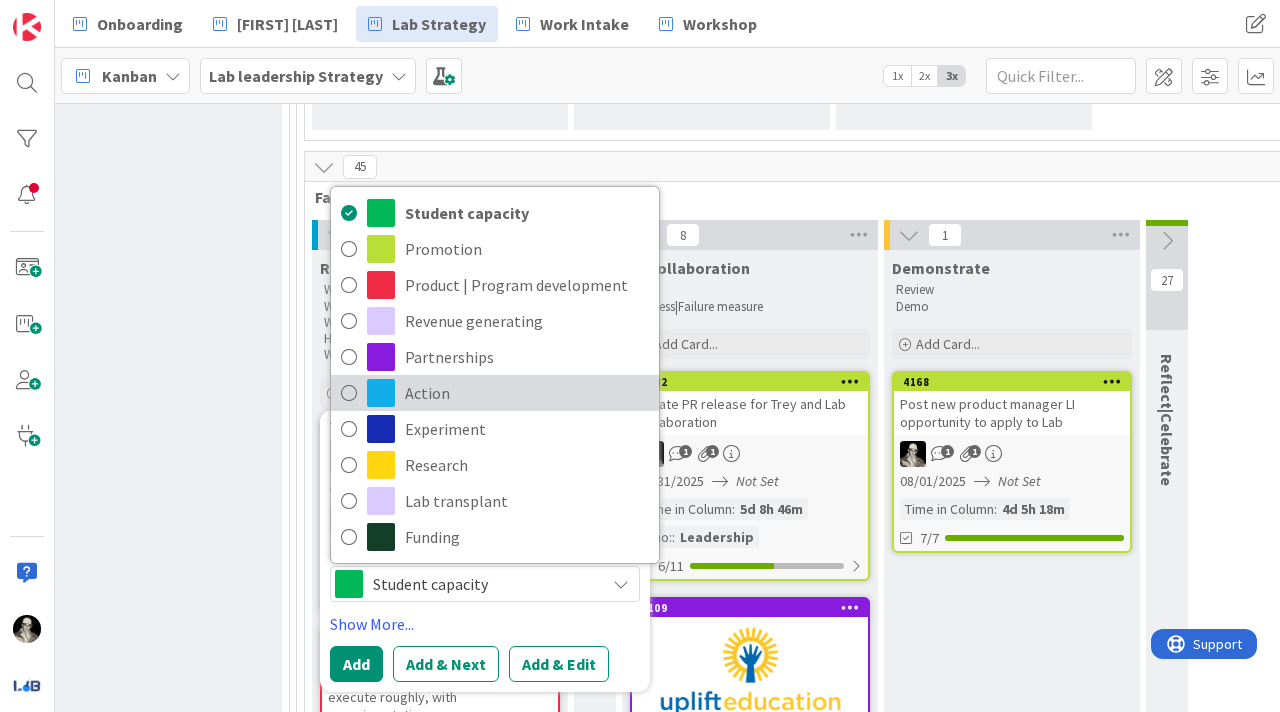 click at bounding box center (349, 393) 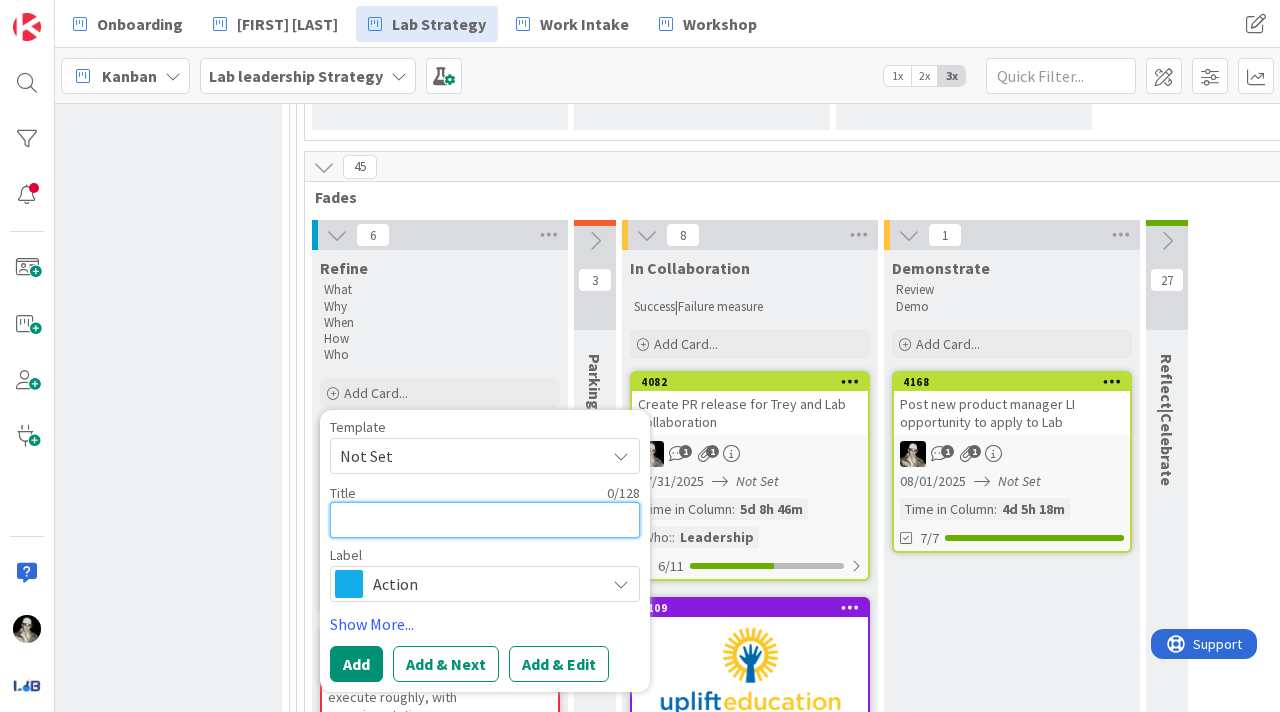 click at bounding box center (485, 520) 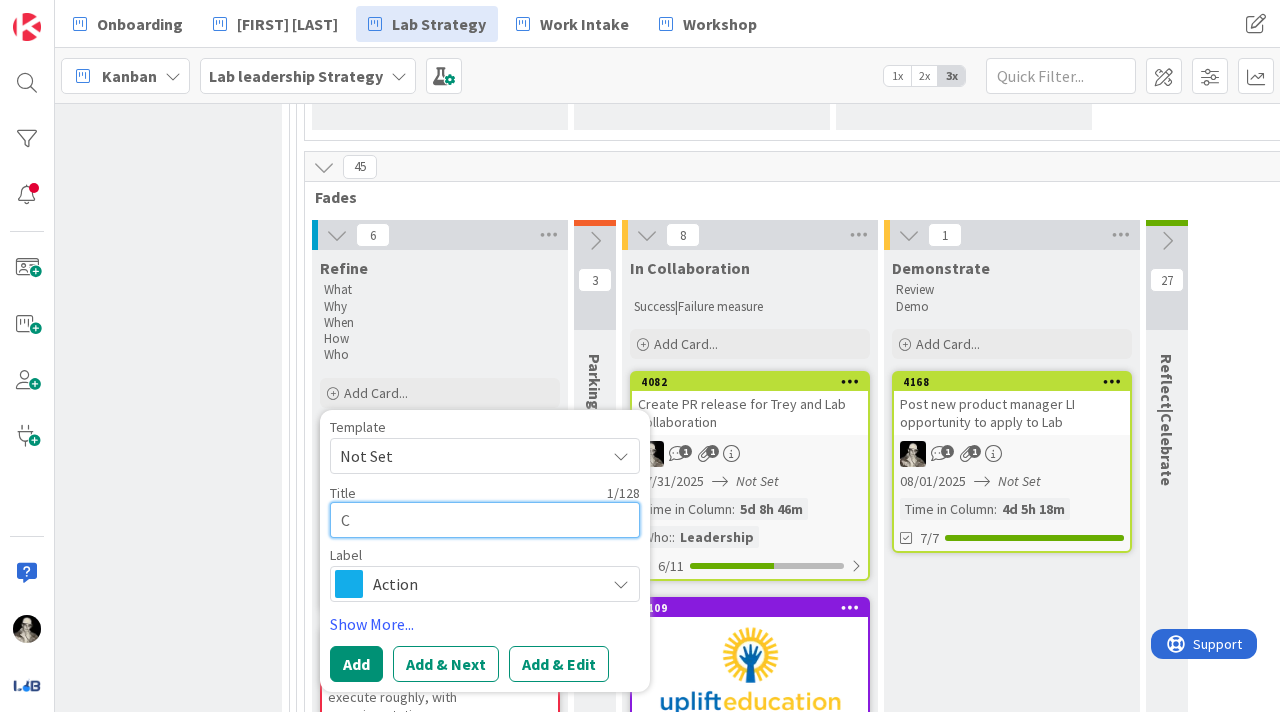 type on "x" 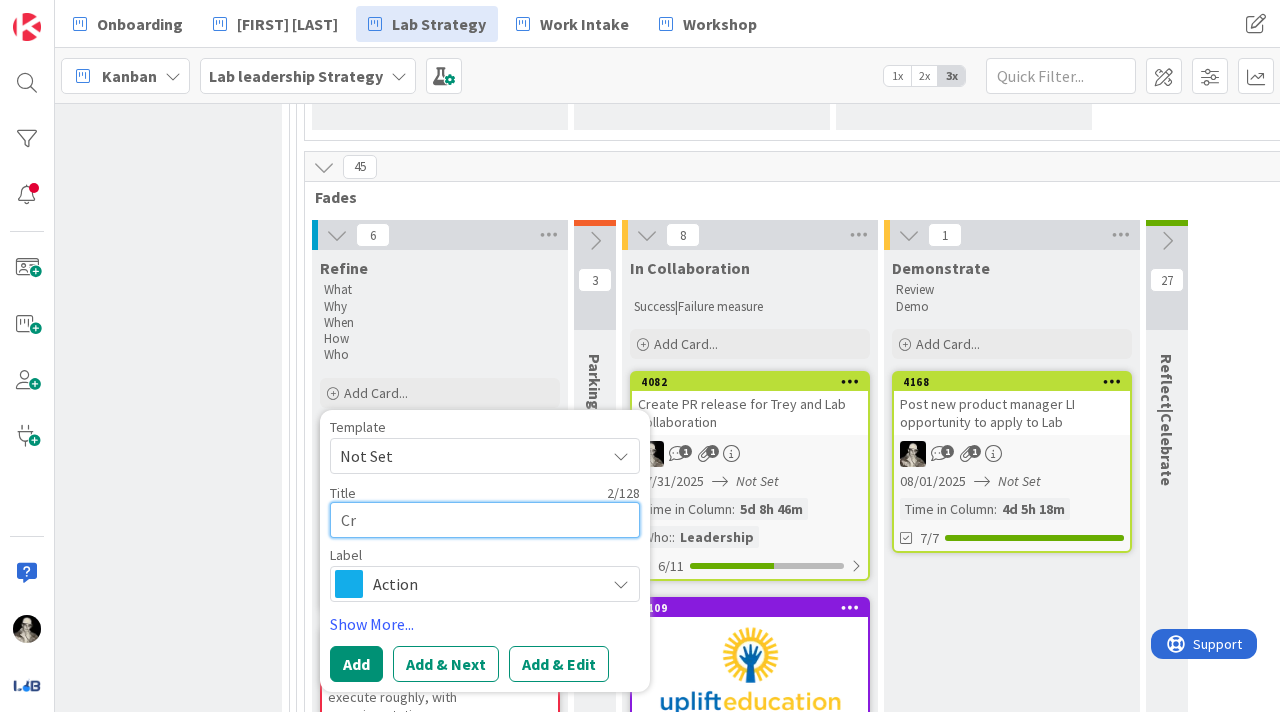 type on "x" 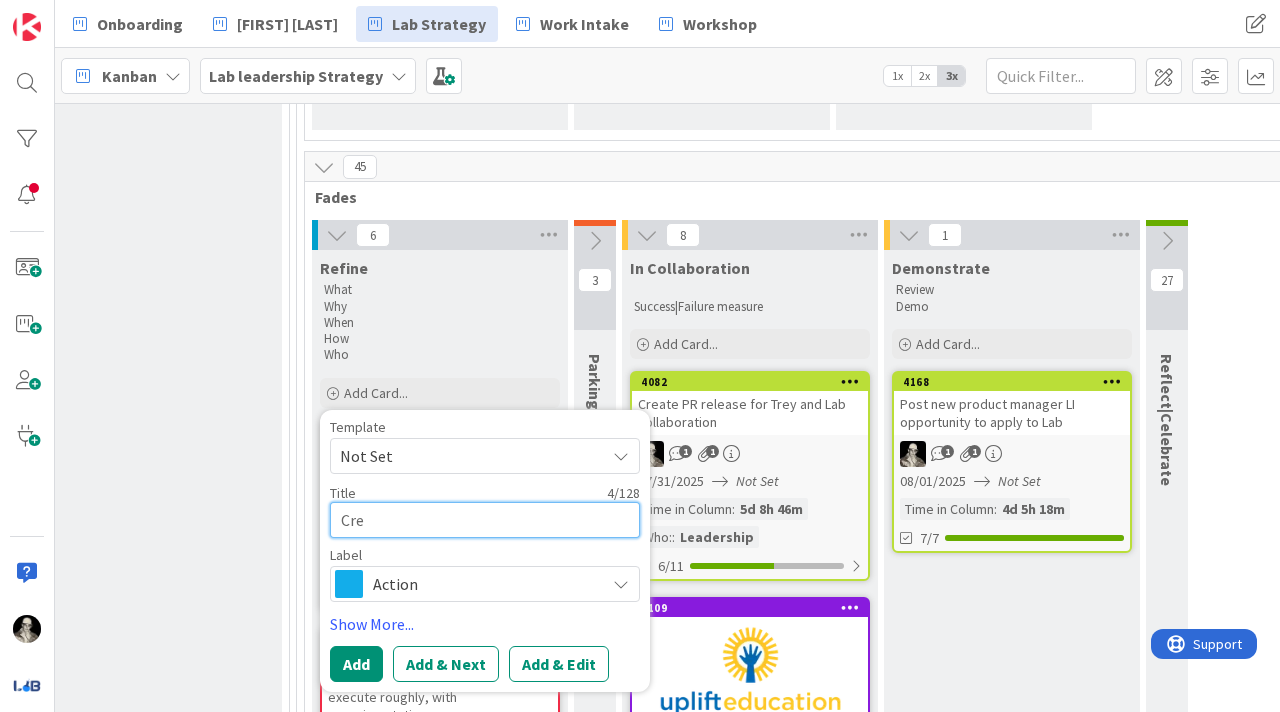 type on "x" 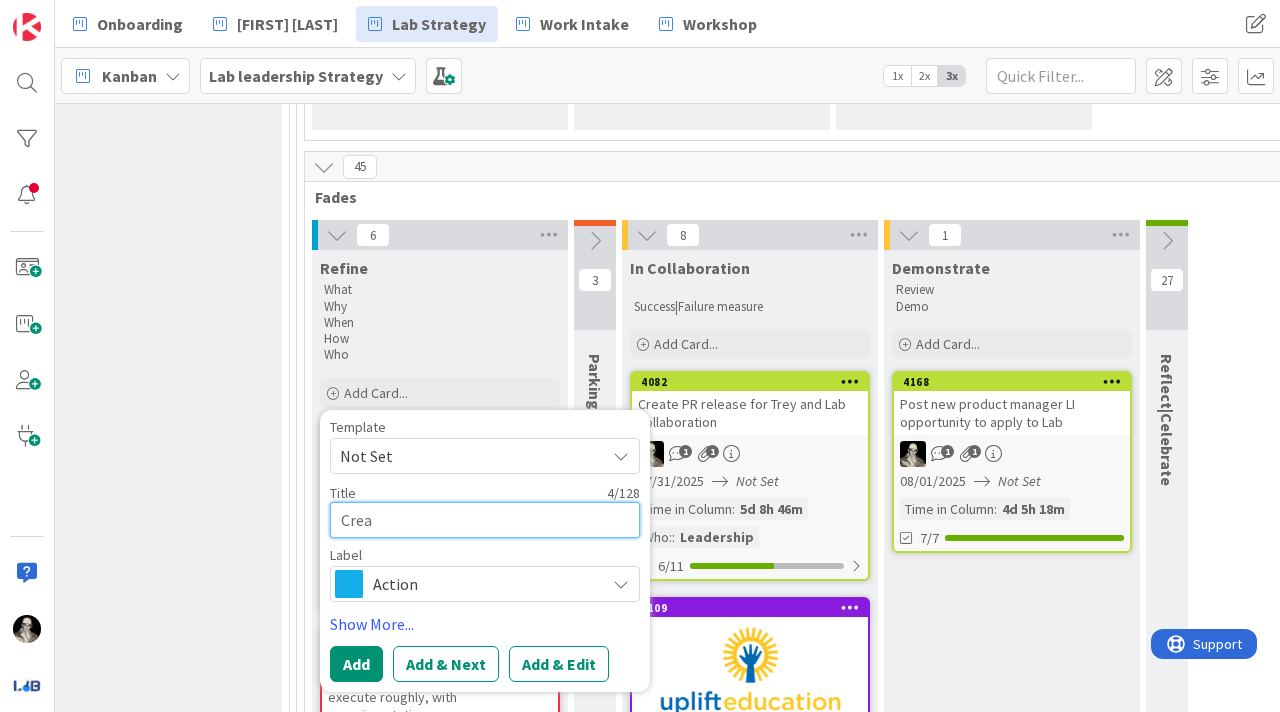 type on "x" 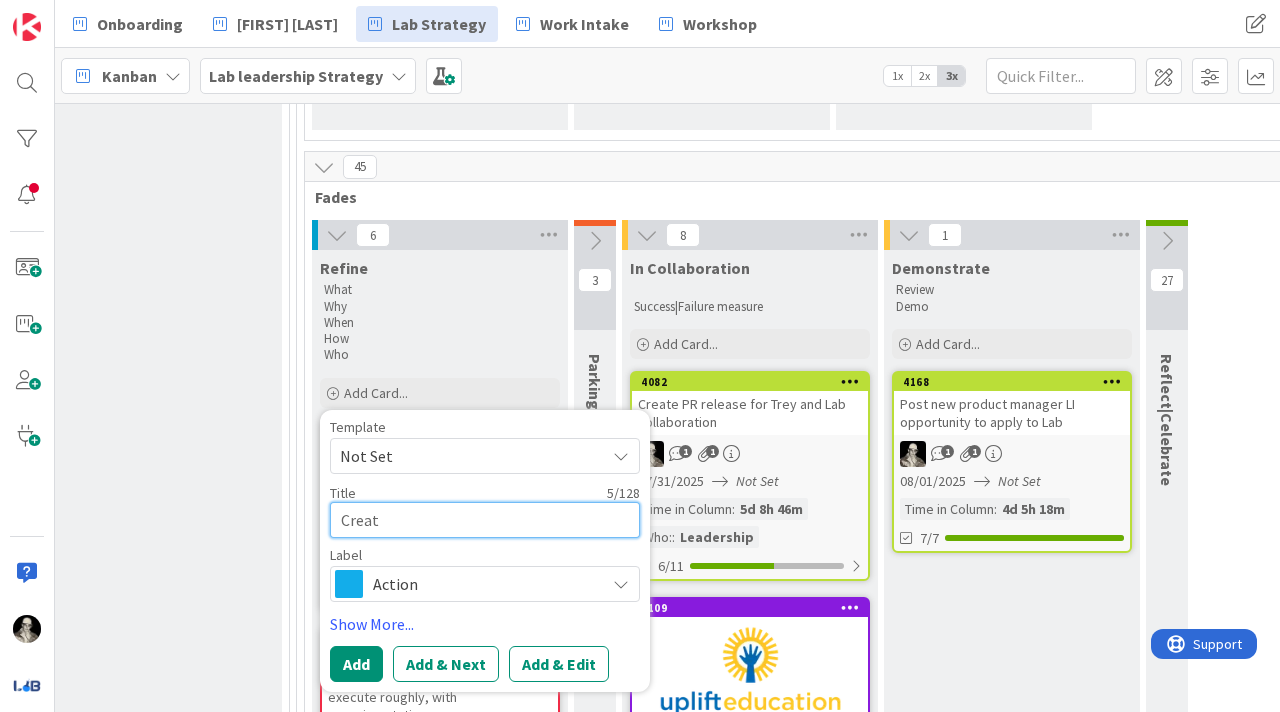 type on "x" 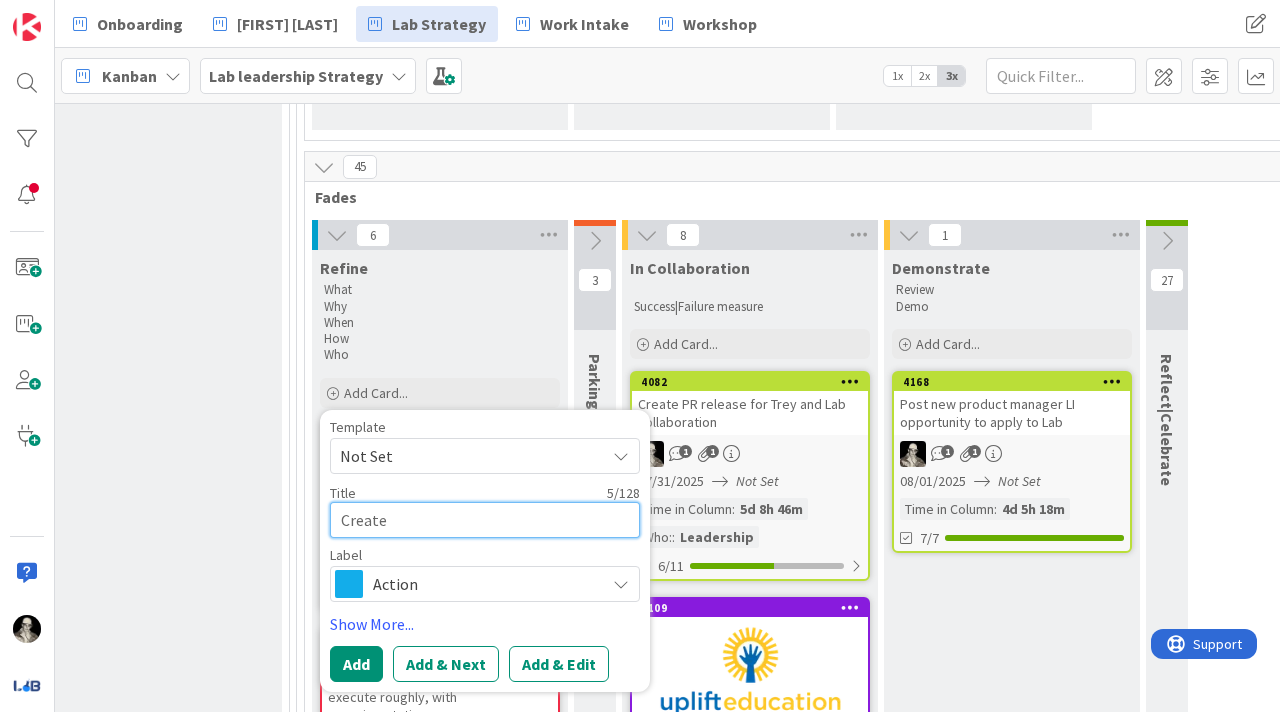 type on "x" 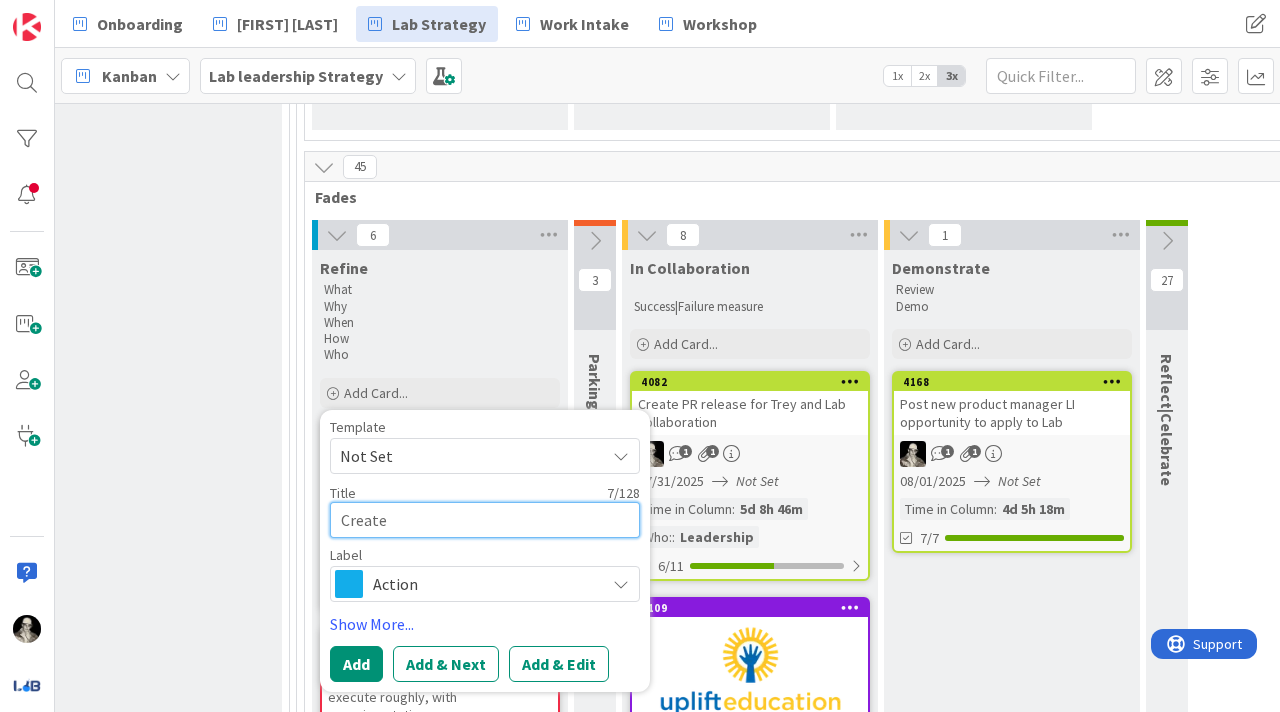 type on "x" 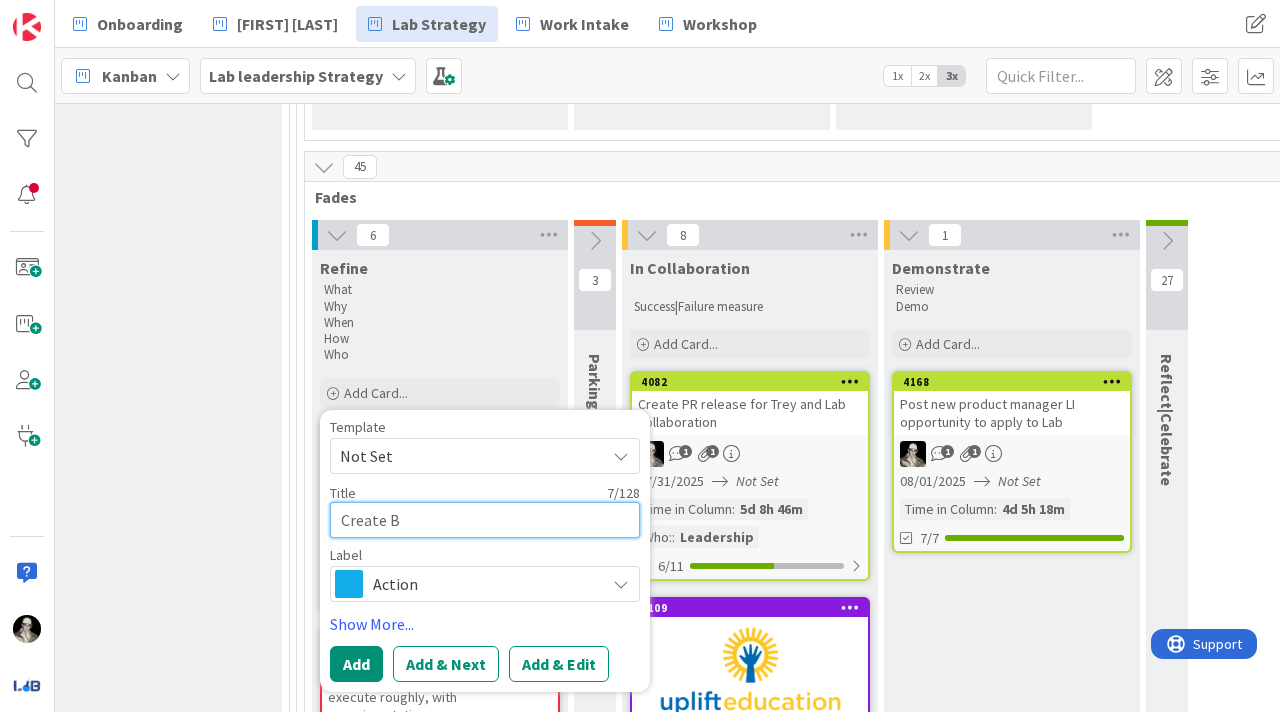type on "Create BA" 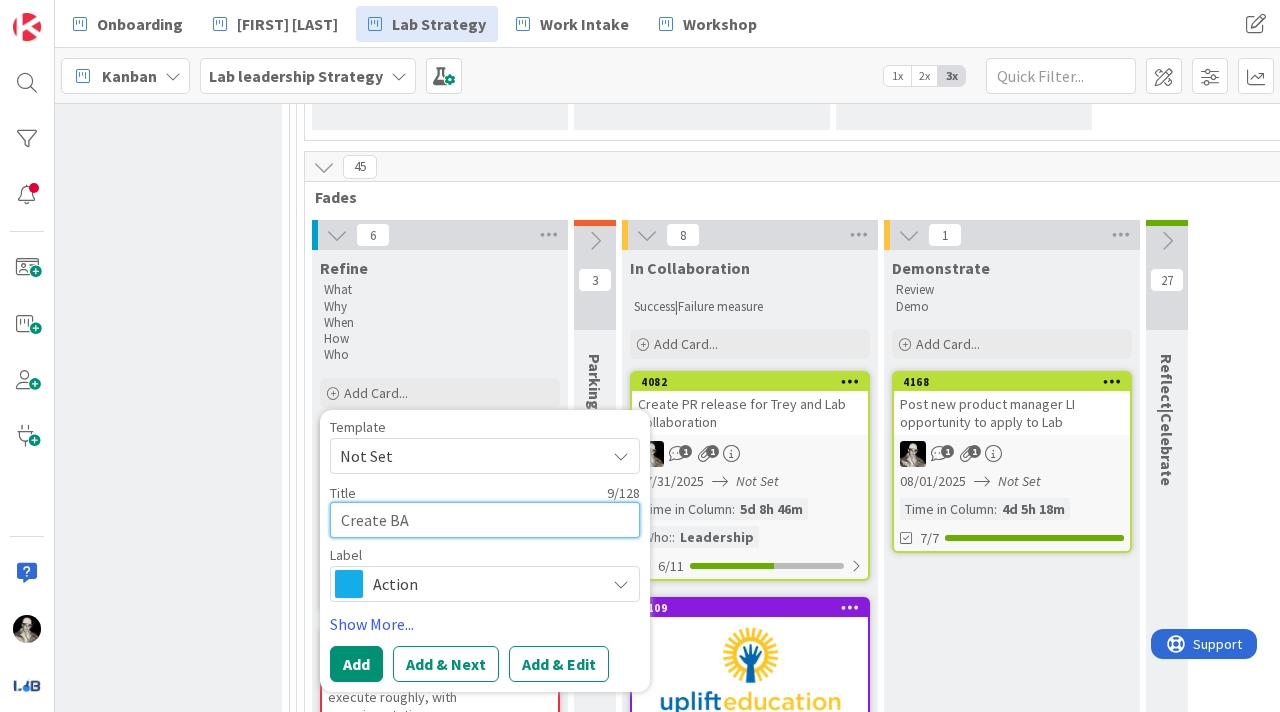 type on "x" 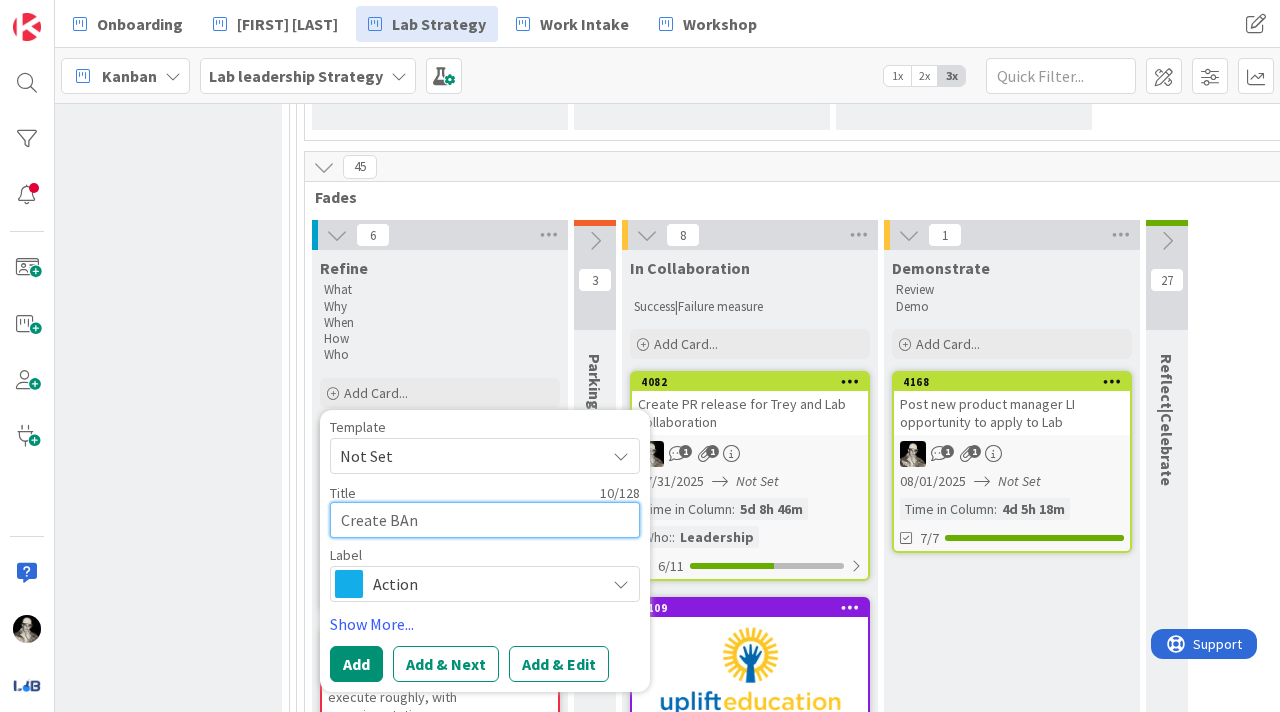 type on "x" 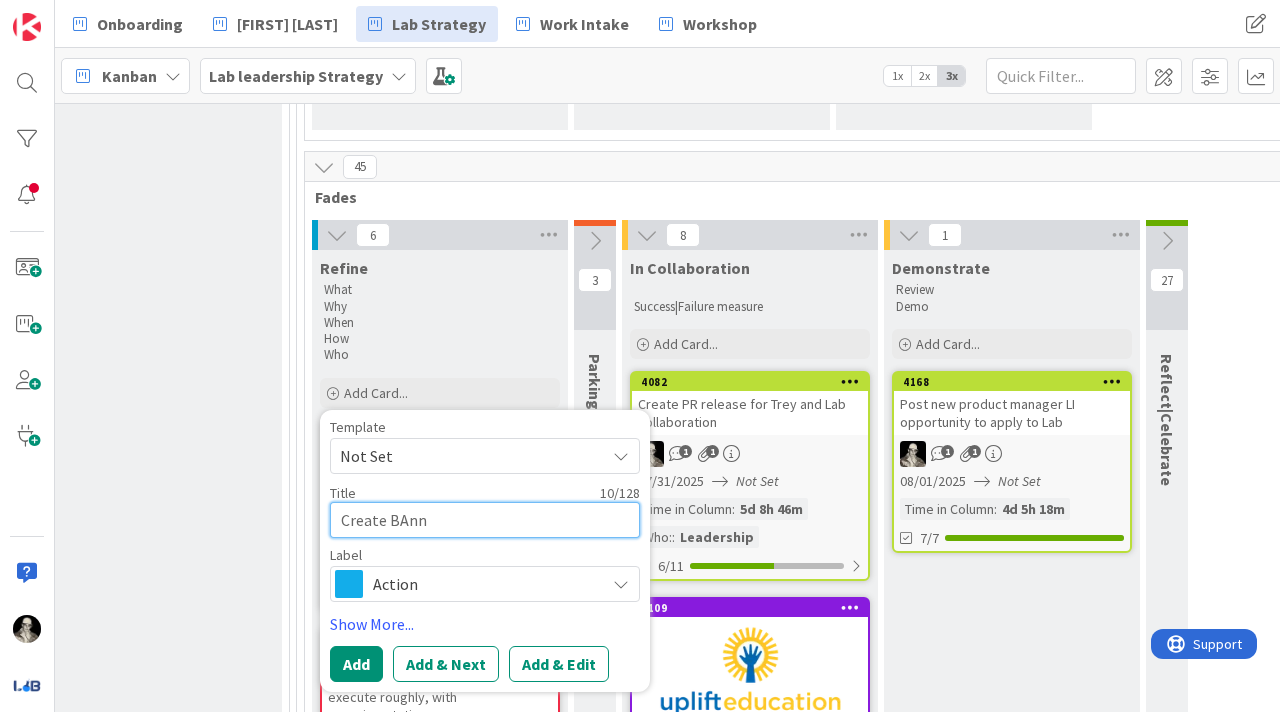 type on "x" 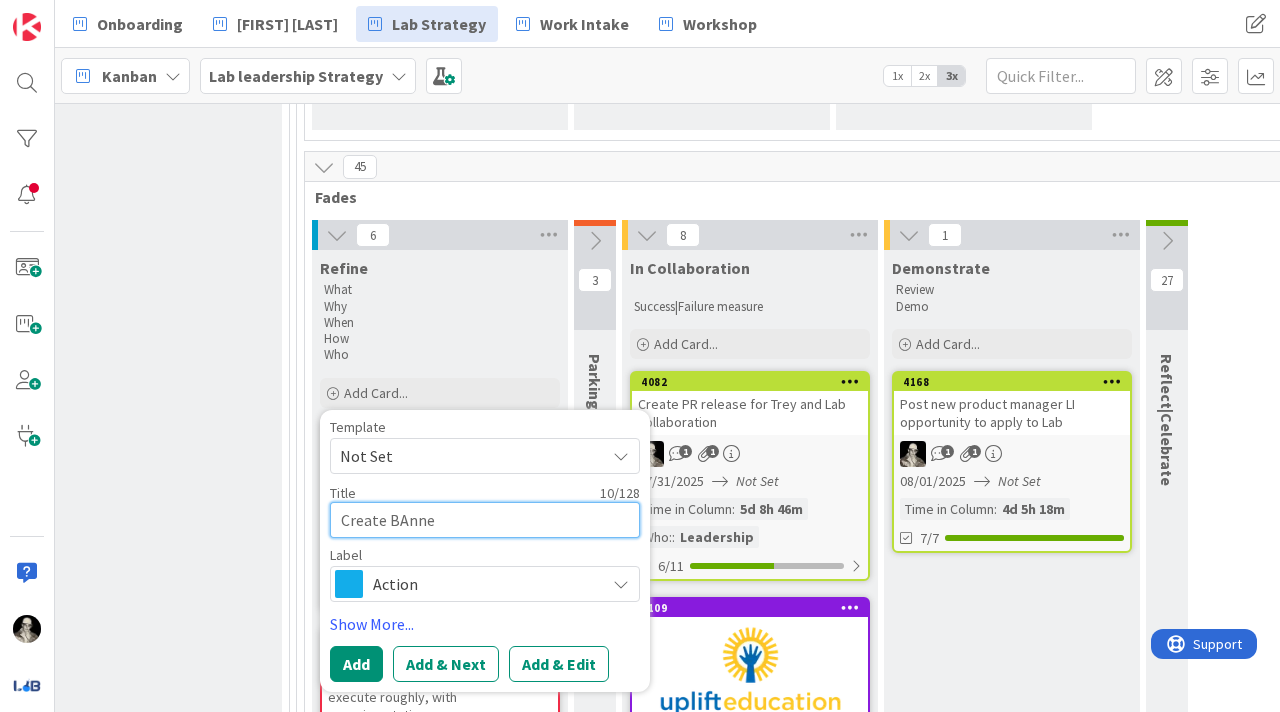 type on "x" 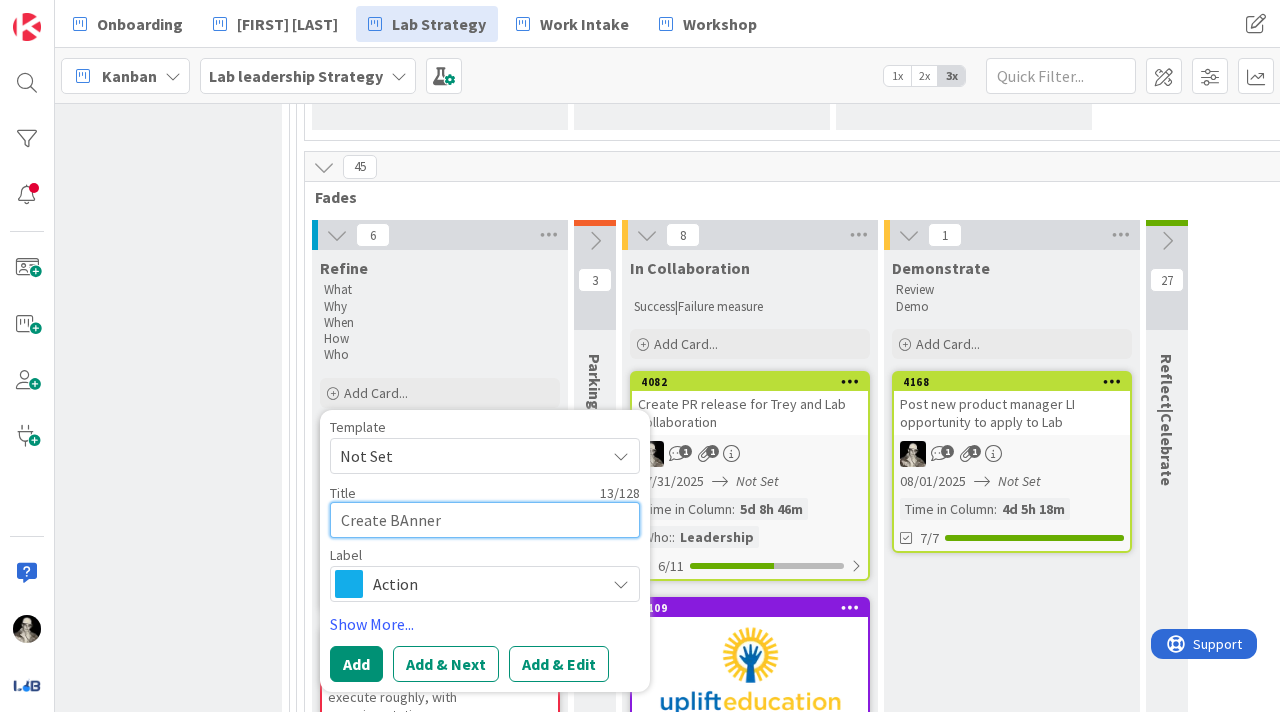 type on "x" 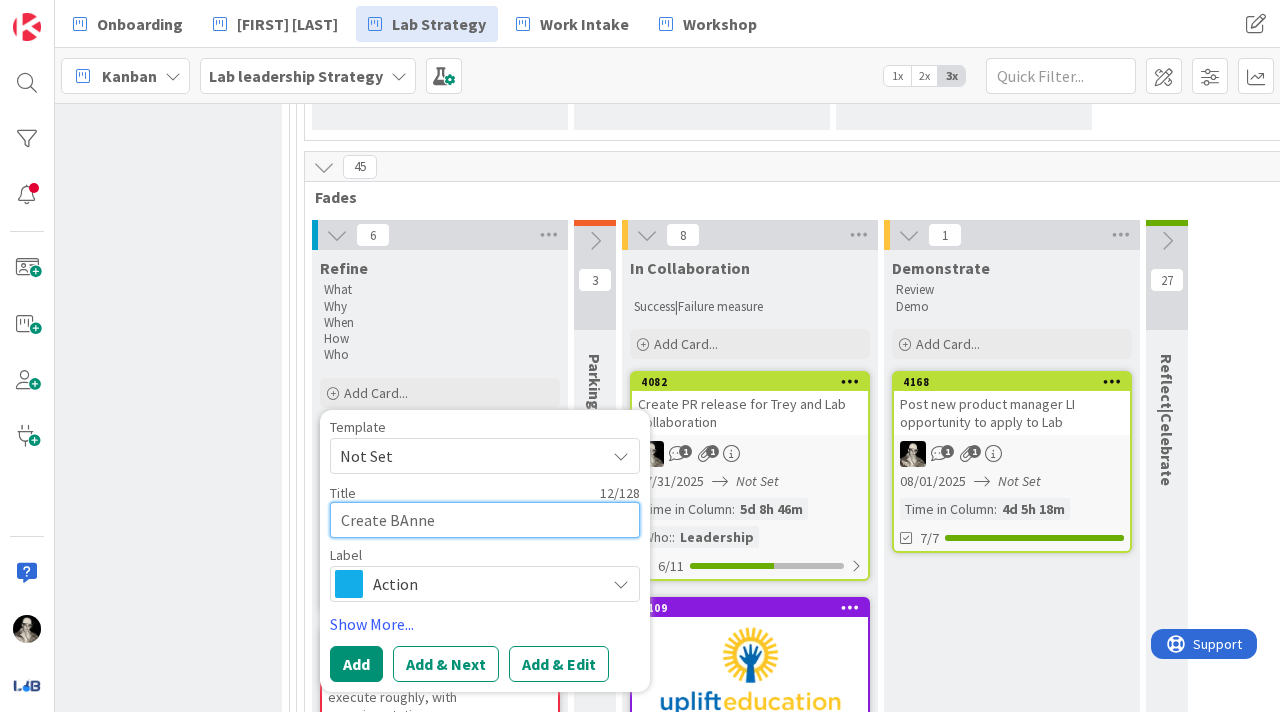 type on "x" 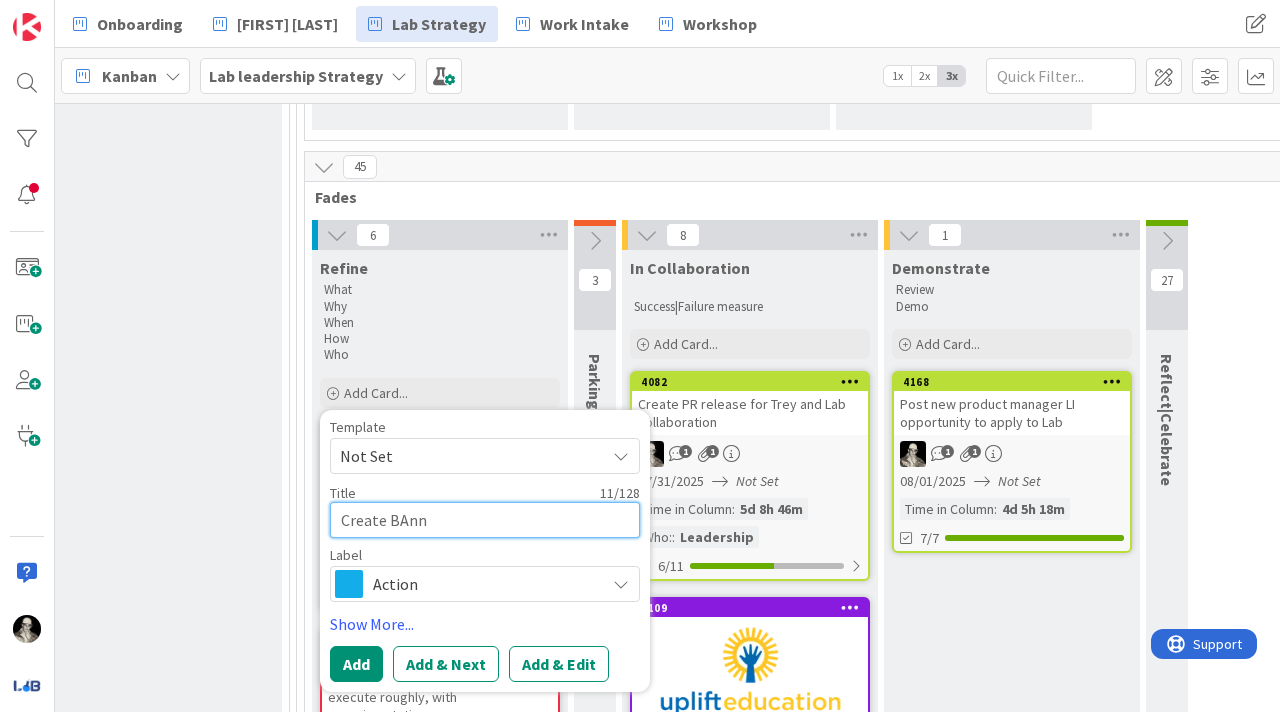 type on "x" 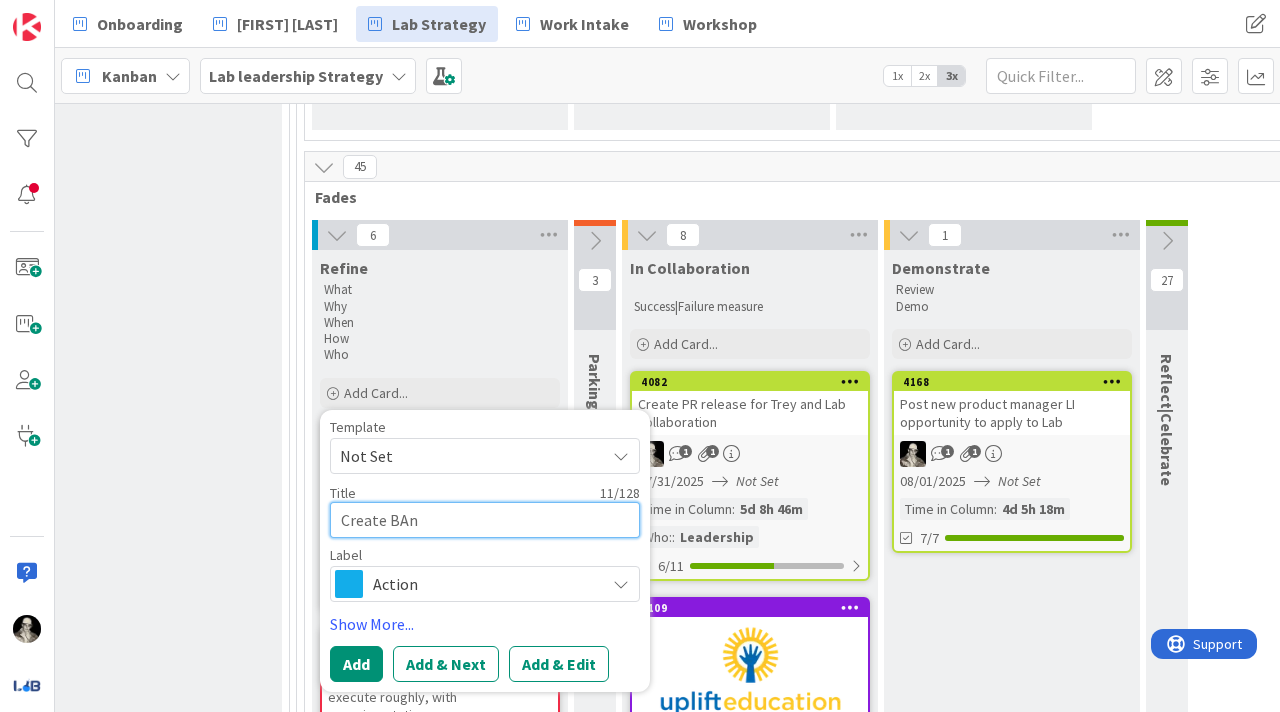 type on "x" 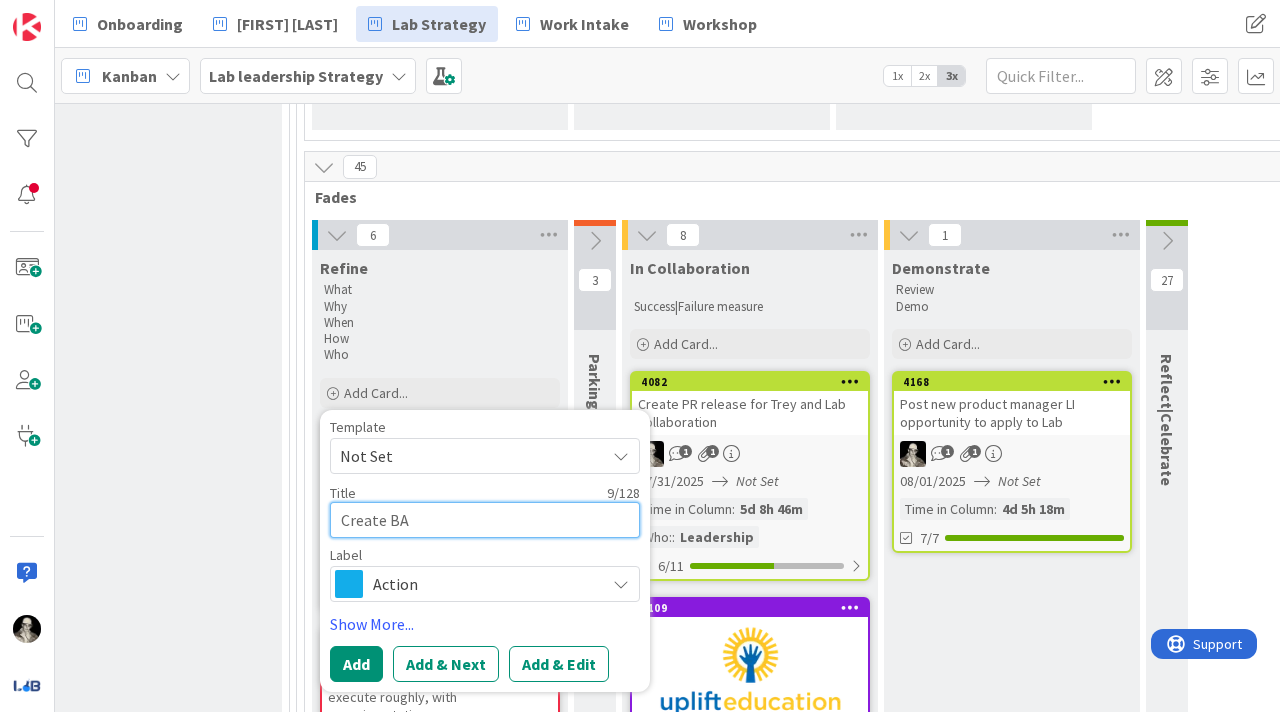 type on "x" 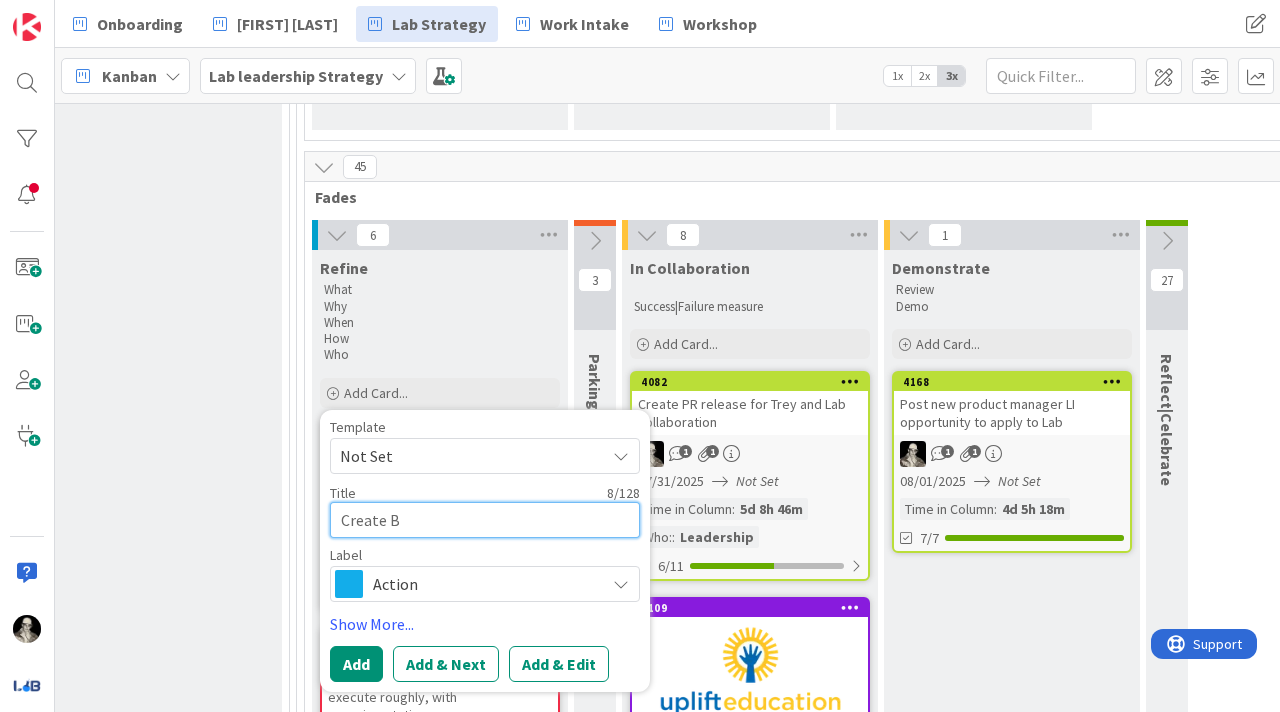 type on "x" 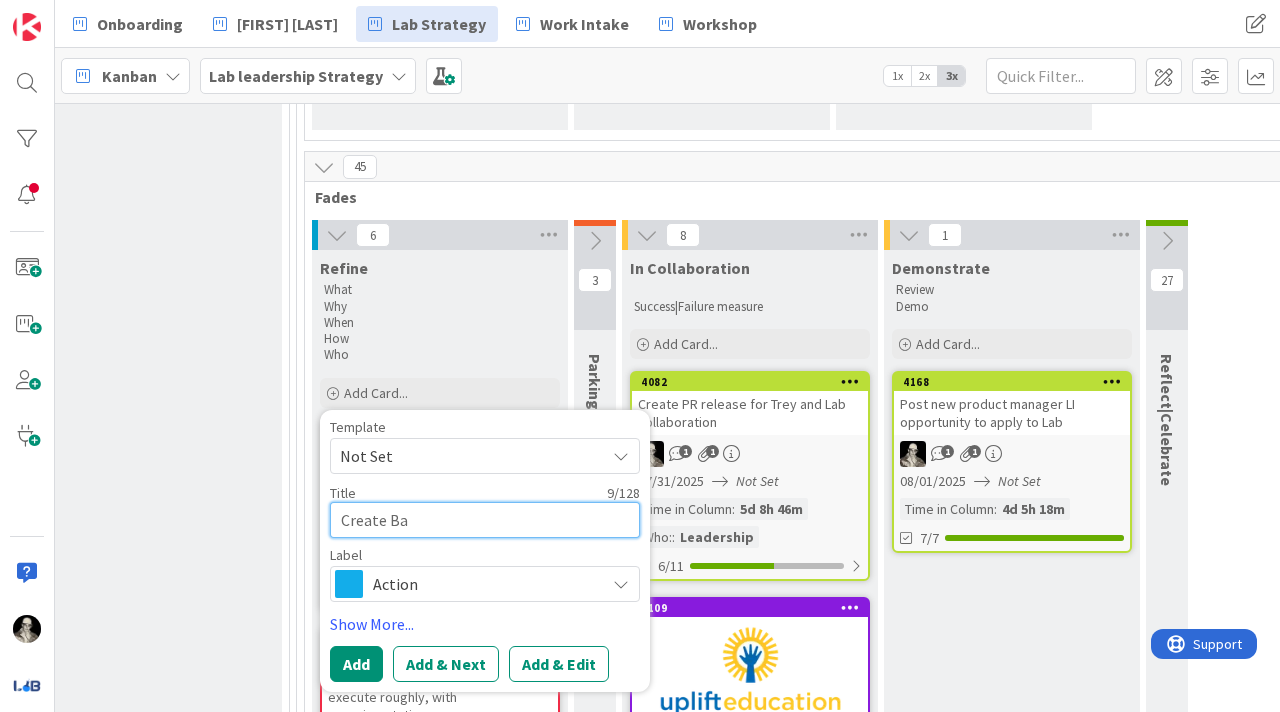 type on "x" 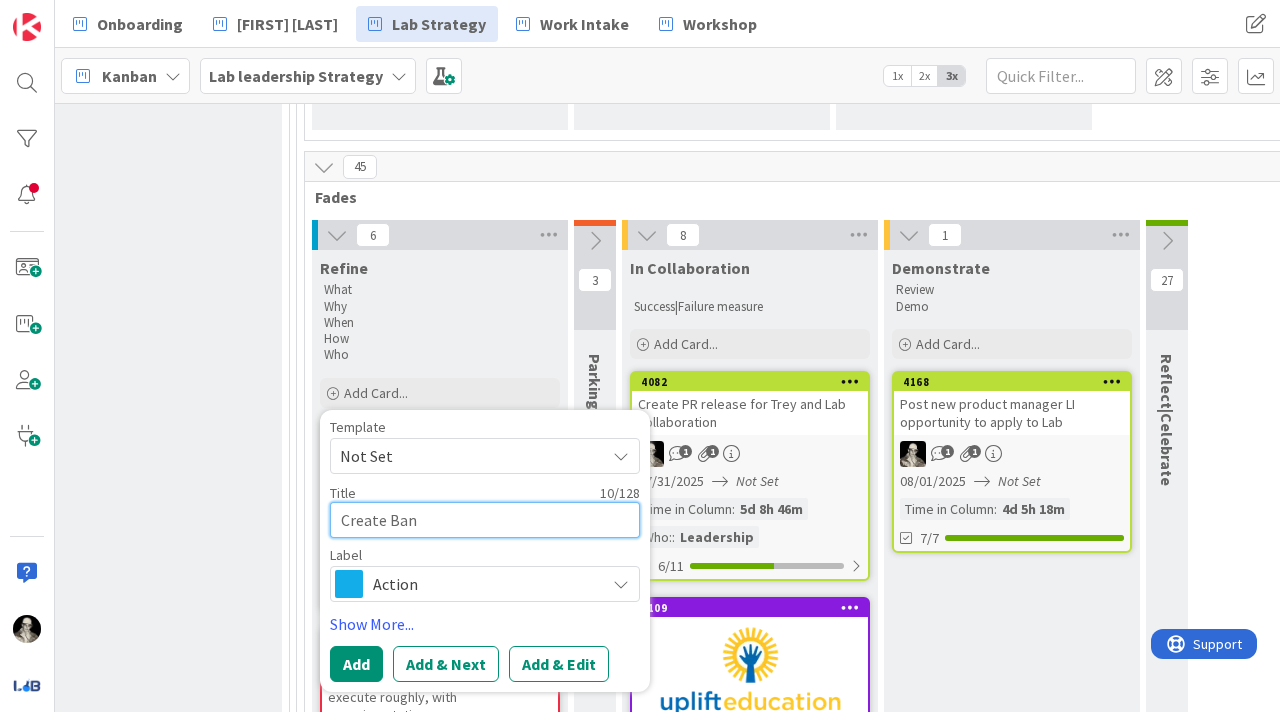 type on "x" 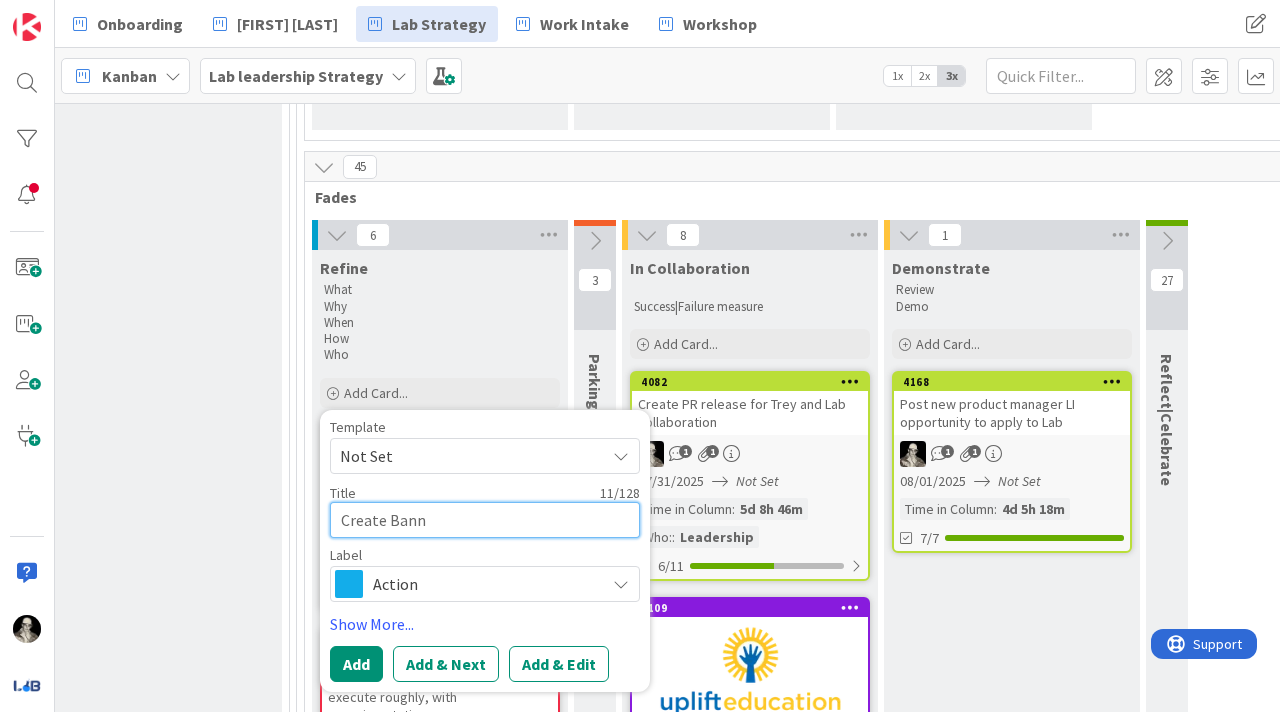 type on "x" 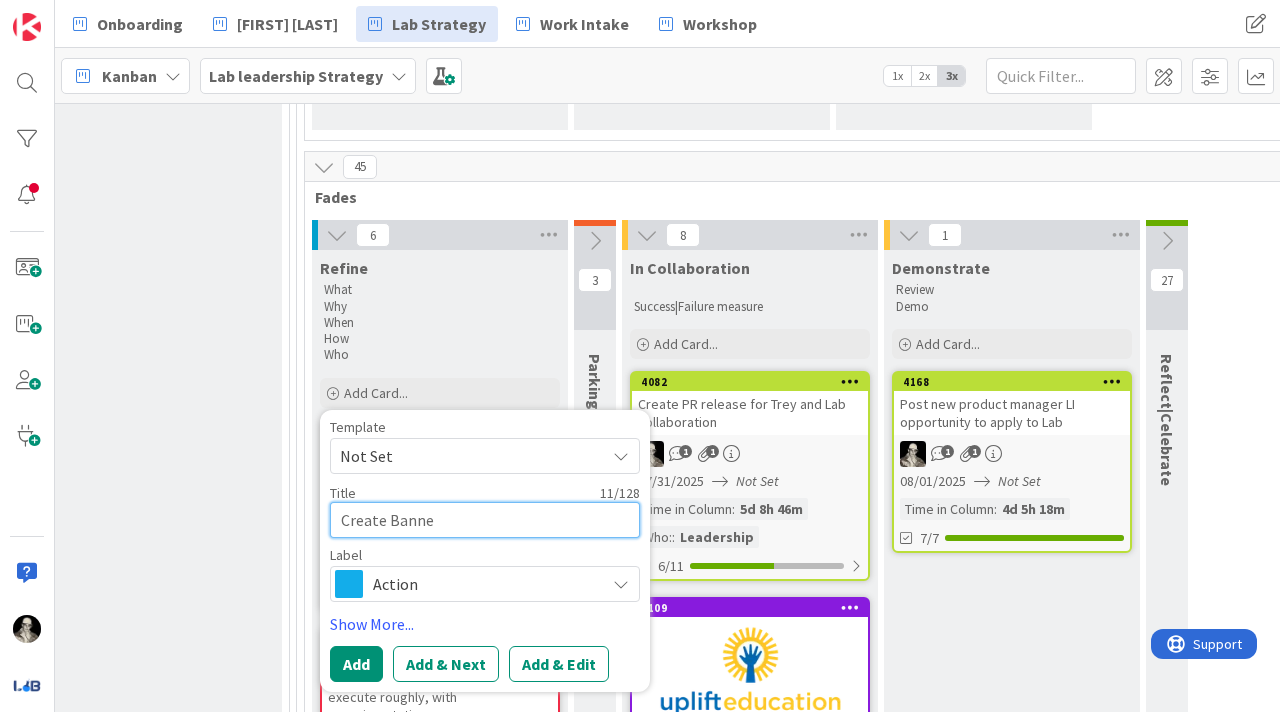 type on "x" 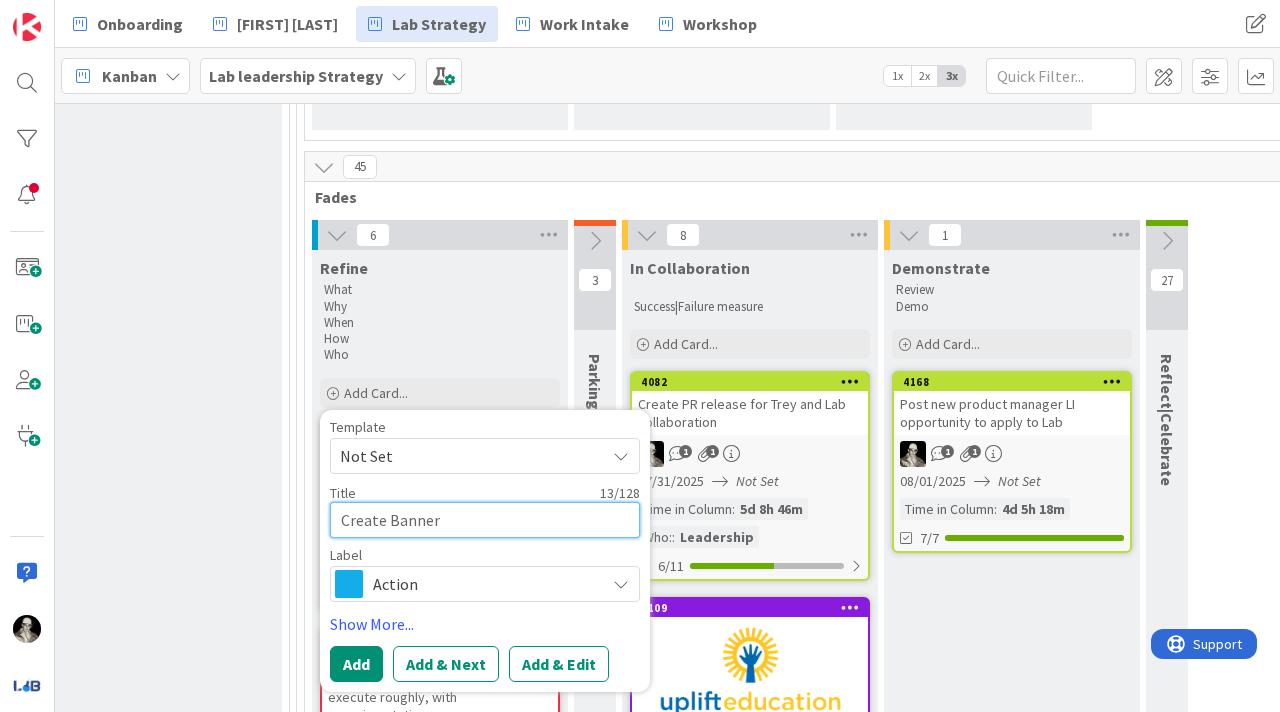 type on "x" 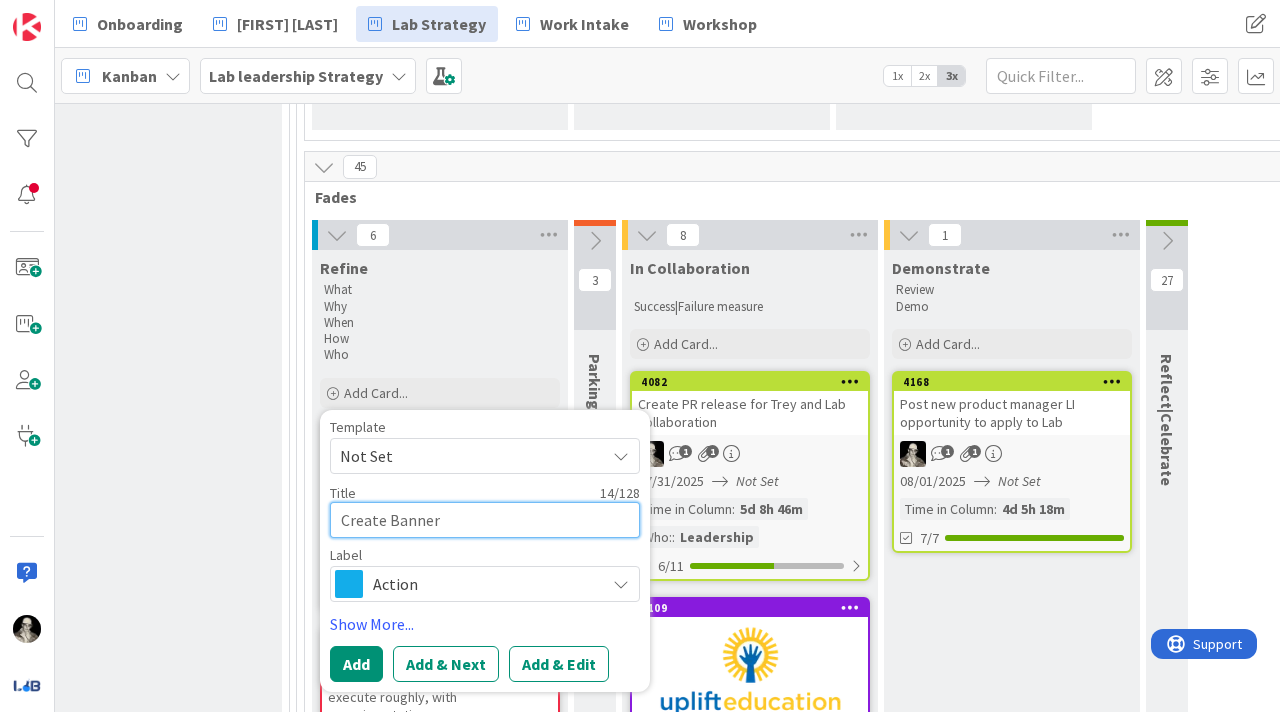 type on "x" 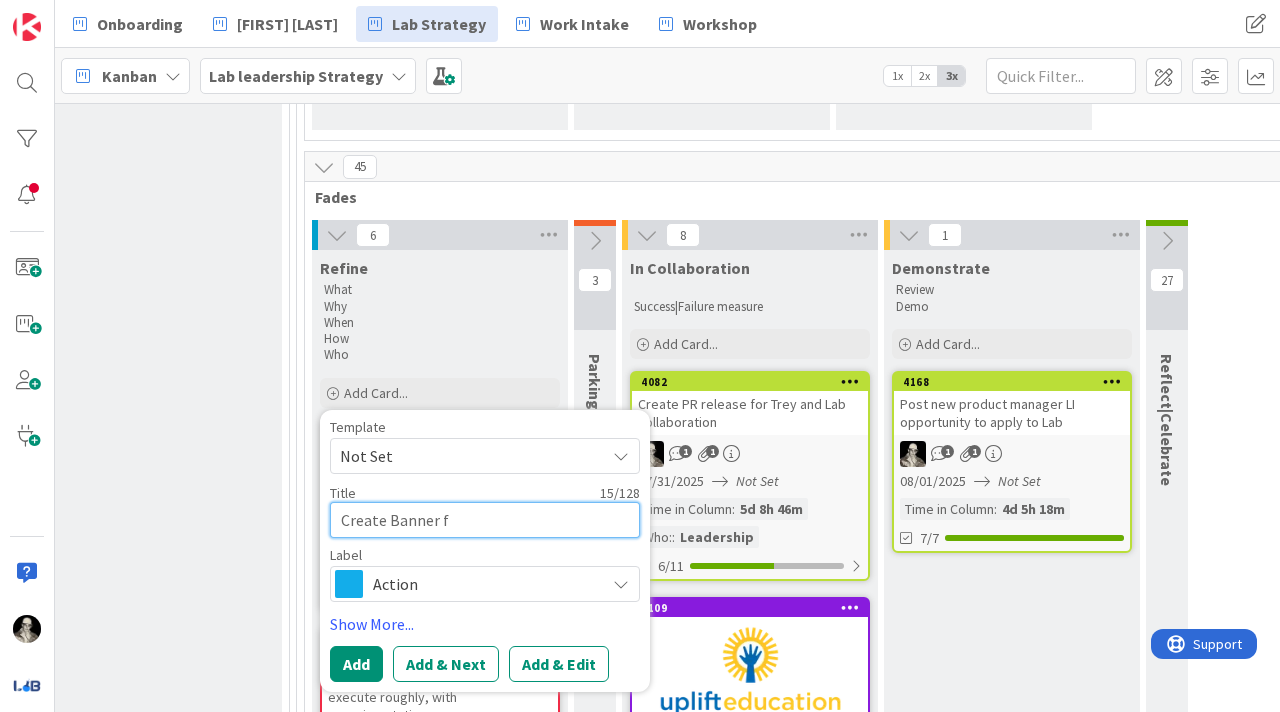 type on "x" 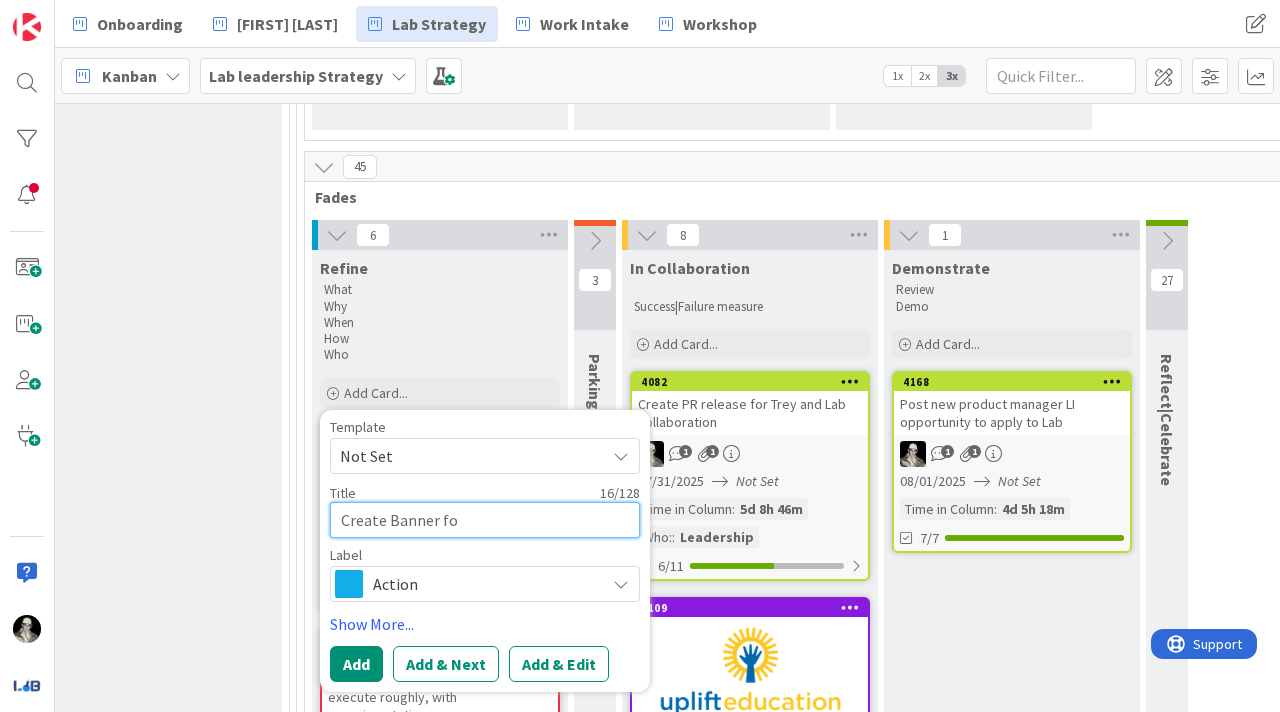 type on "x" 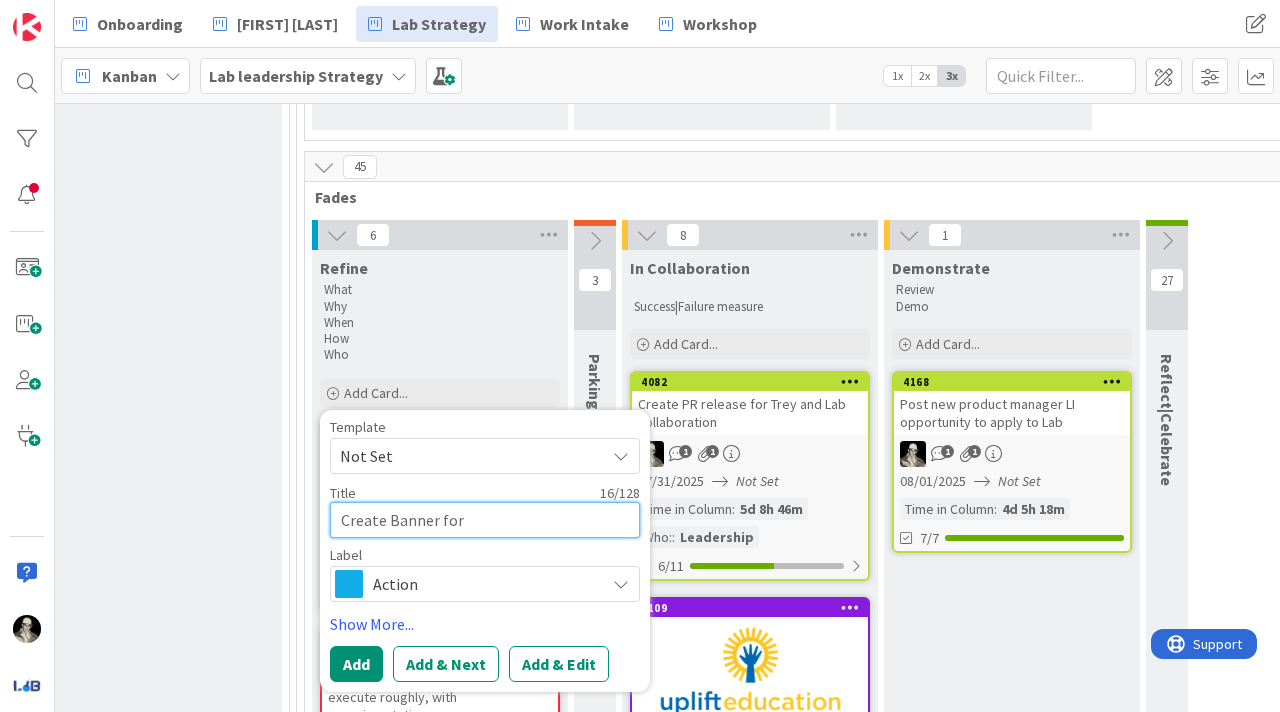 type on "Create Banner for" 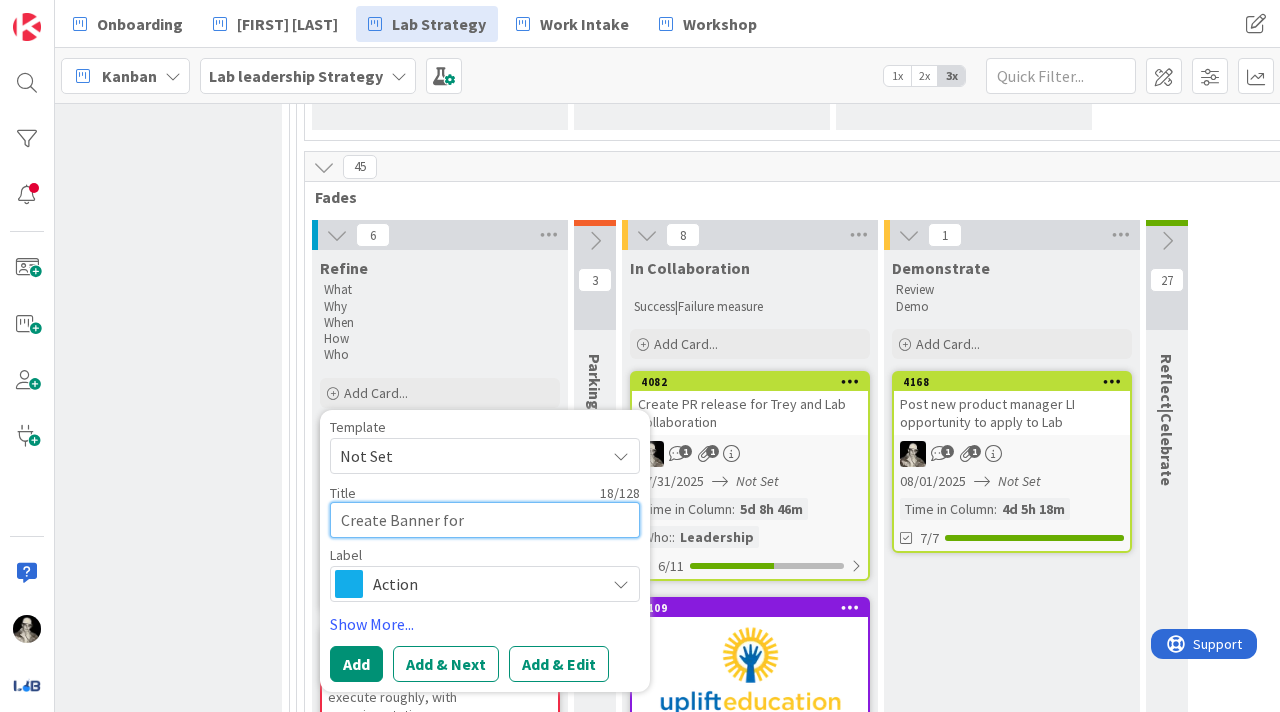 type on "x" 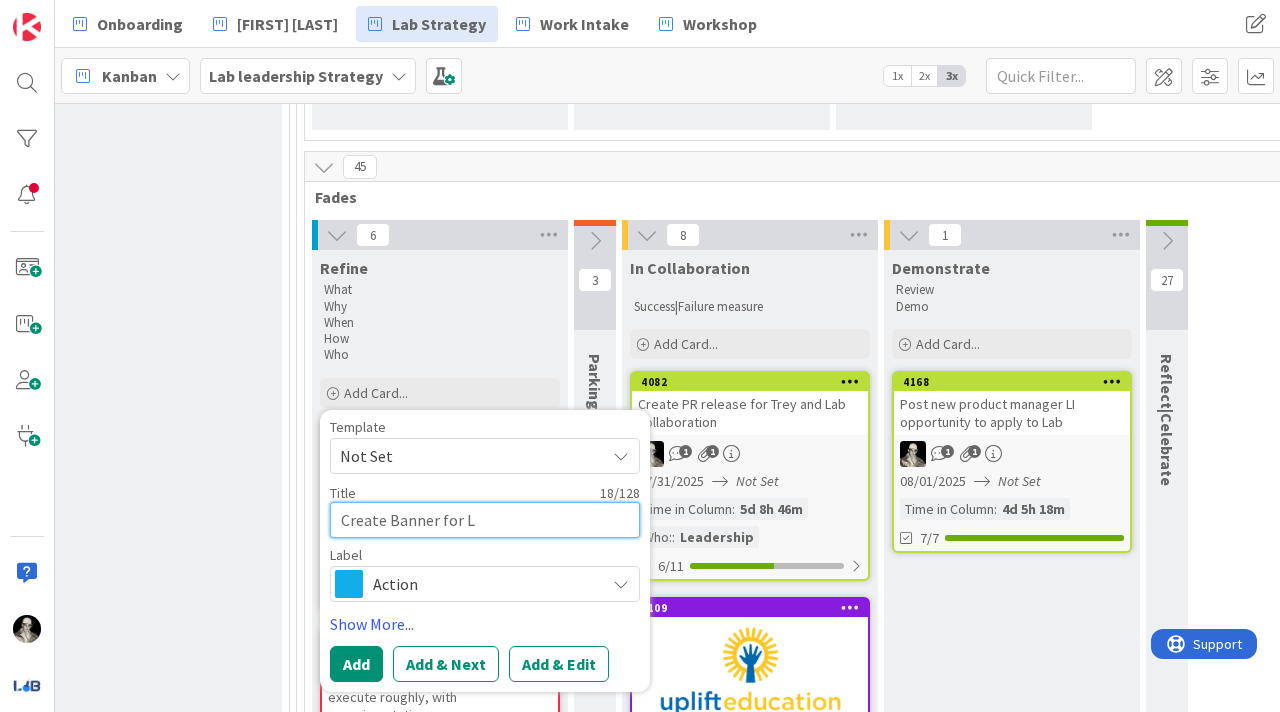 type on "x" 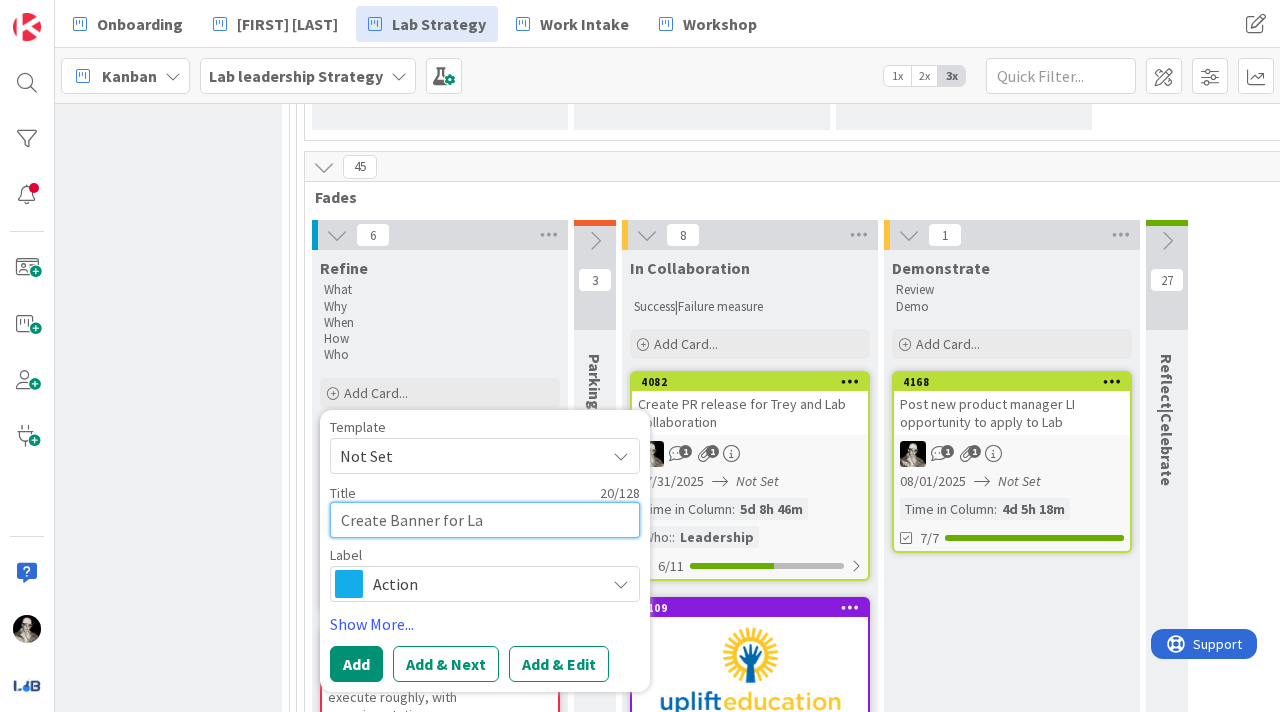 type on "x" 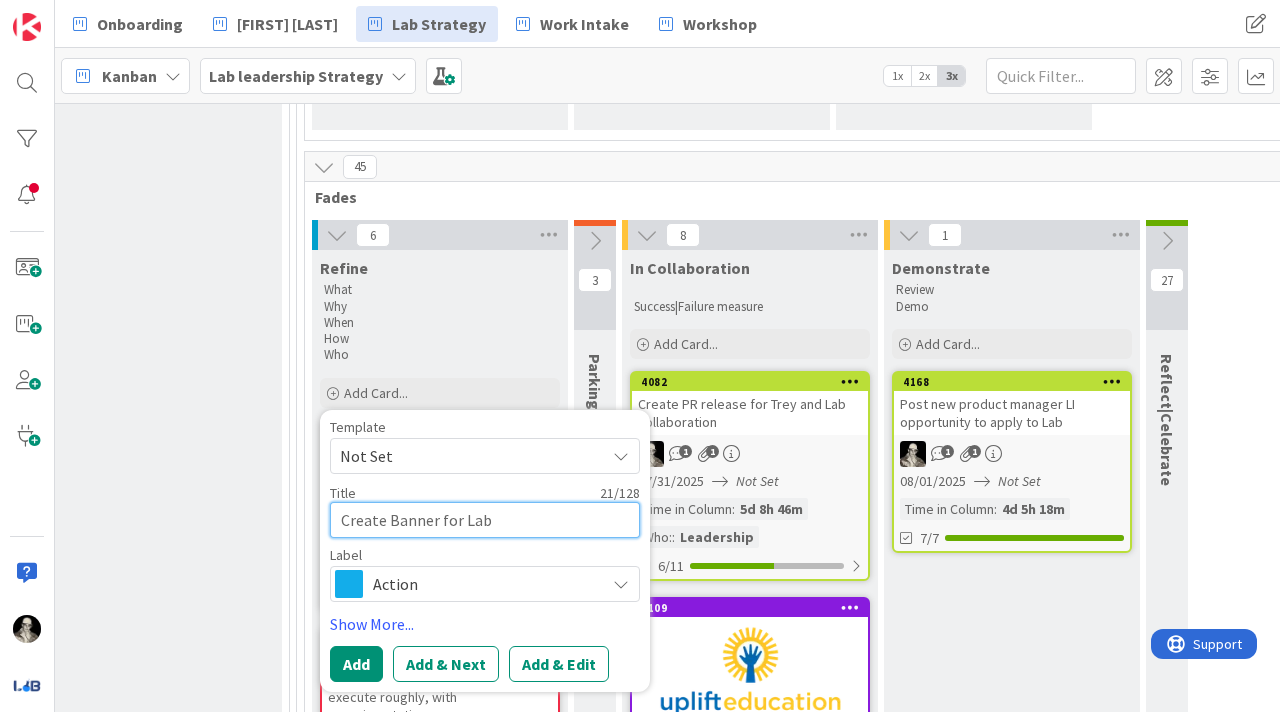 type on "x" 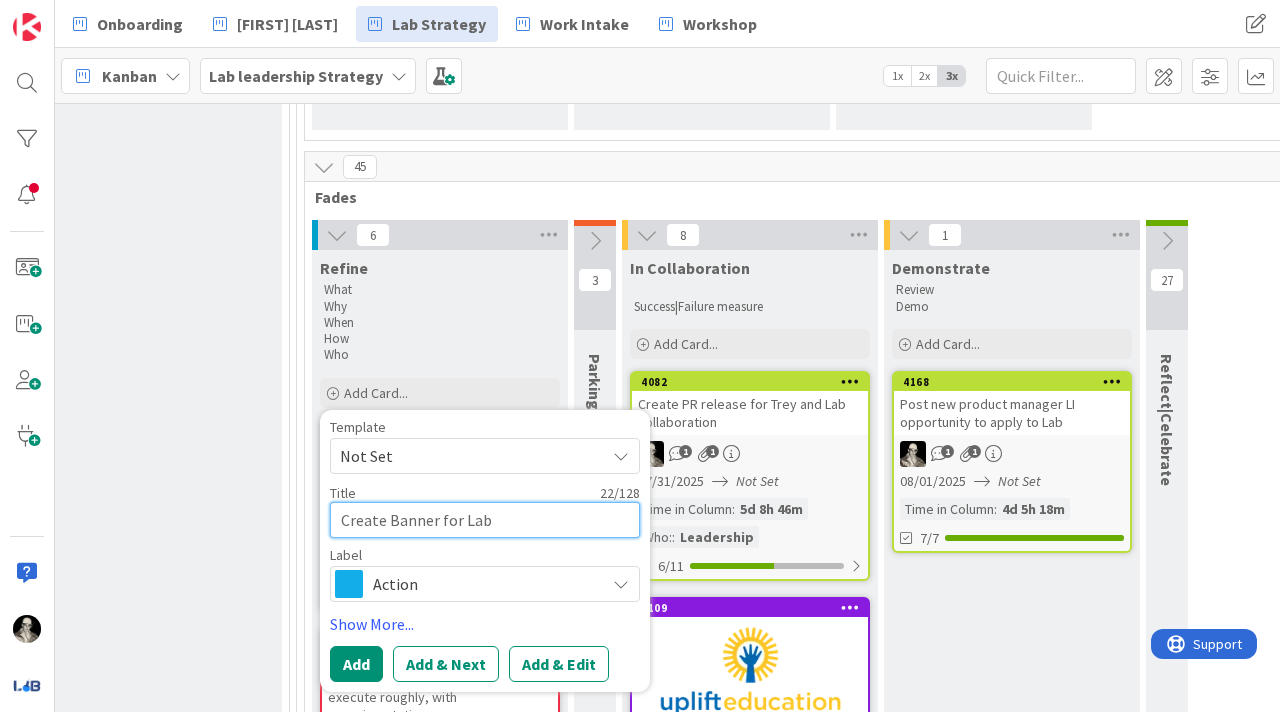 type on "x" 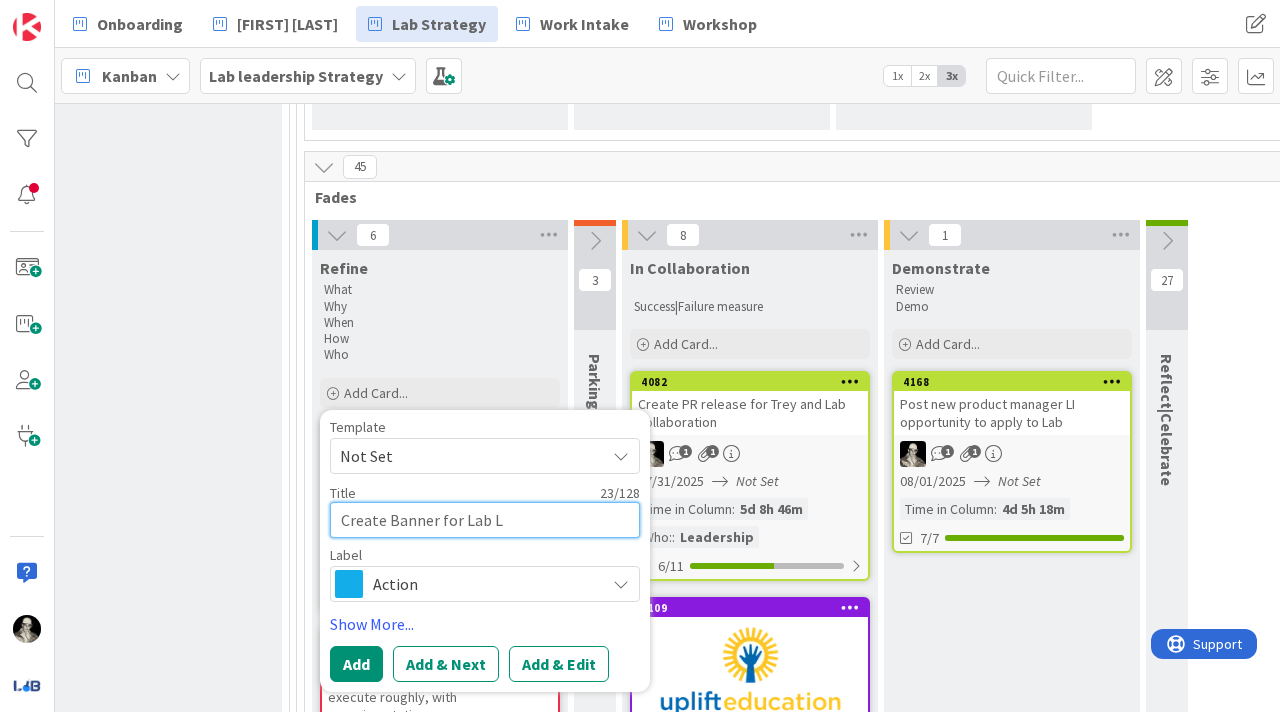type on "x" 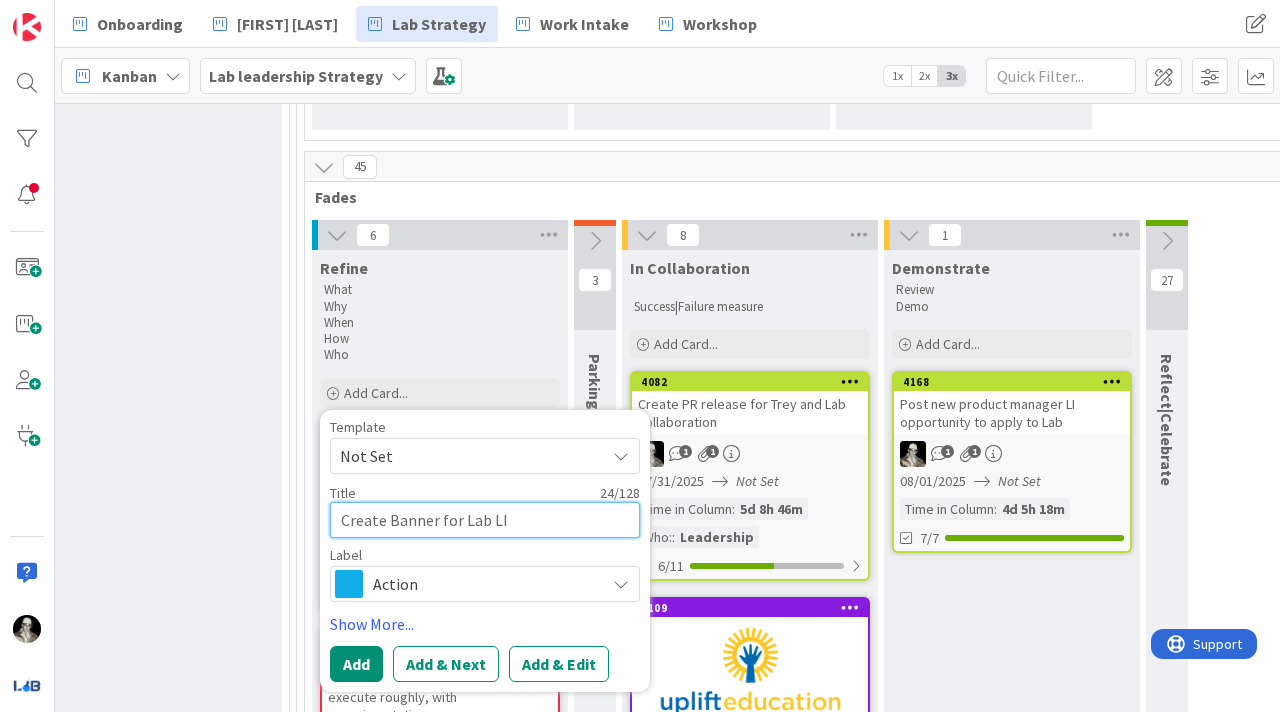 type on "x" 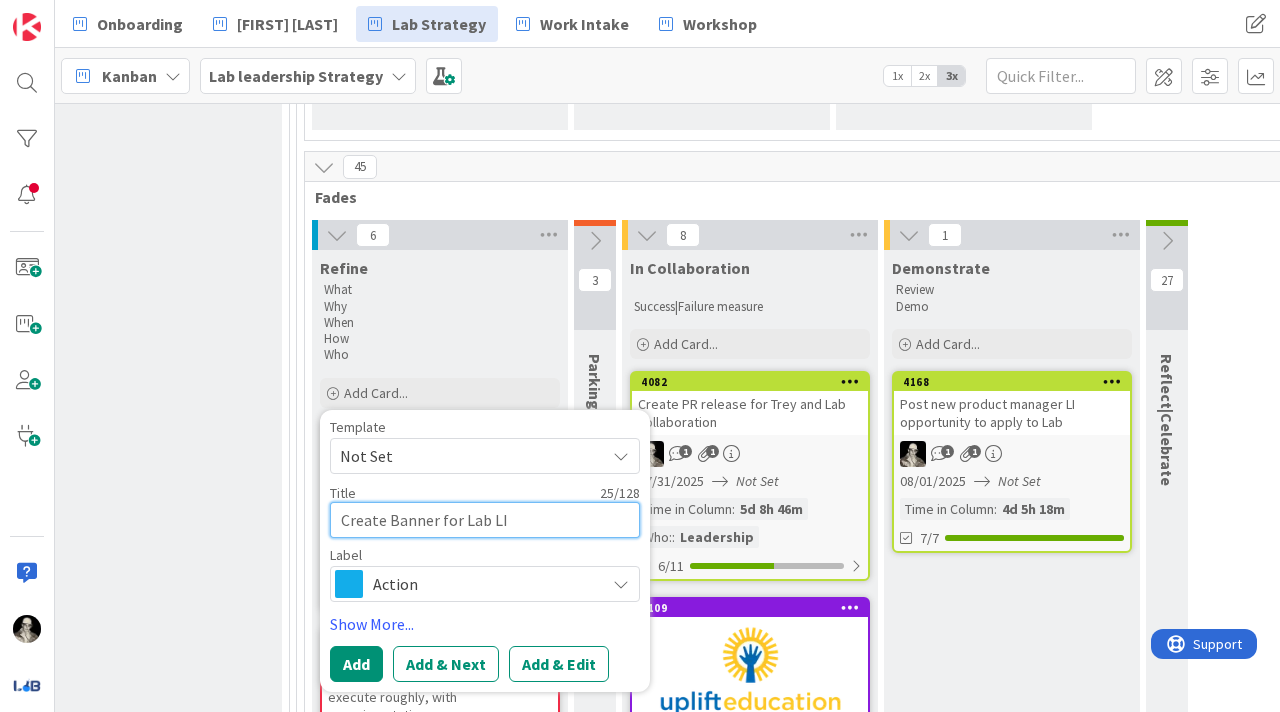 type on "x" 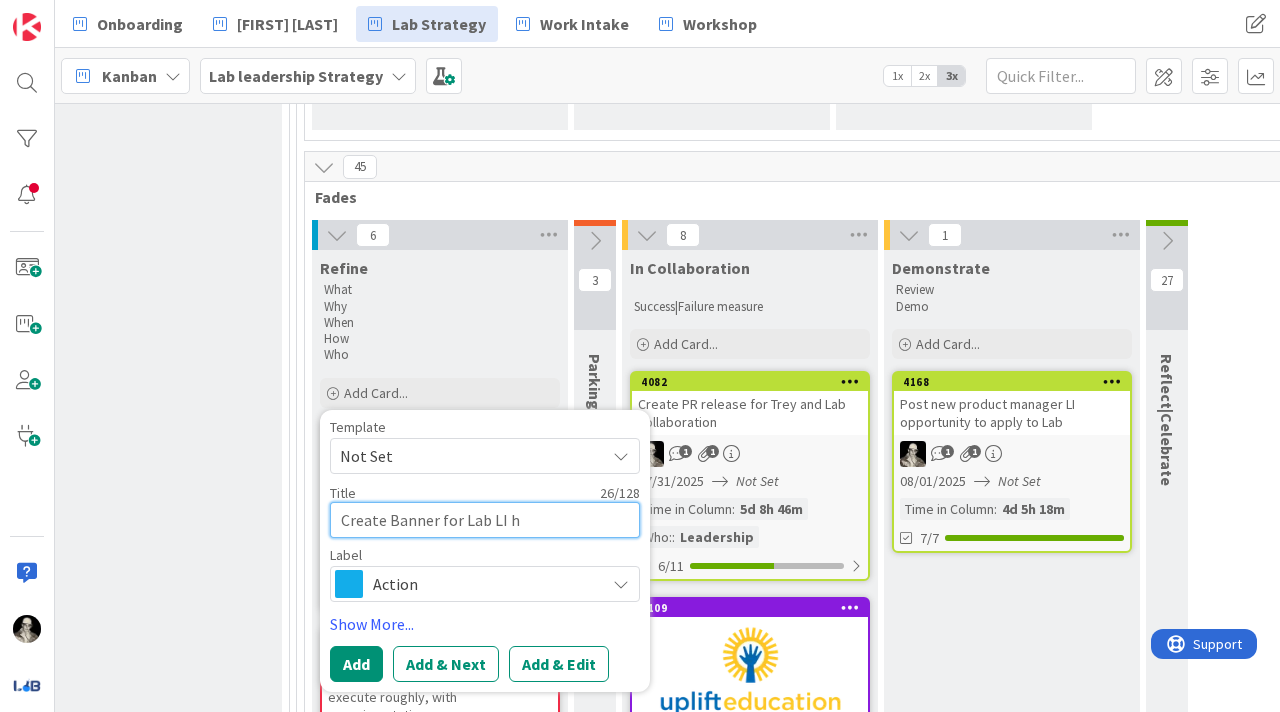 type on "x" 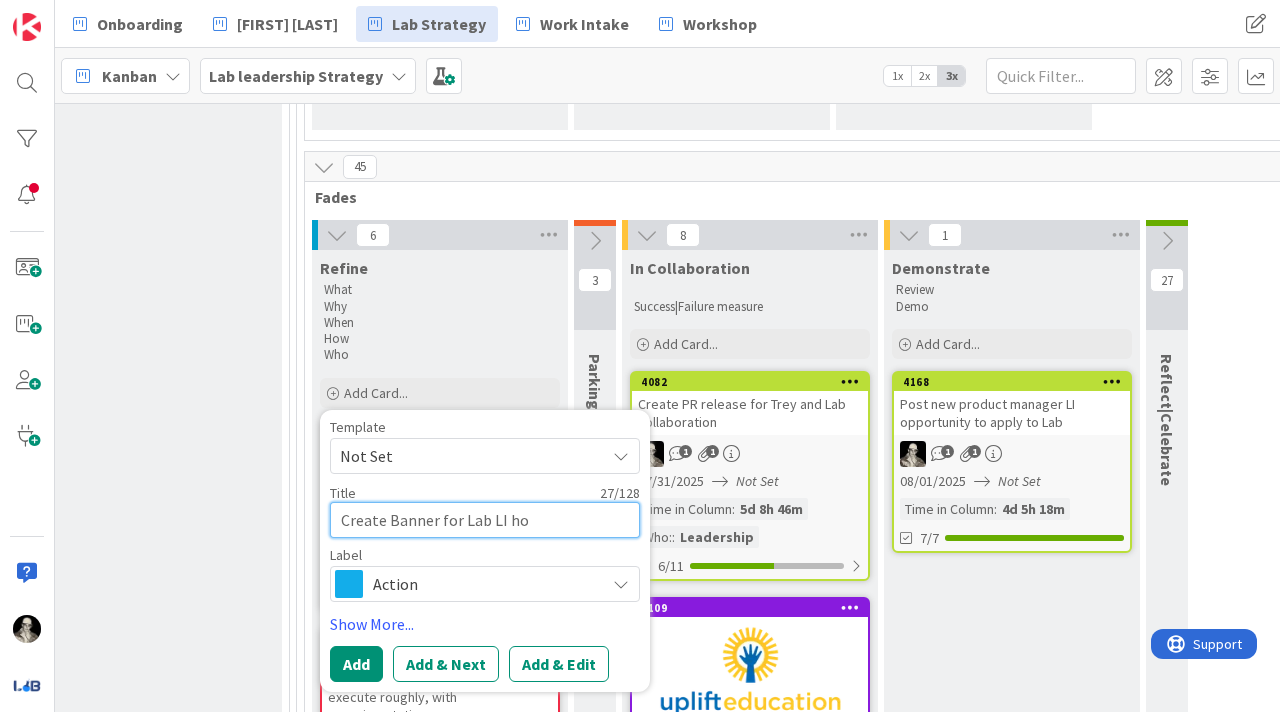 type on "x" 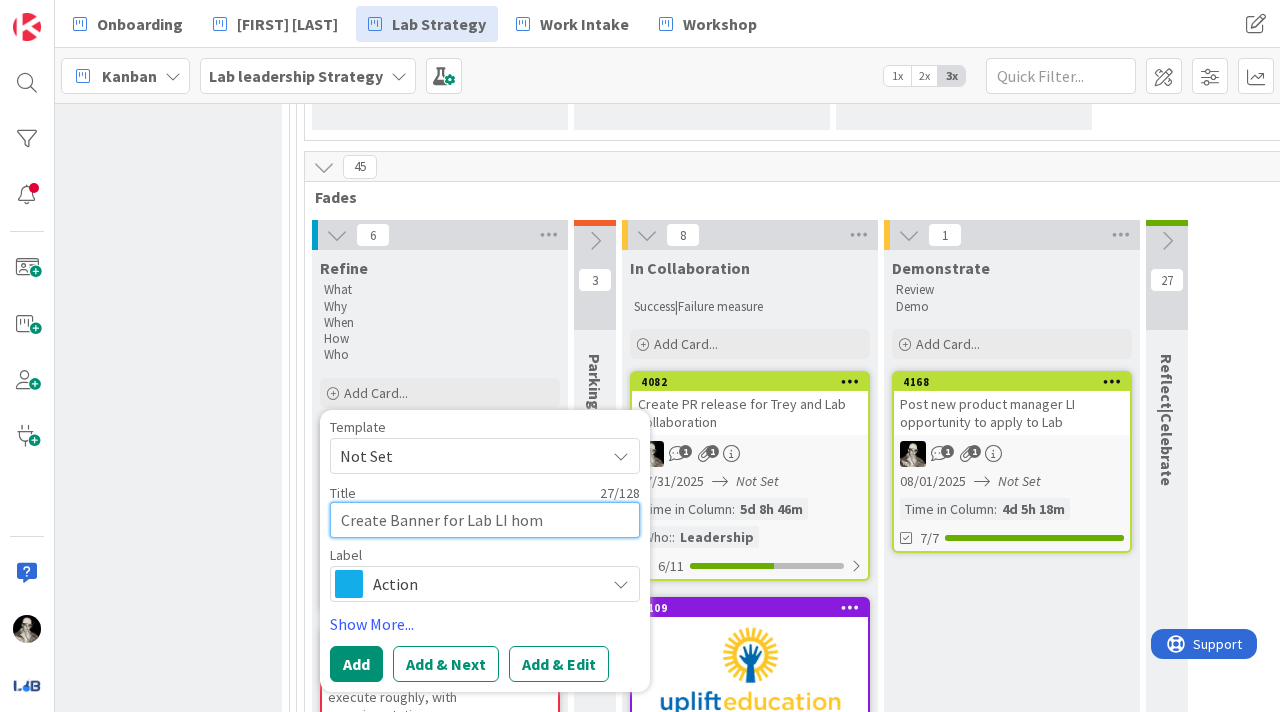 type on "x" 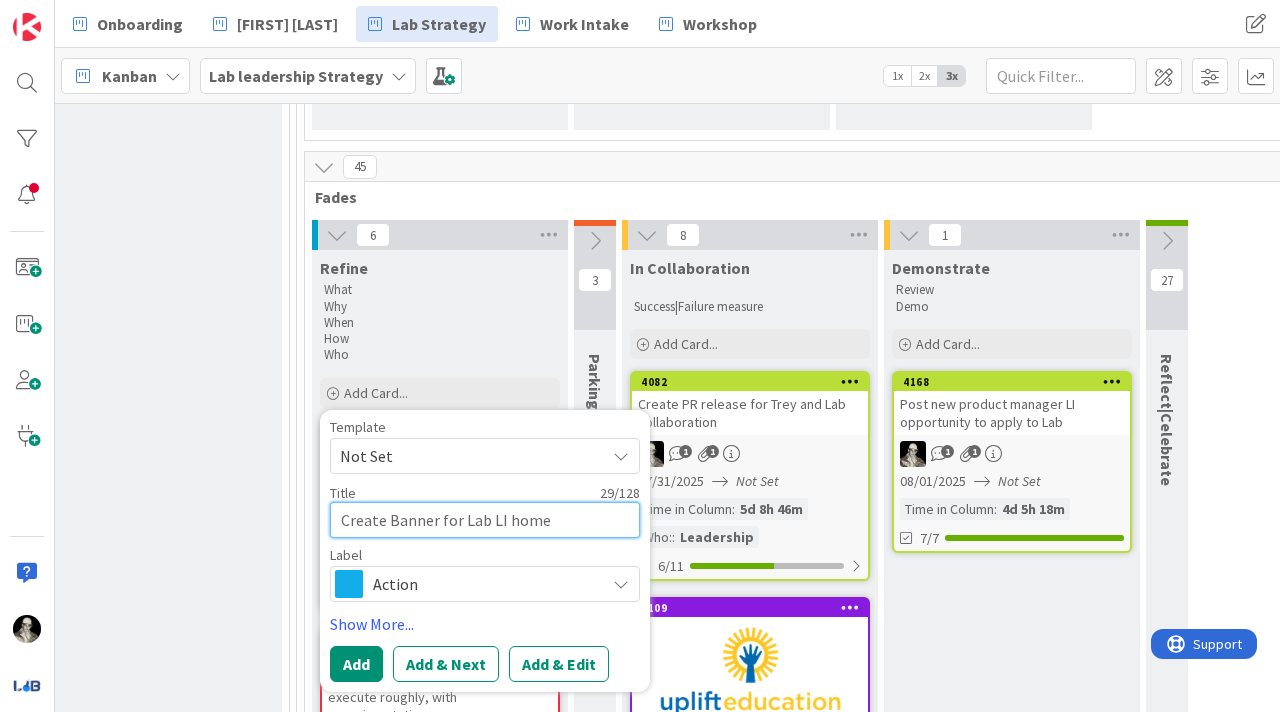 type on "Create Banner for Lab LI home" 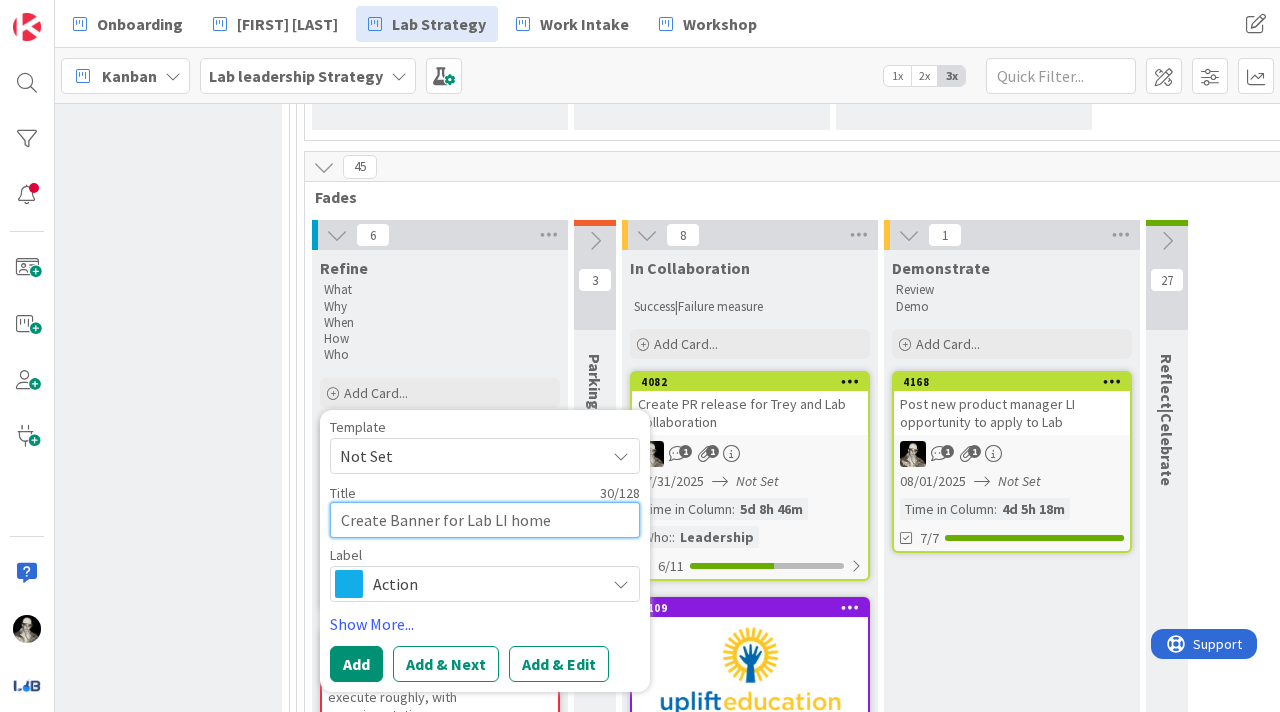 type on "x" 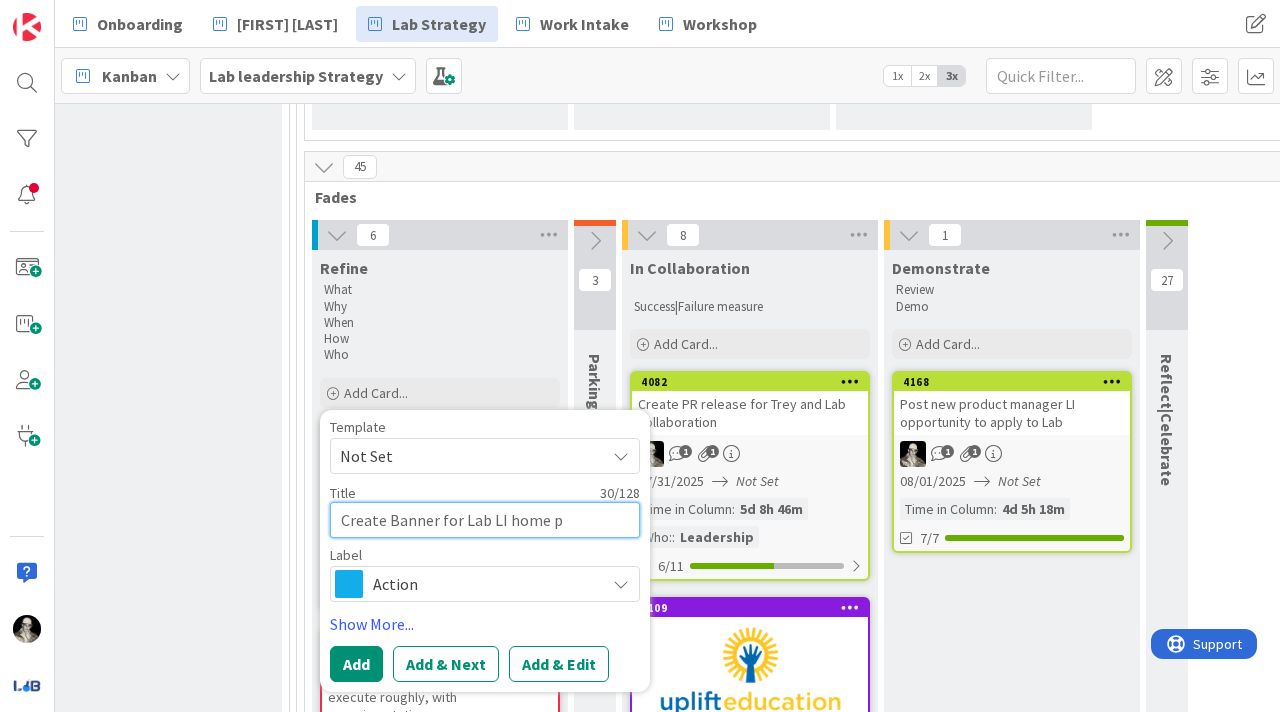 type on "x" 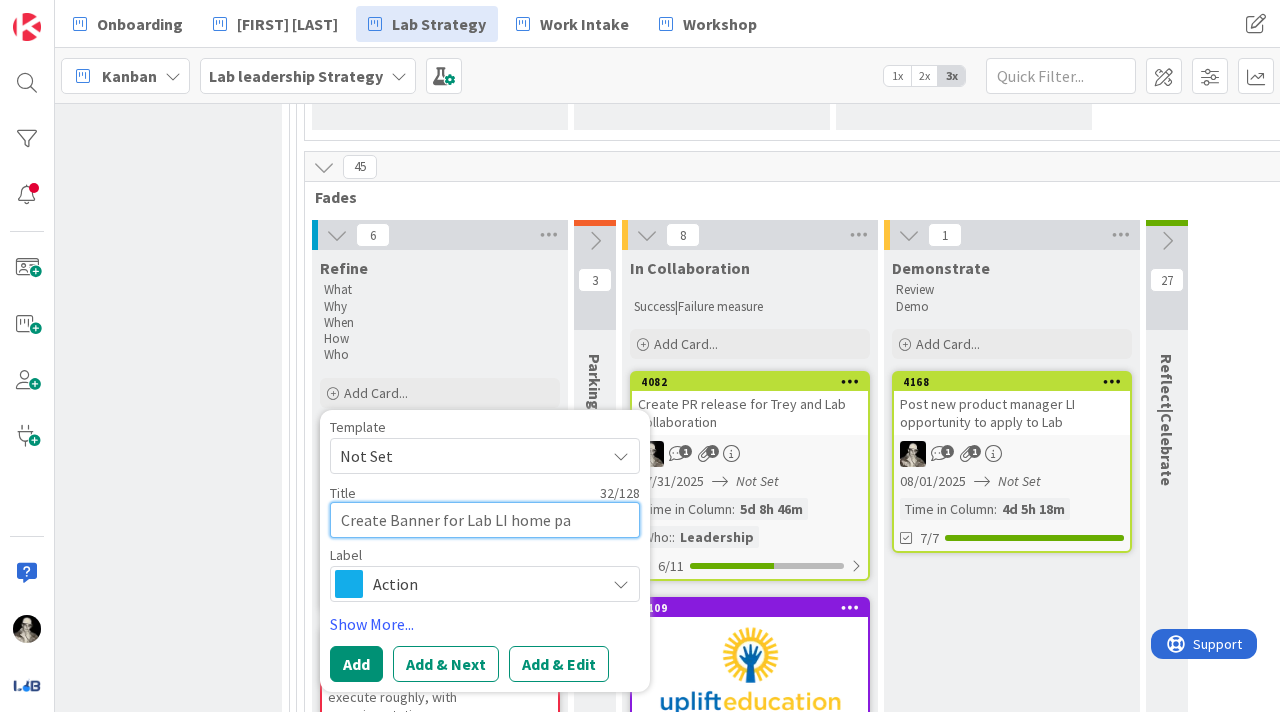 type on "x" 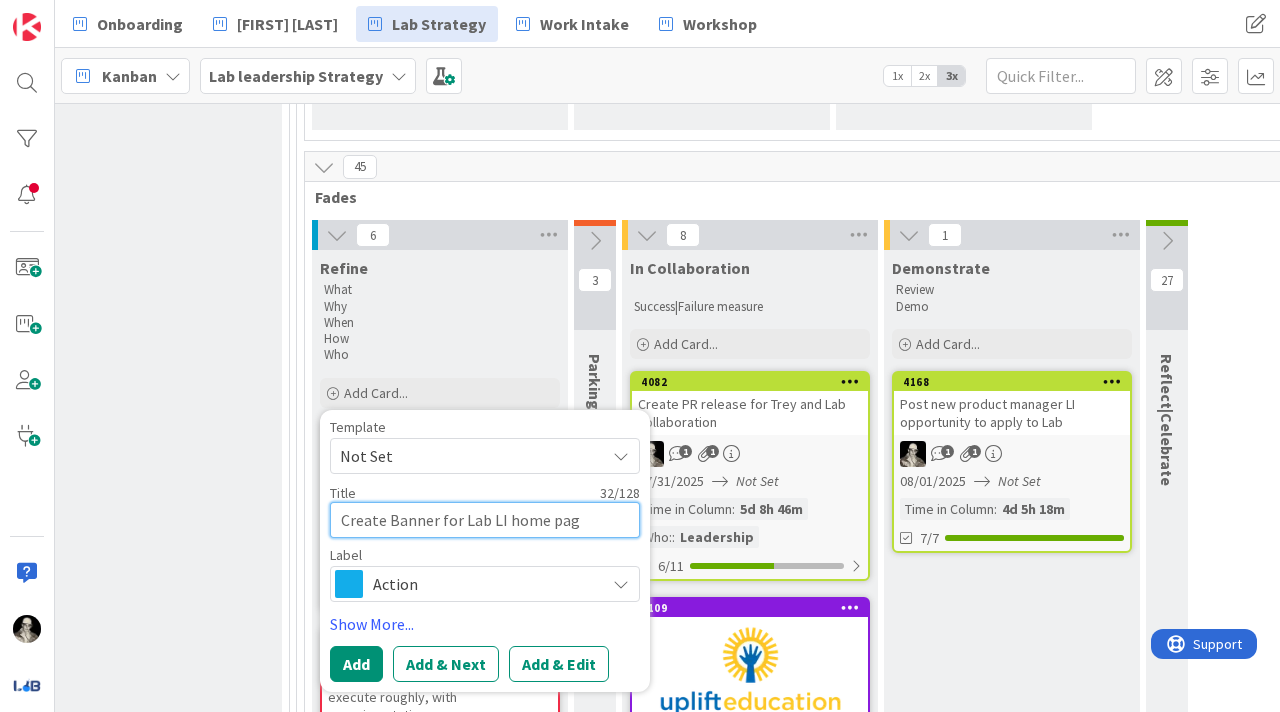 type on "x" 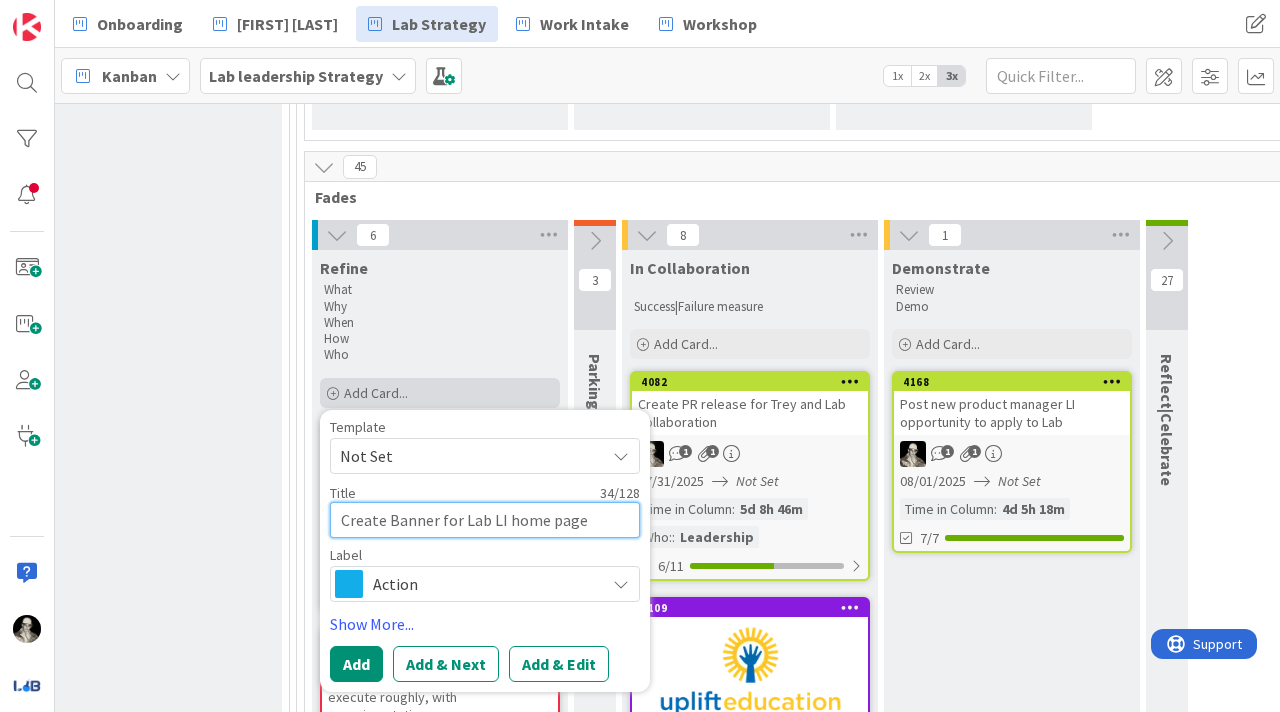 drag, startPoint x: 439, startPoint y: 523, endPoint x: 445, endPoint y: 397, distance: 126.14278 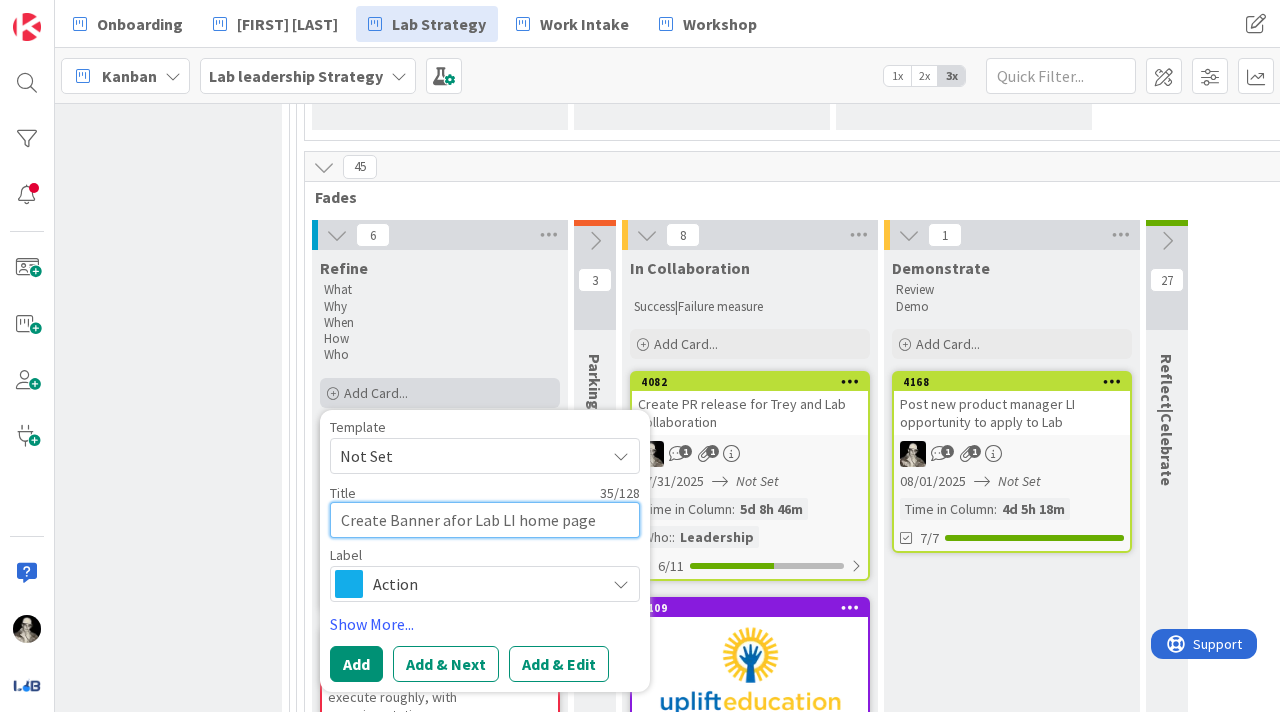 type on "x" 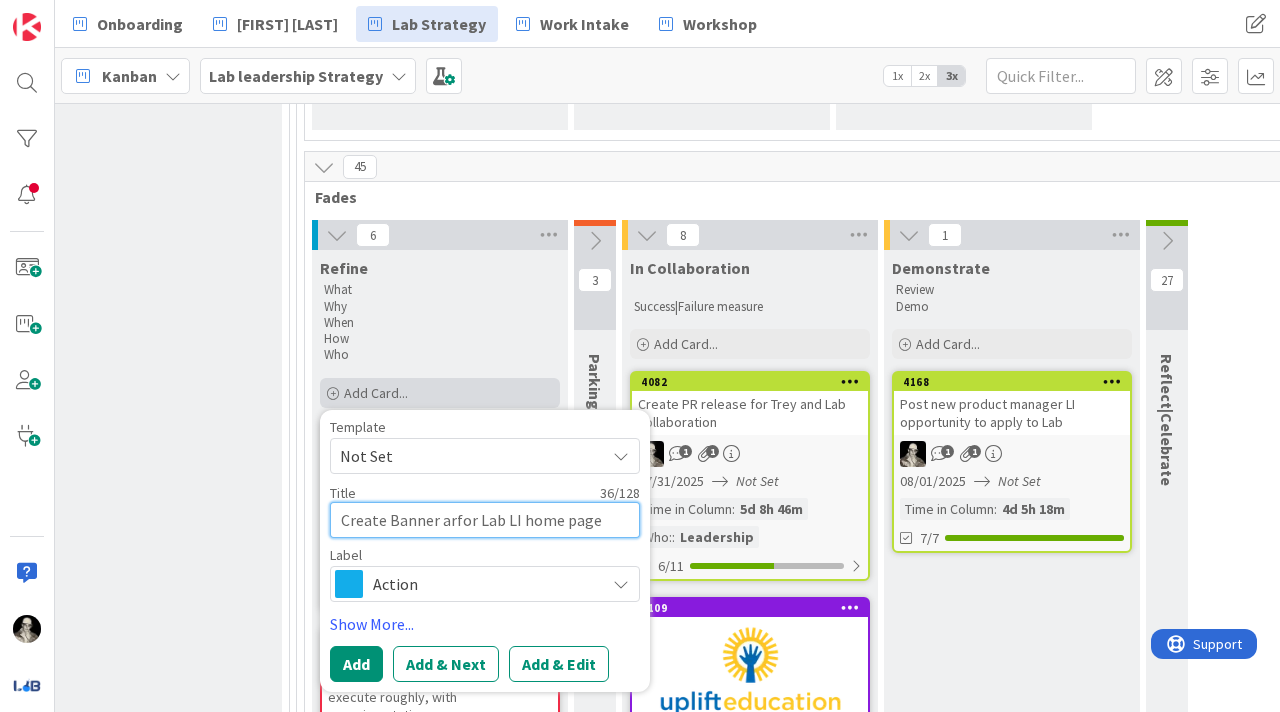 type on "x" 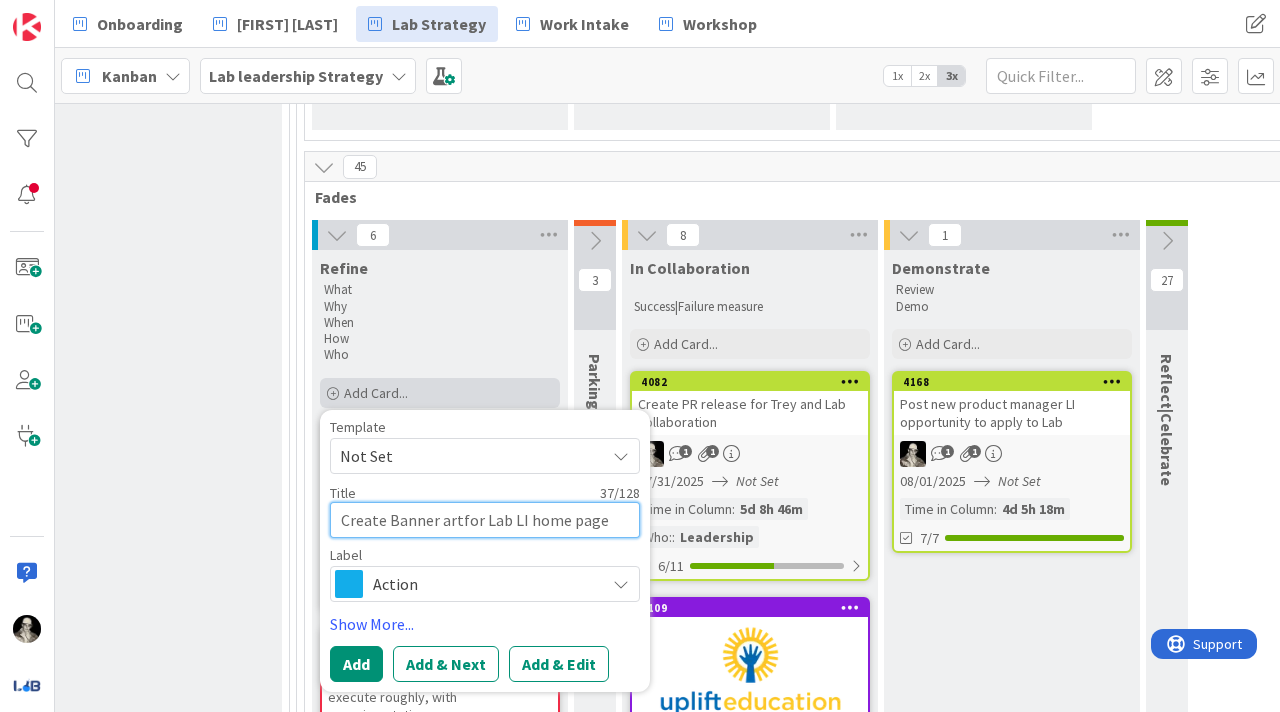 type on "x" 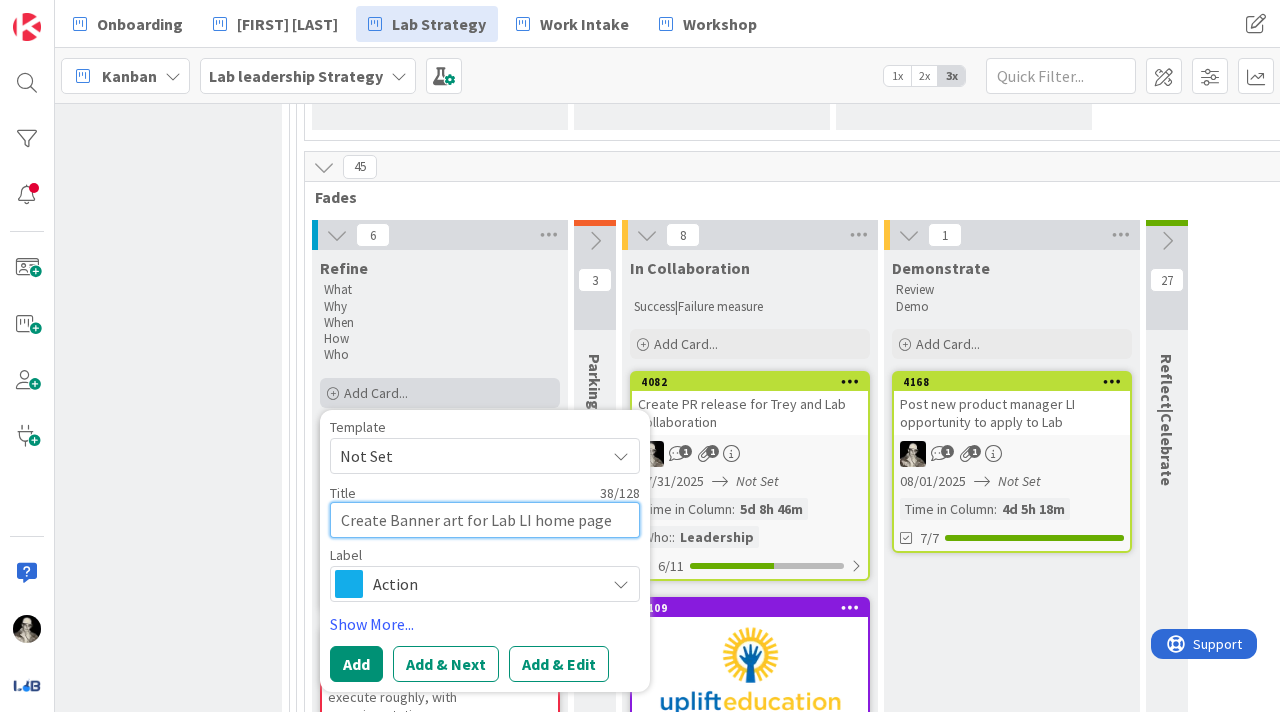 drag, startPoint x: 392, startPoint y: 516, endPoint x: 420, endPoint y: 402, distance: 117.388245 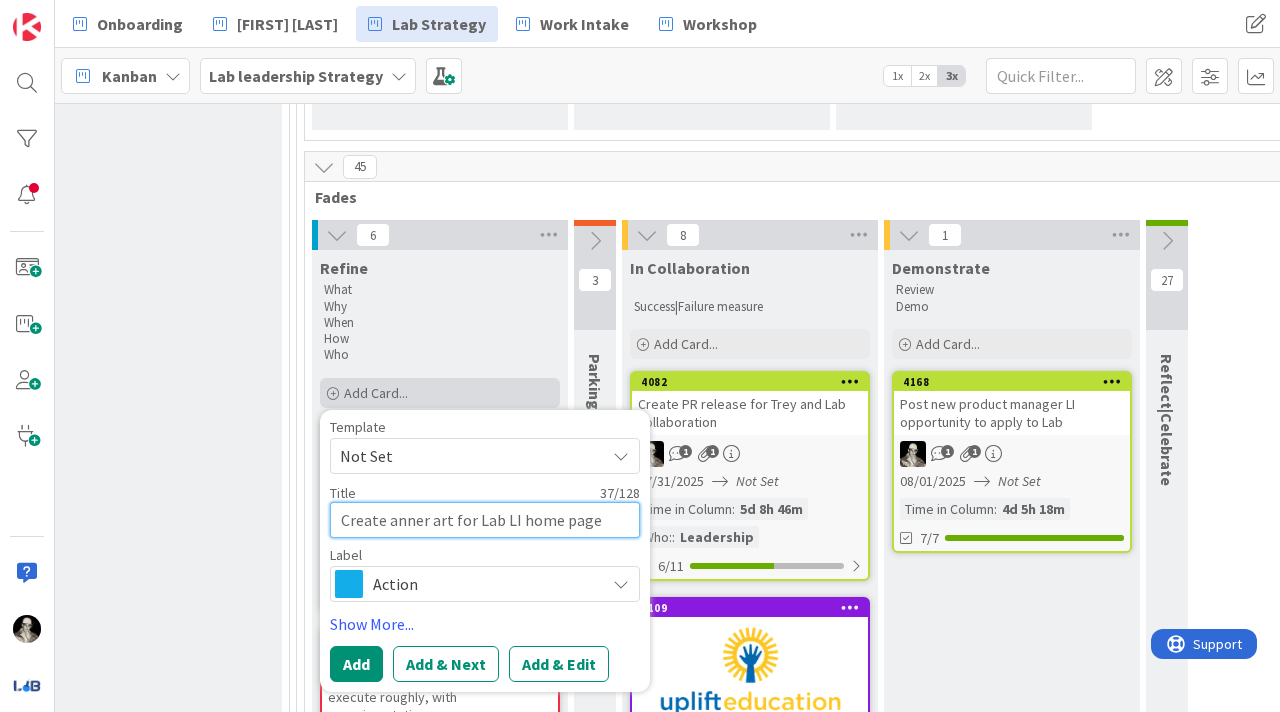 type on "x" 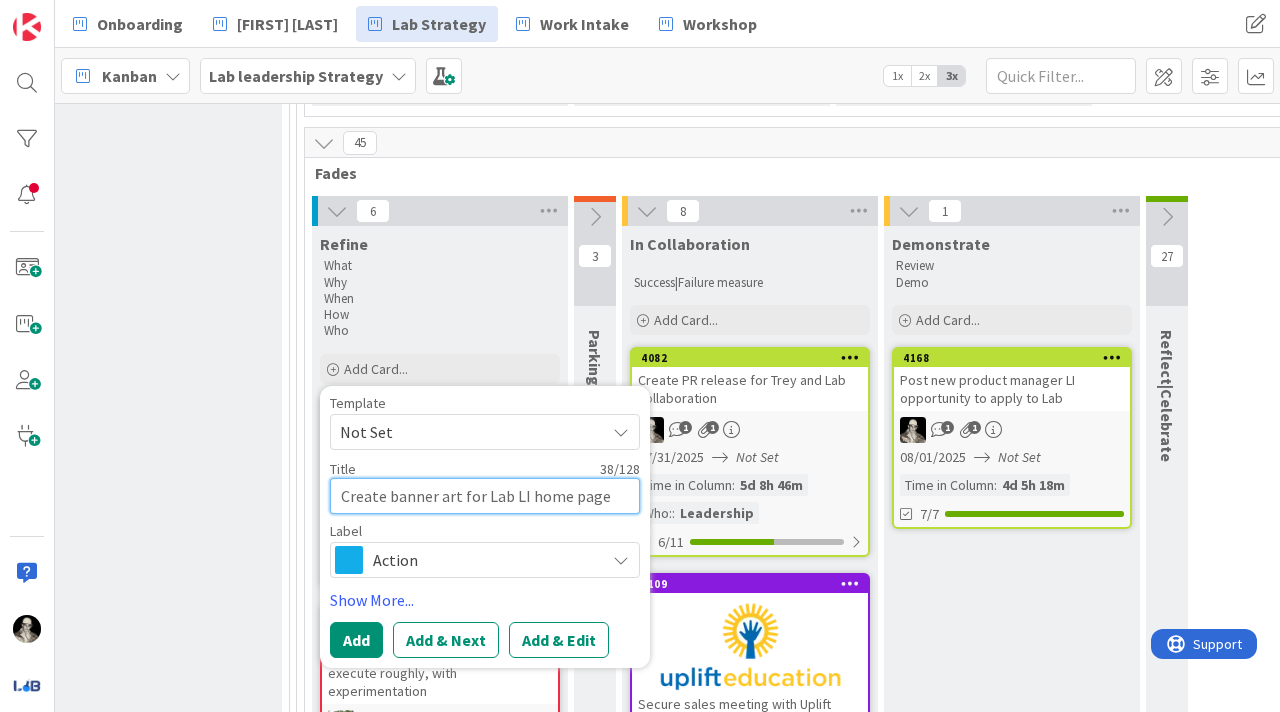 scroll, scrollTop: 550, scrollLeft: 2832, axis: both 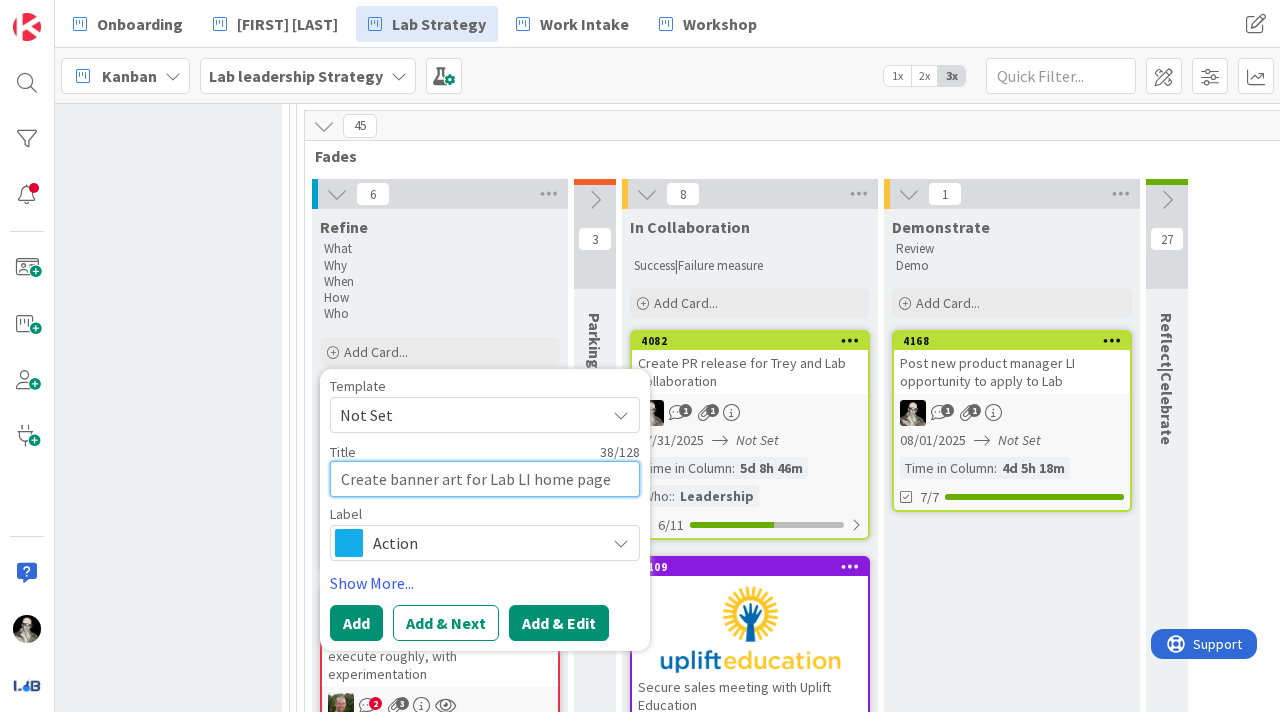 type on "Create banner art for Lab LI home page" 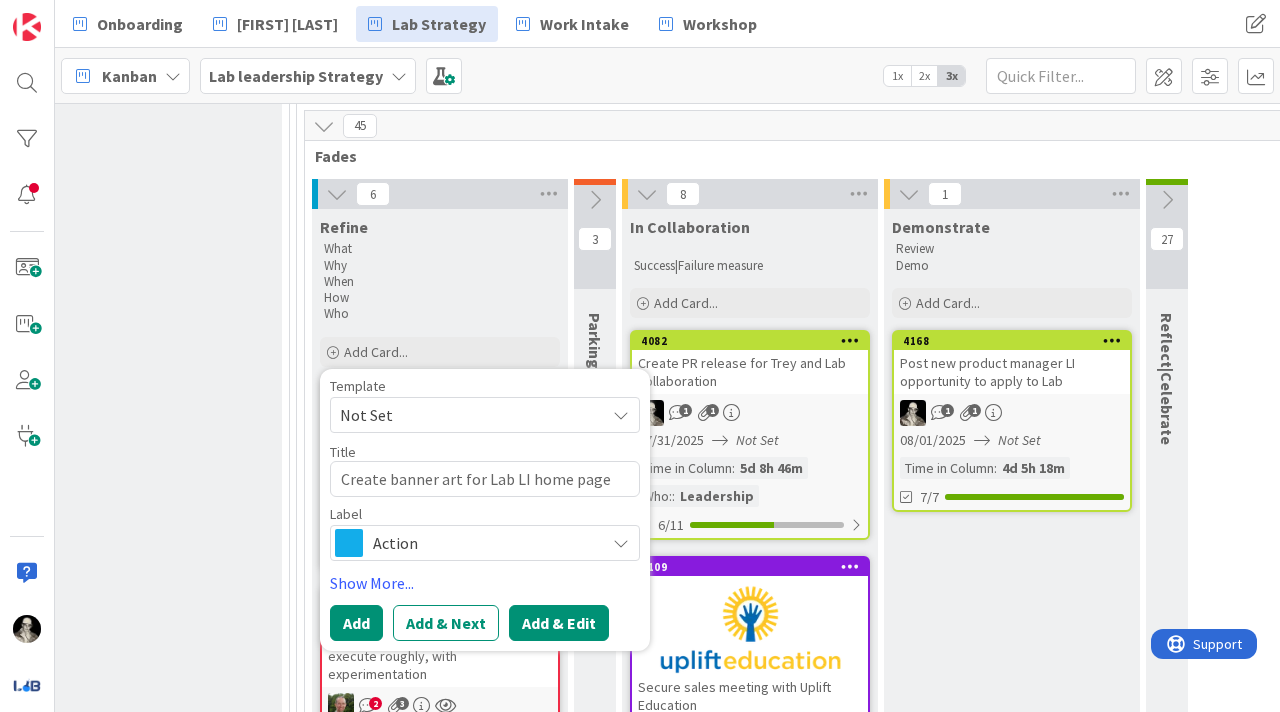 click on "Add & Edit" at bounding box center [559, 623] 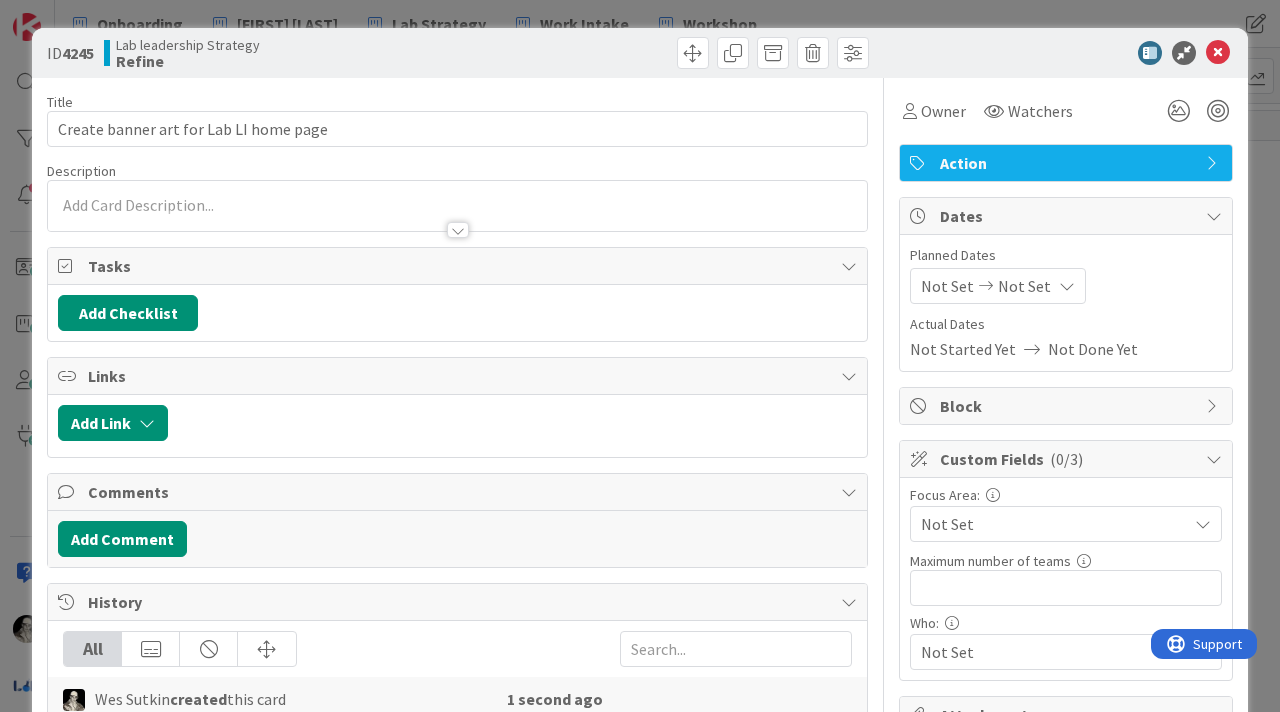 scroll, scrollTop: 0, scrollLeft: 0, axis: both 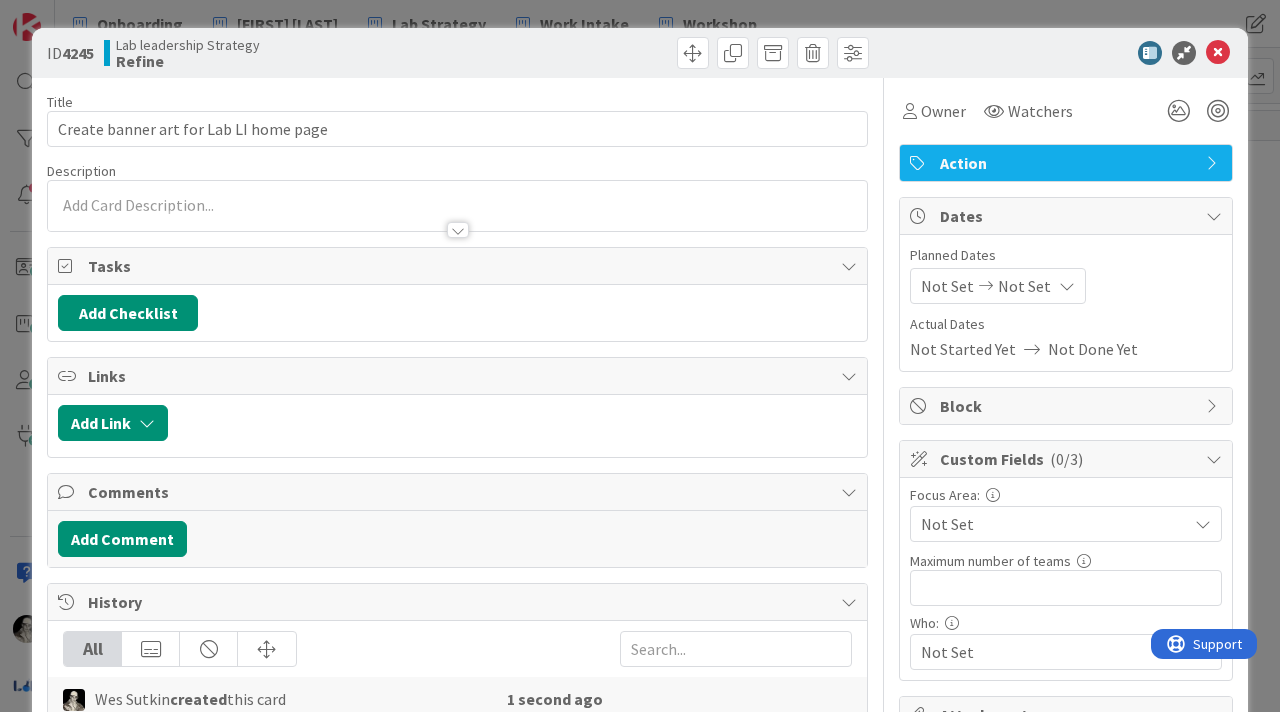 click at bounding box center [457, 206] 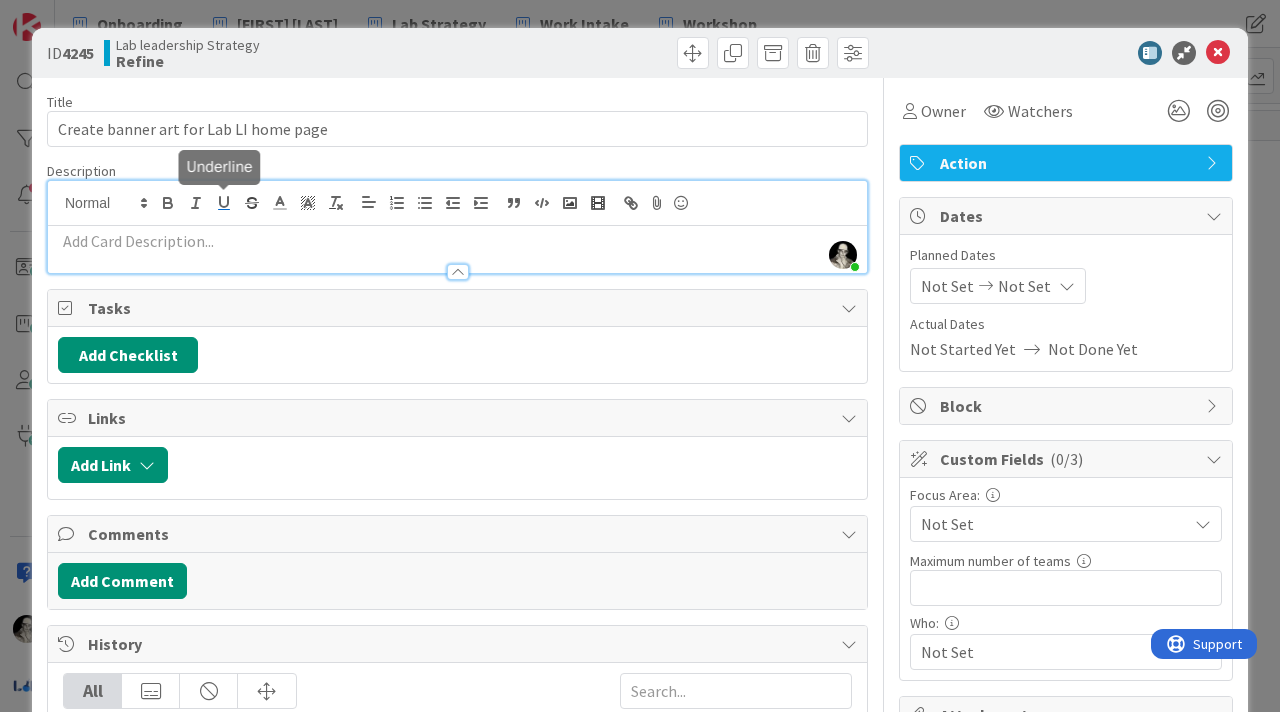 type 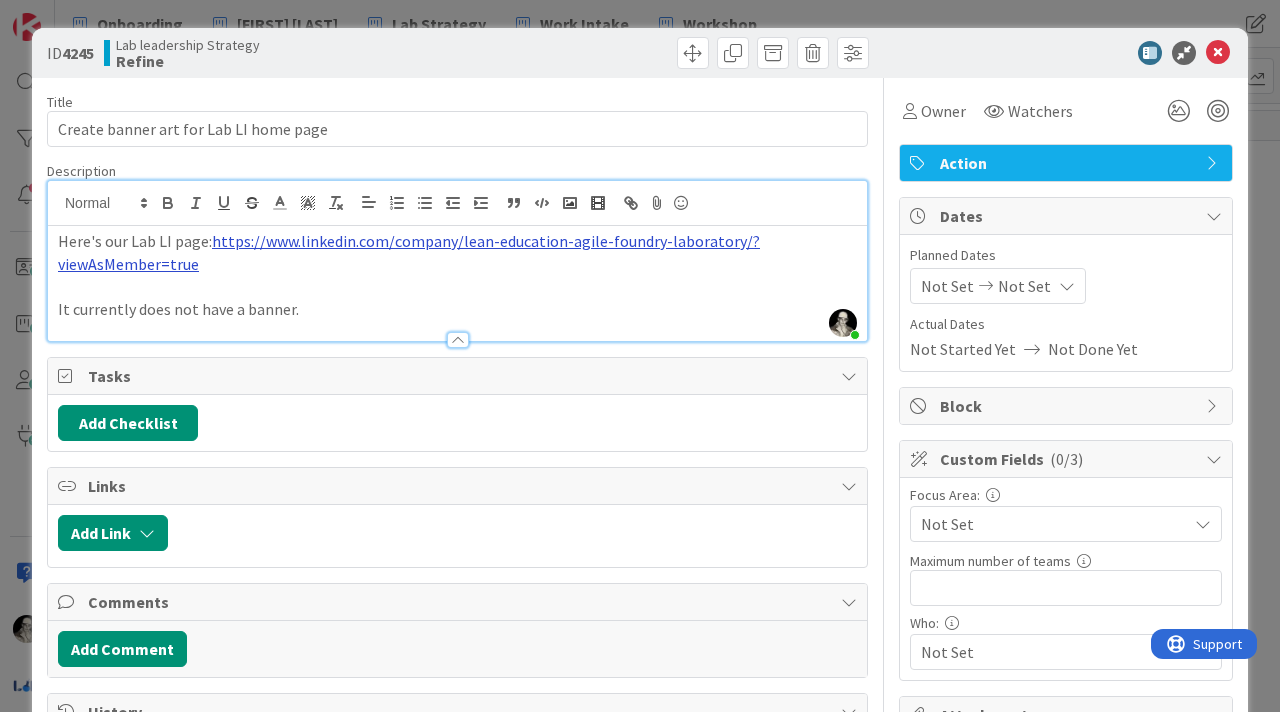 click on "https://www.linkedin.com/company/lean-education-agile-foundry-laboratory/?viewAsMember=true" at bounding box center [409, 252] 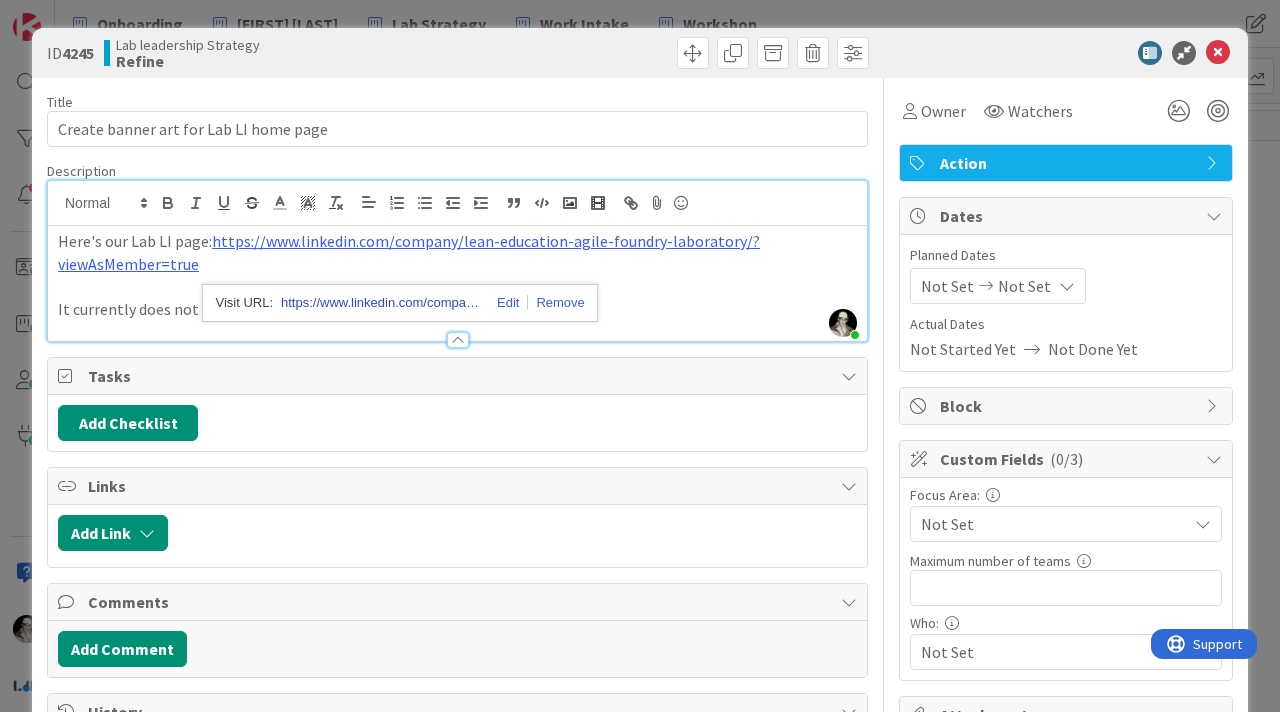 click on "https://www.linkedin.com/company/lean-education-agile-foundry-laboratory?viewAsMember=true" at bounding box center (381, 303) 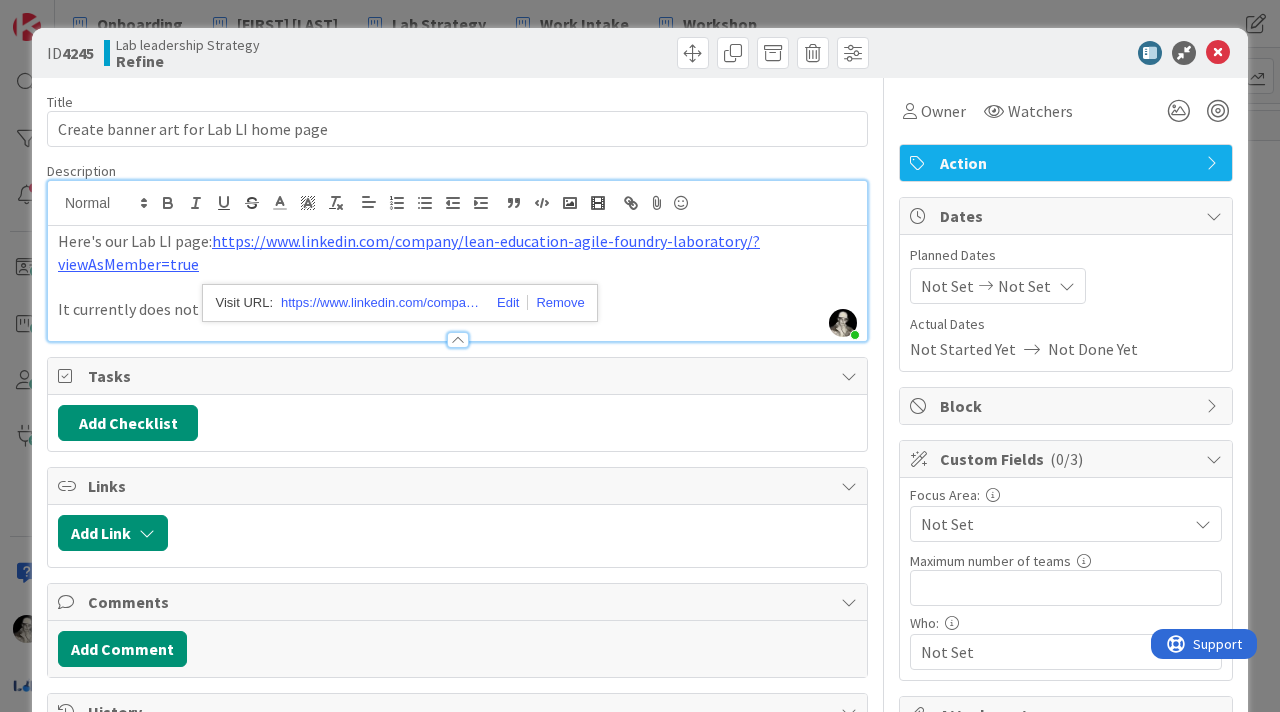 click at bounding box center (457, 286) 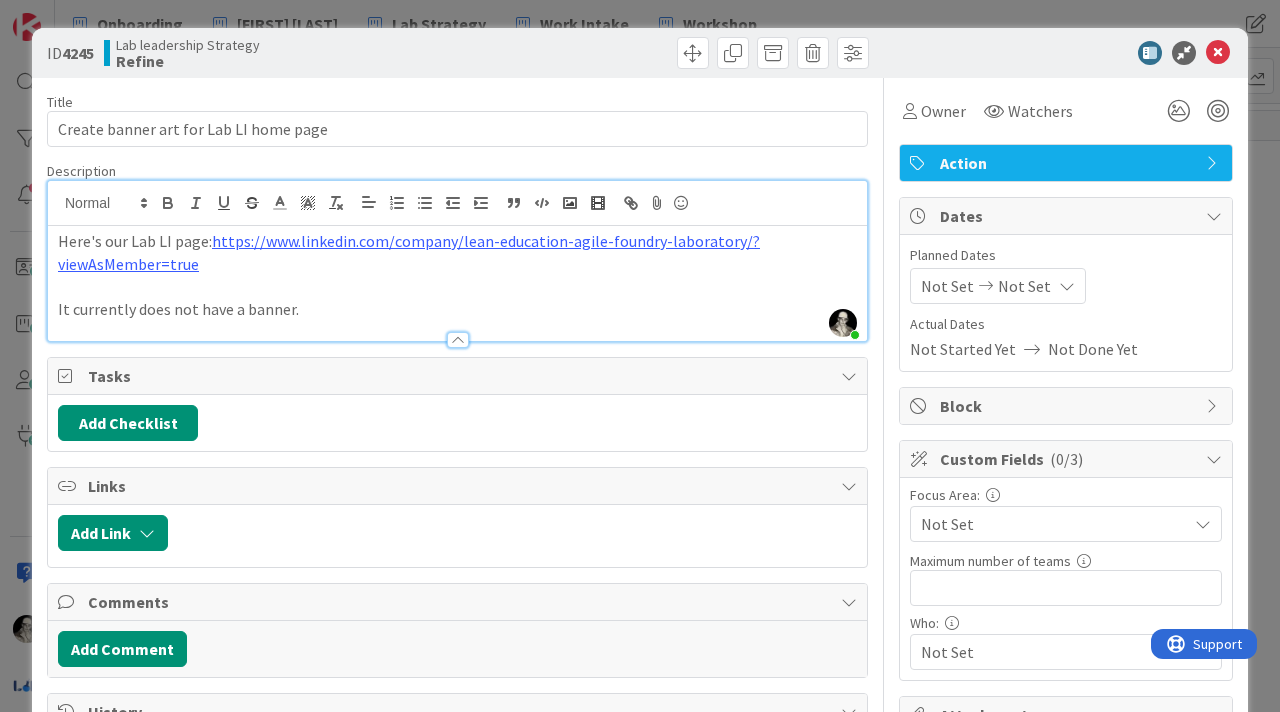 click on "It currently does not have a banner." at bounding box center (457, 309) 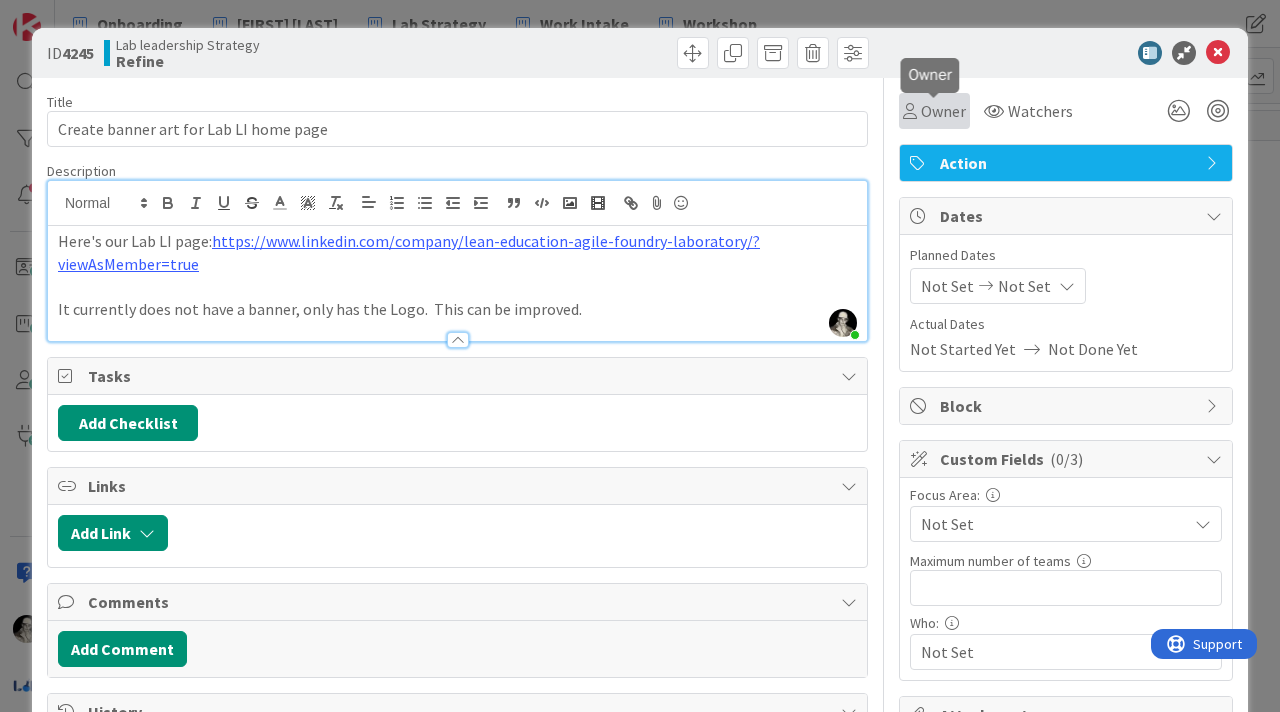 click on "Owner" at bounding box center [943, 111] 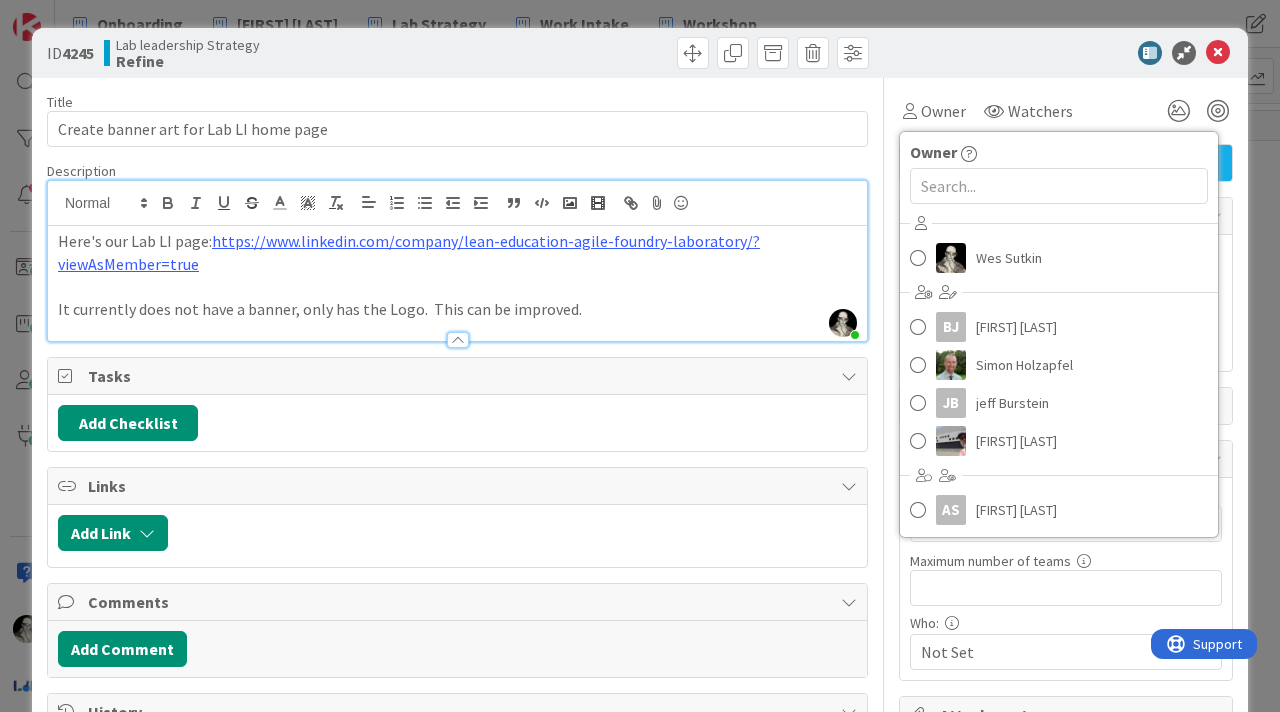 click on "Owner Owner [FIRST] [LAST] [FIRST] [LAST] [FIRST] [LAST] [FIRST] [LAST] [FIRST] [LAST]" at bounding box center [1066, 111] 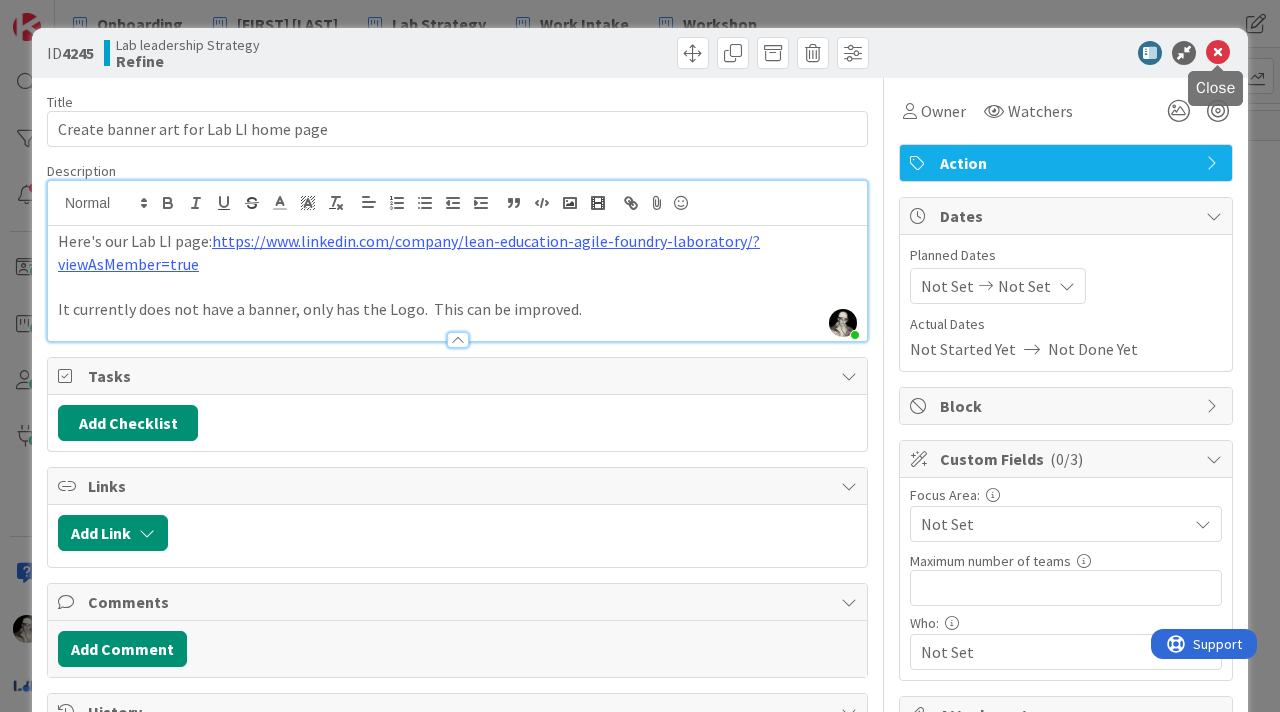 click at bounding box center [1218, 53] 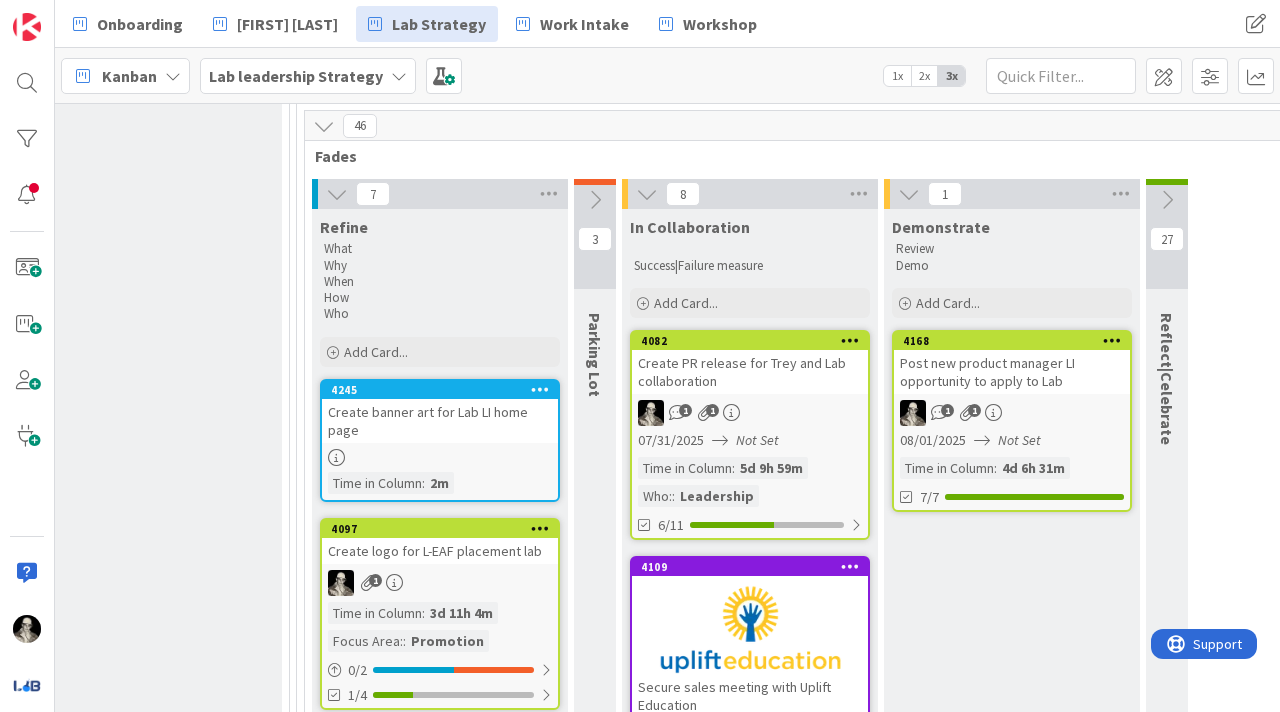 scroll, scrollTop: 0, scrollLeft: 0, axis: both 